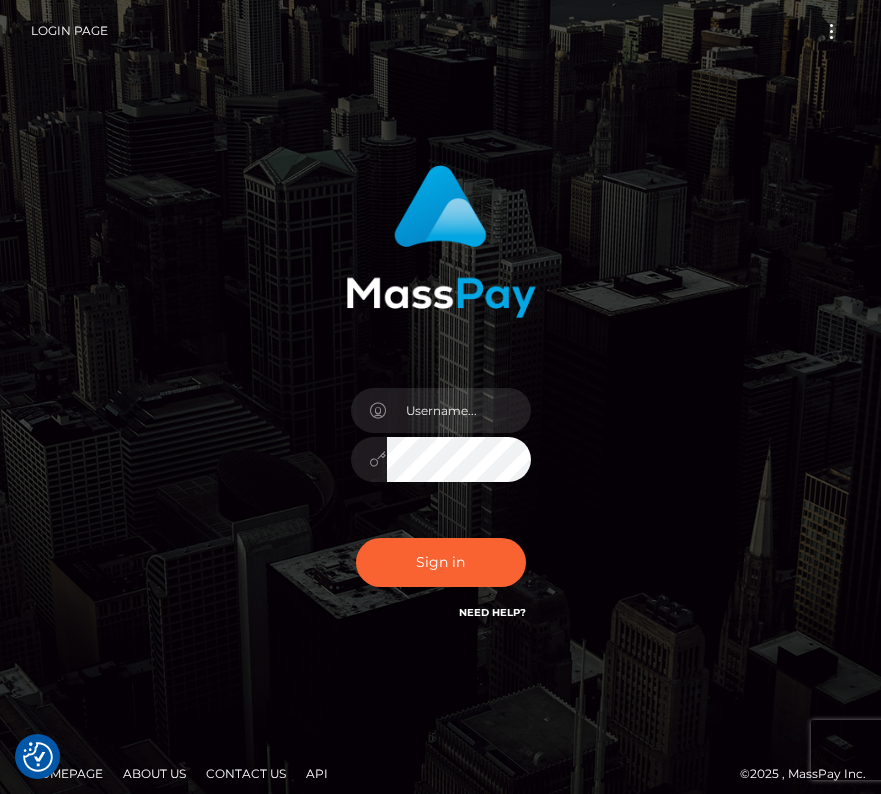 scroll, scrollTop: 0, scrollLeft: 0, axis: both 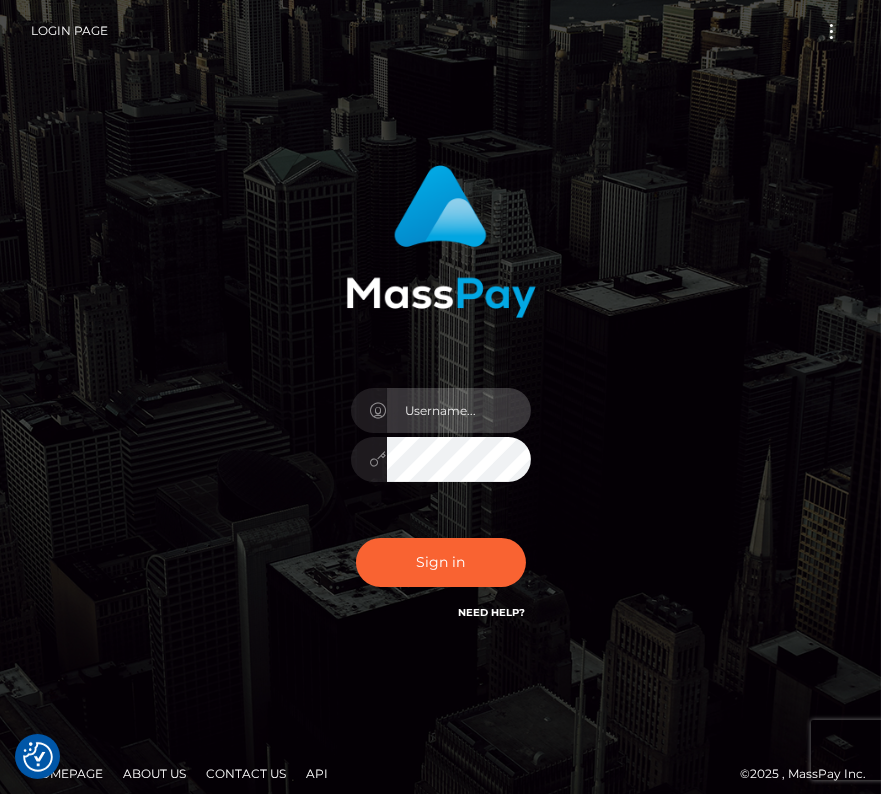 click at bounding box center (459, 410) 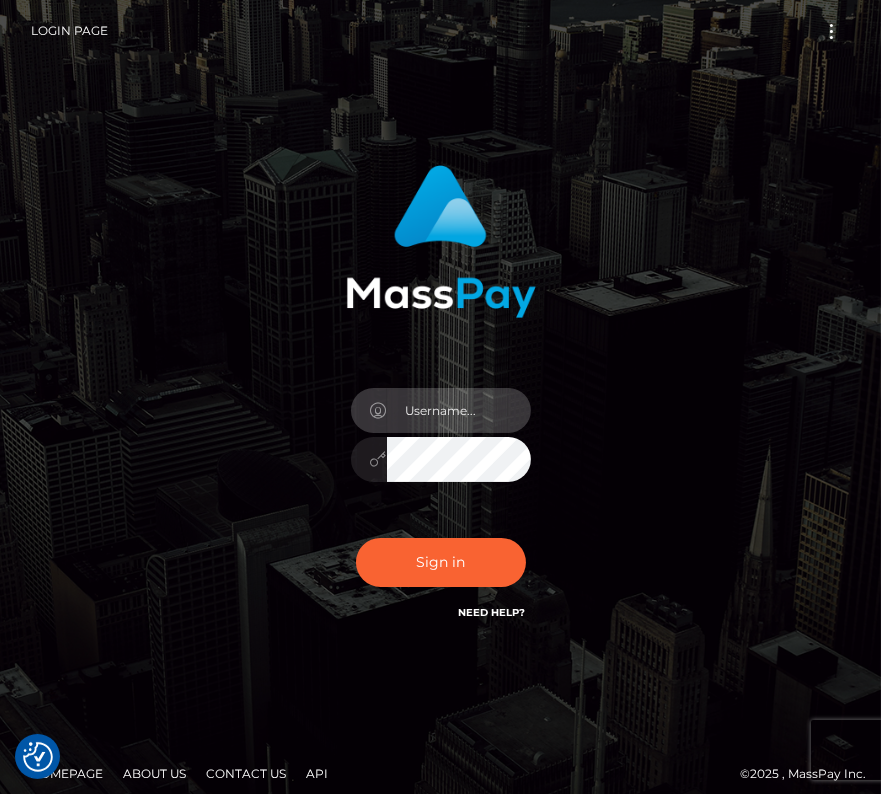 type on "kateo" 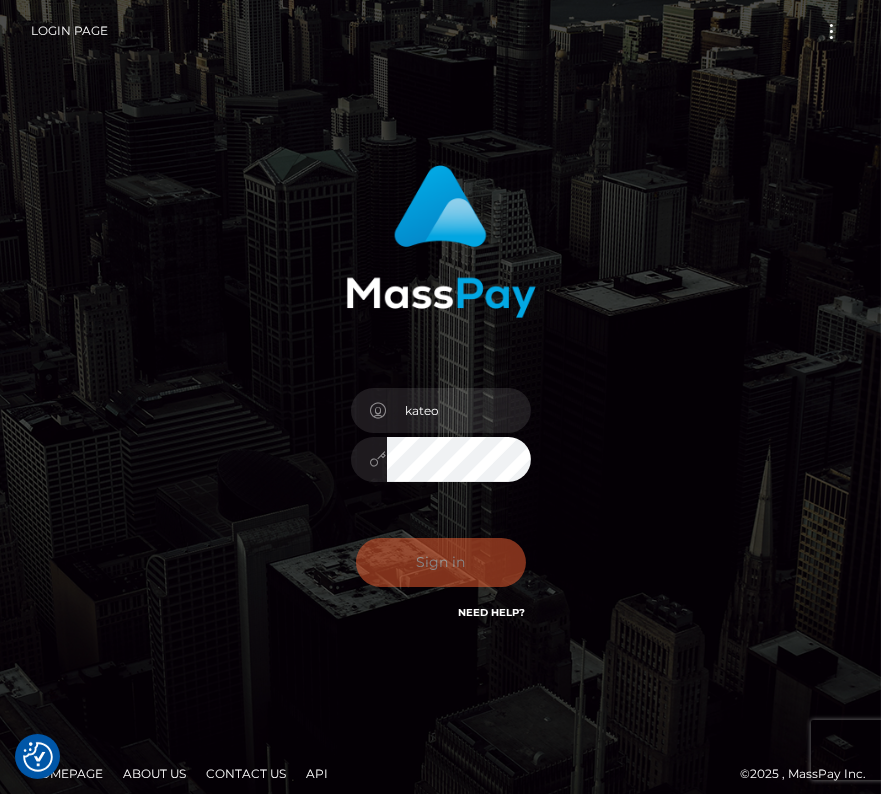 click on "Sign in
Need
Help?" at bounding box center [441, 570] 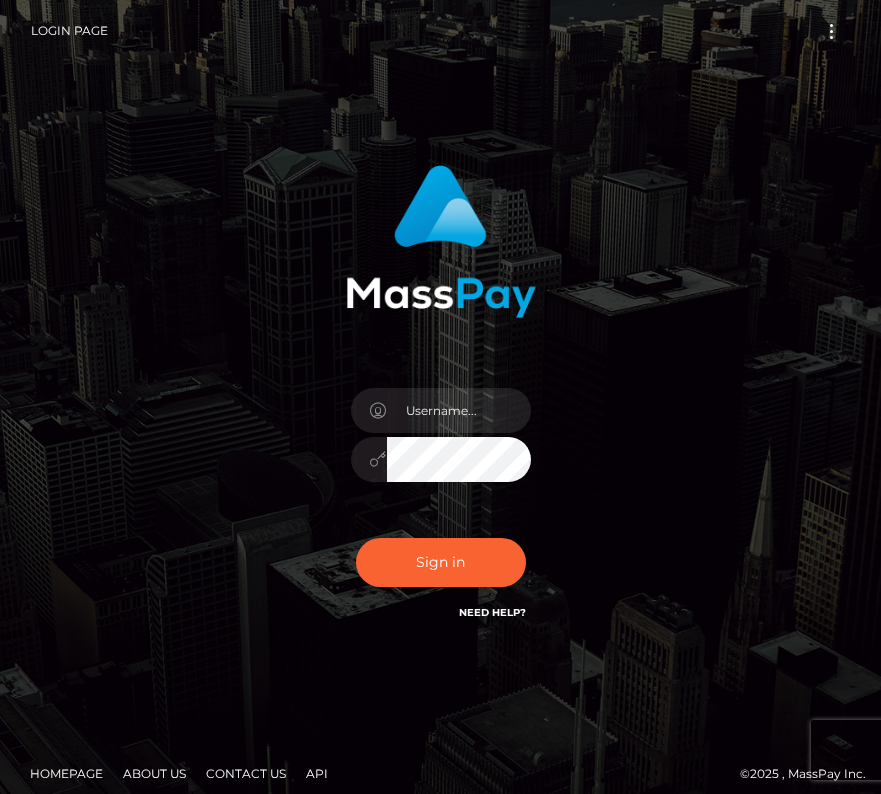 scroll, scrollTop: 0, scrollLeft: 0, axis: both 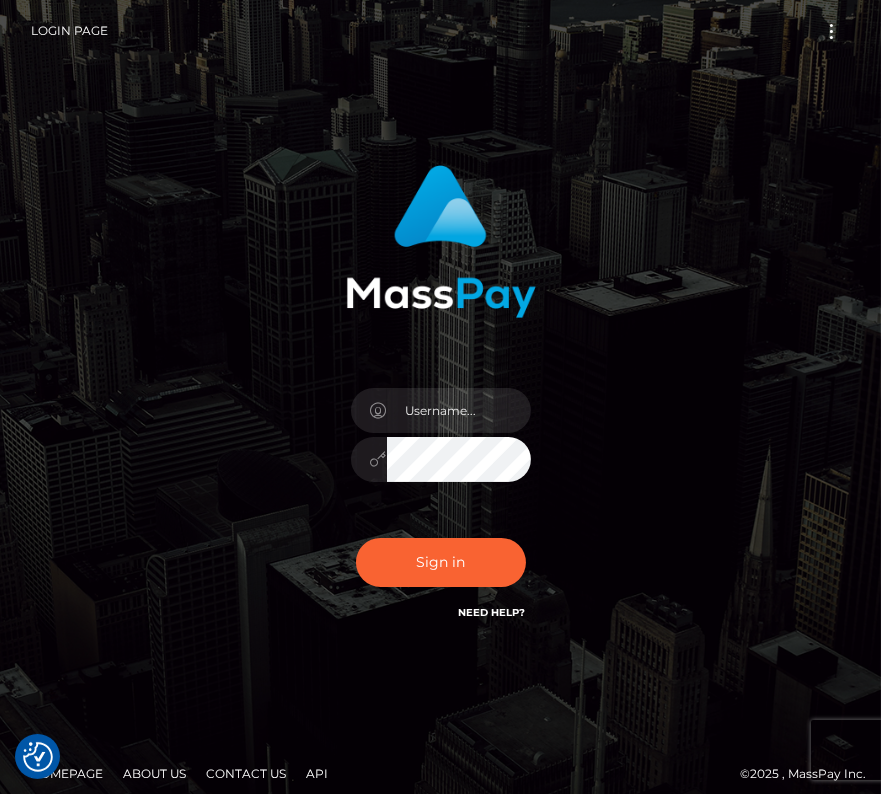type on "kateo" 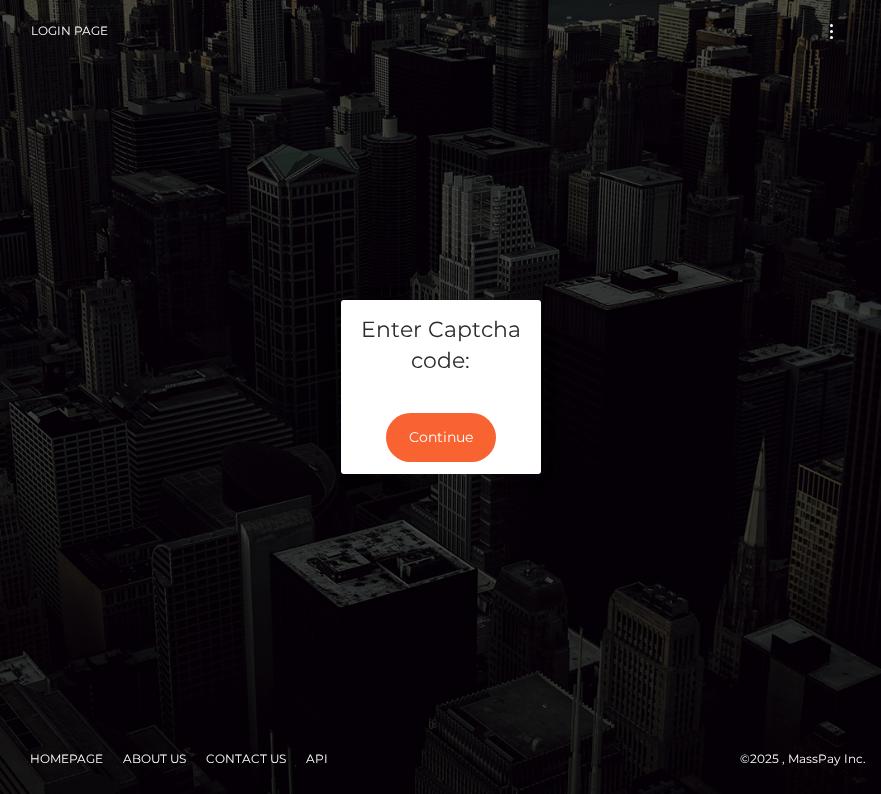 scroll, scrollTop: 0, scrollLeft: 0, axis: both 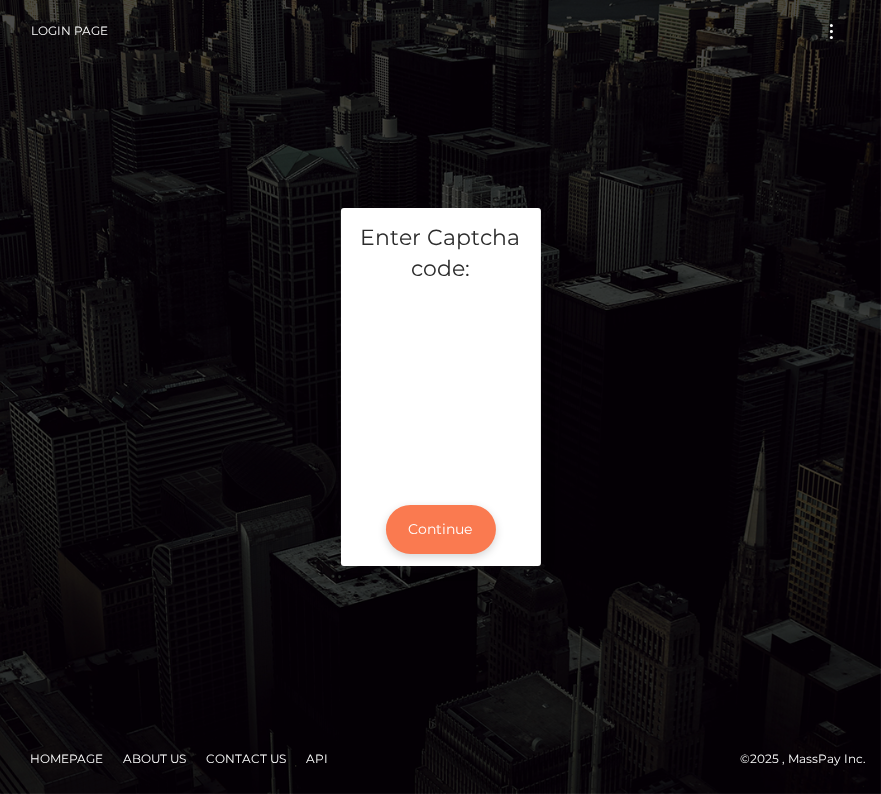 click on "Continue" at bounding box center (441, 529) 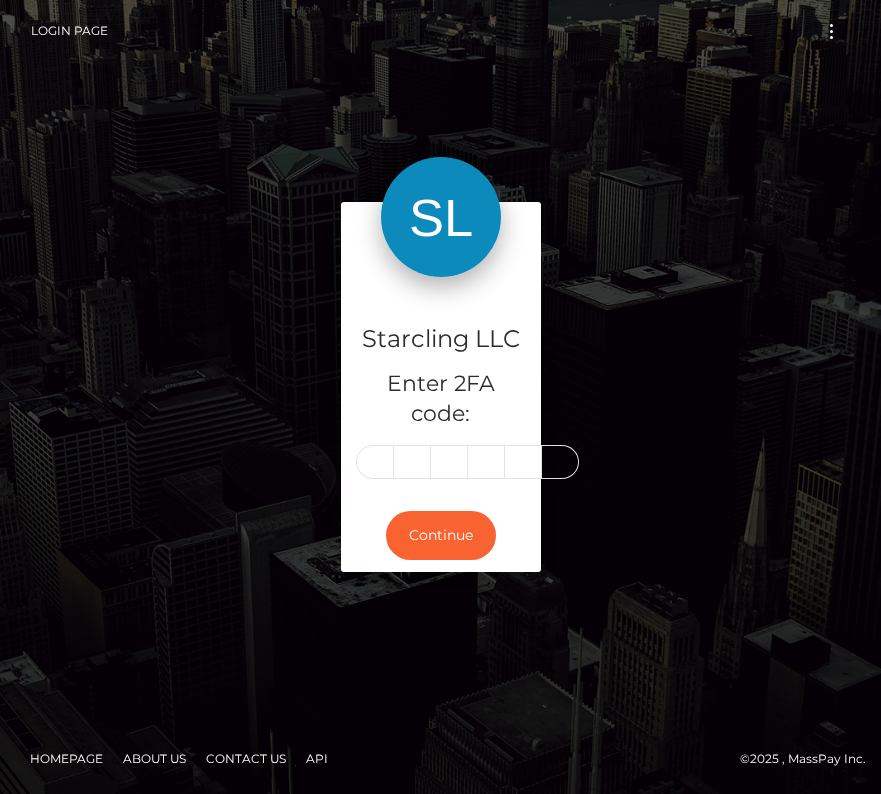 scroll, scrollTop: 0, scrollLeft: 0, axis: both 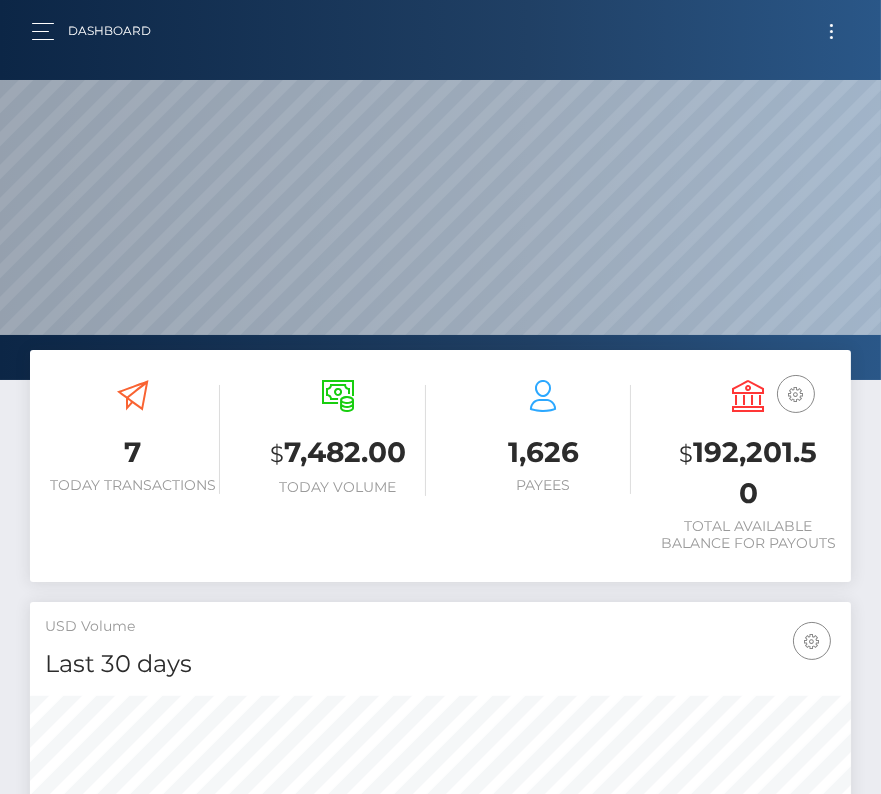 click at bounding box center (831, 25) 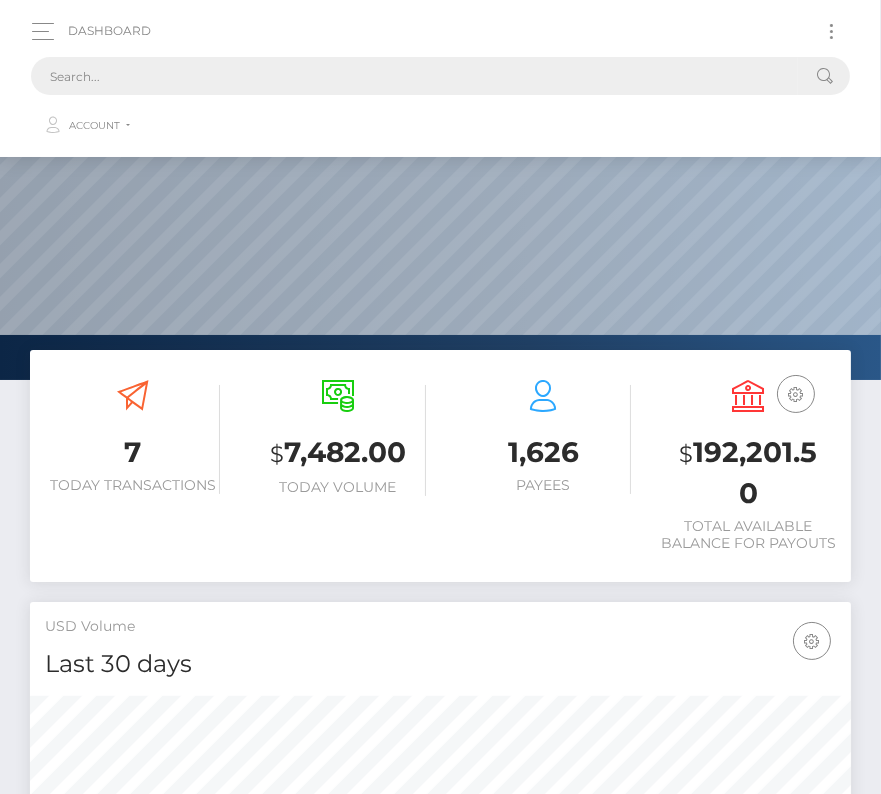 click at bounding box center (414, 76) 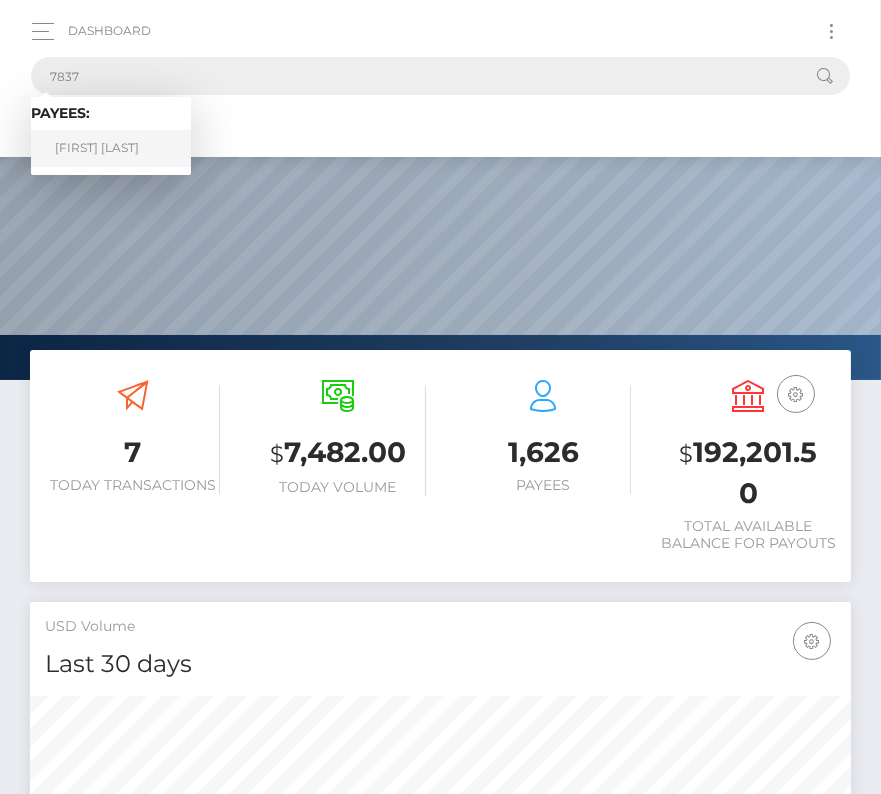 type on "7837" 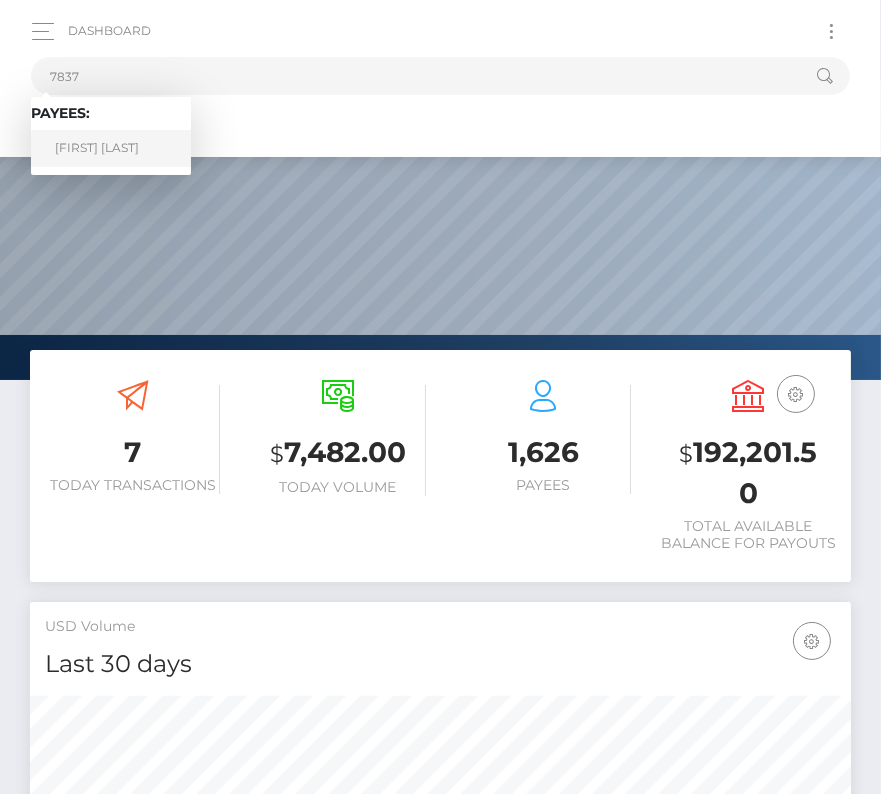 click on "Devon  Tracey" at bounding box center [111, 148] 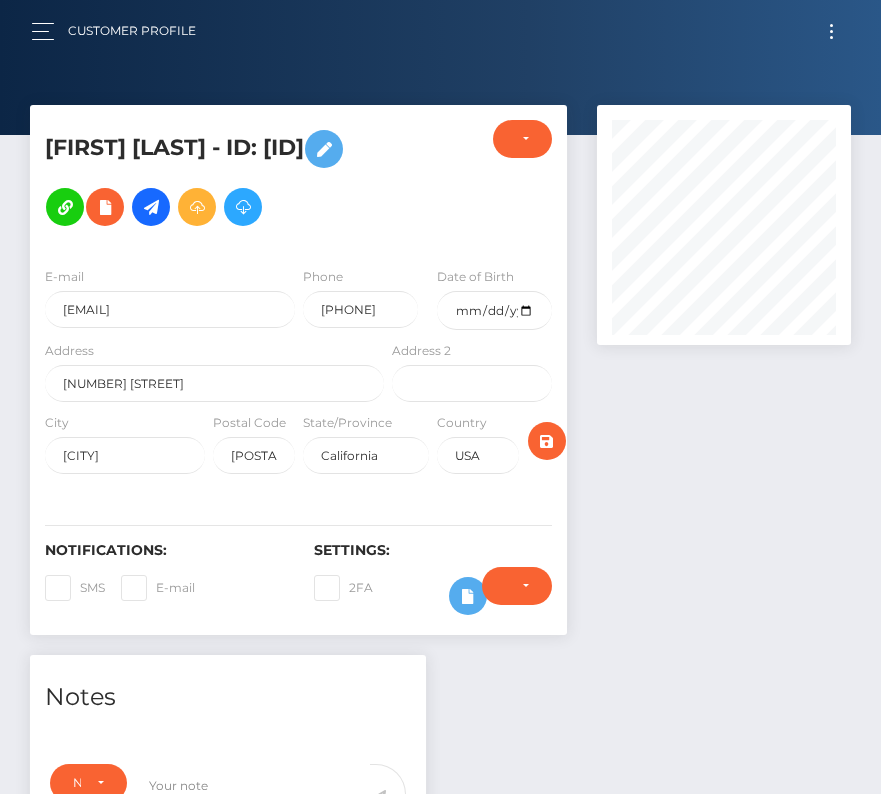 scroll, scrollTop: 0, scrollLeft: 0, axis: both 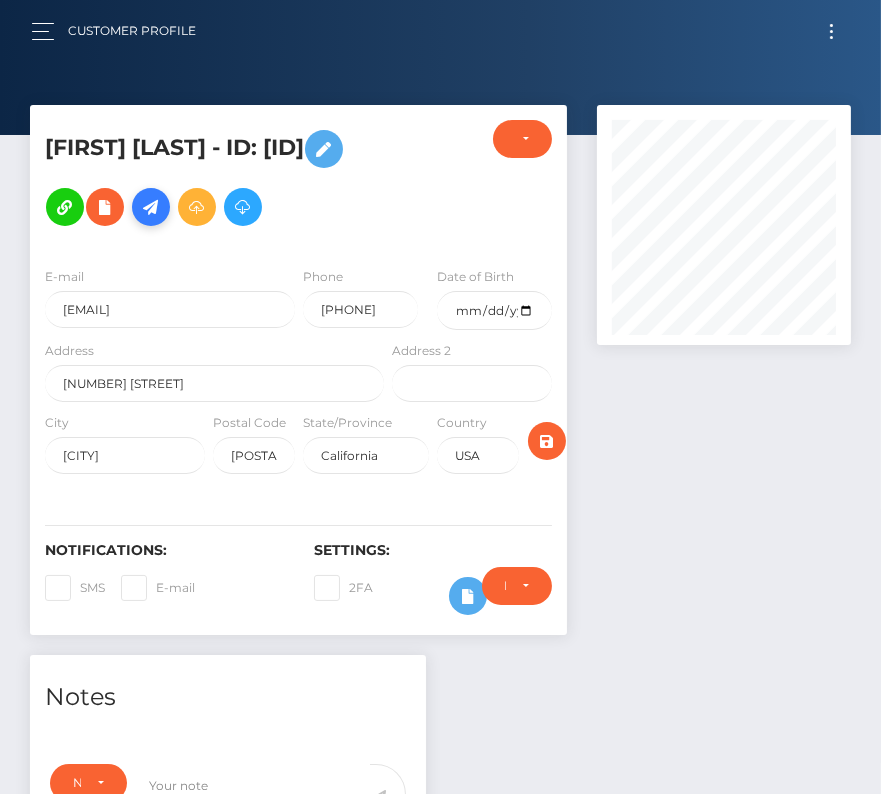 click at bounding box center [151, 207] 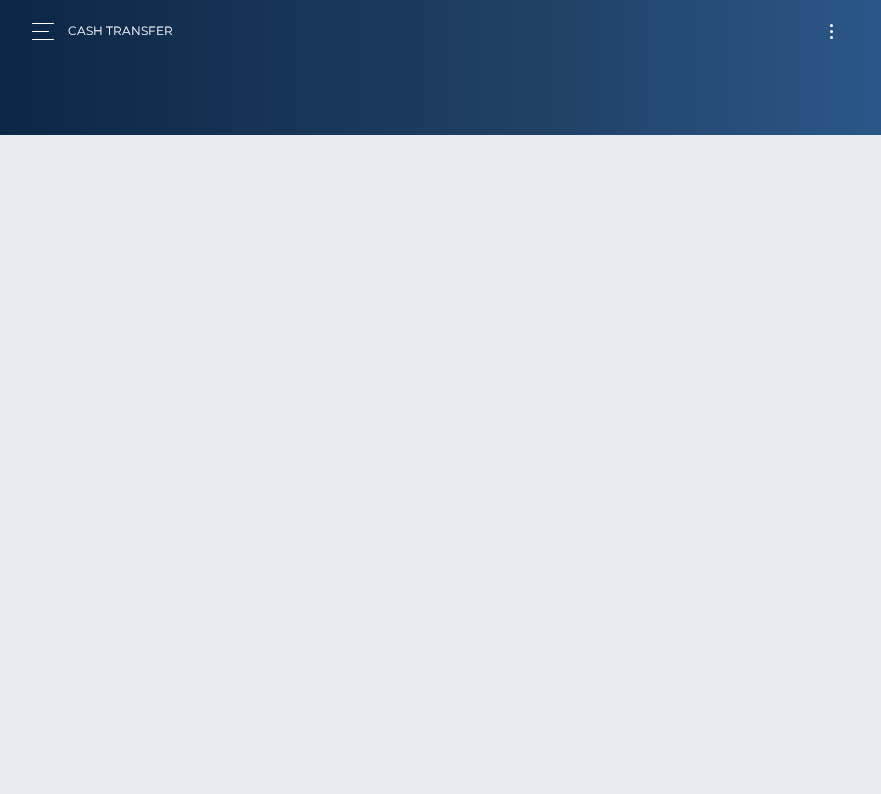 scroll, scrollTop: 0, scrollLeft: 0, axis: both 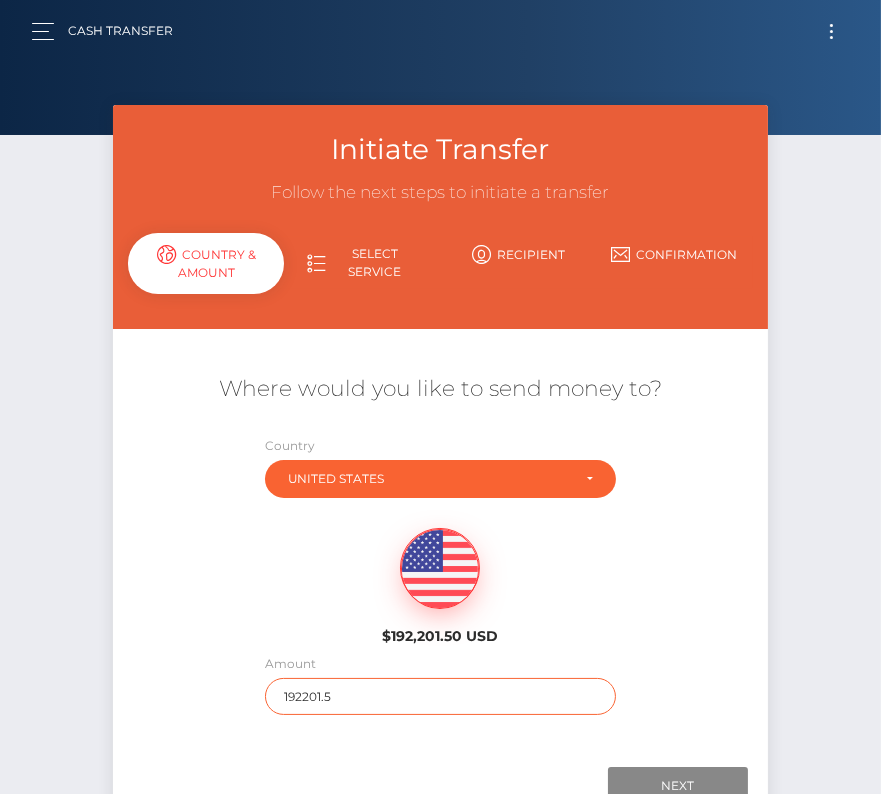 click on "192201.5" at bounding box center [441, 696] 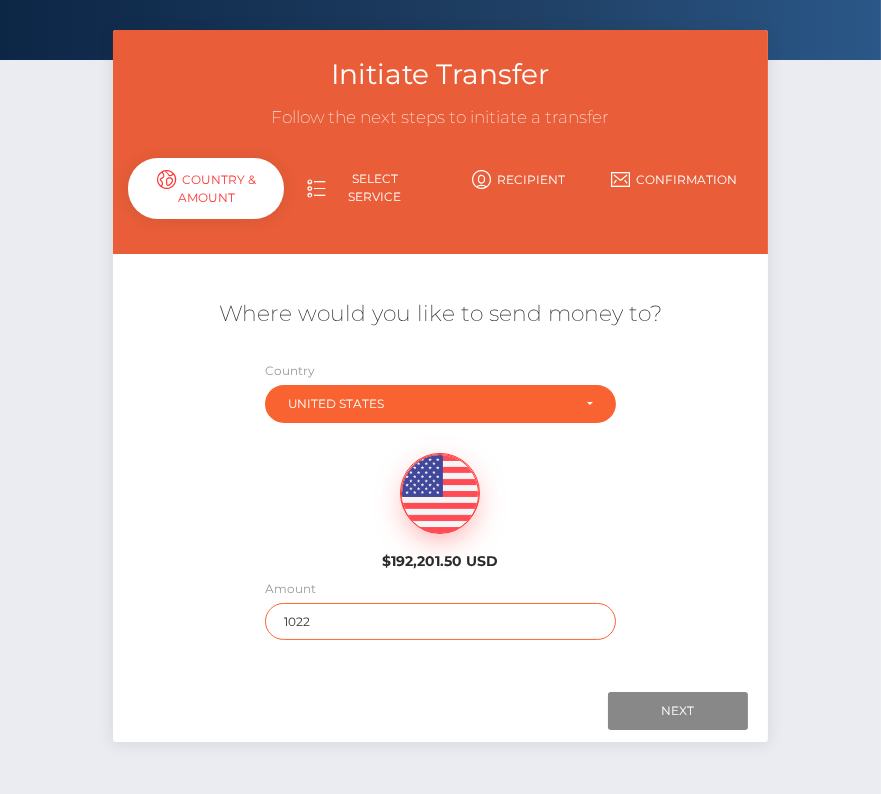 scroll, scrollTop: 134, scrollLeft: 0, axis: vertical 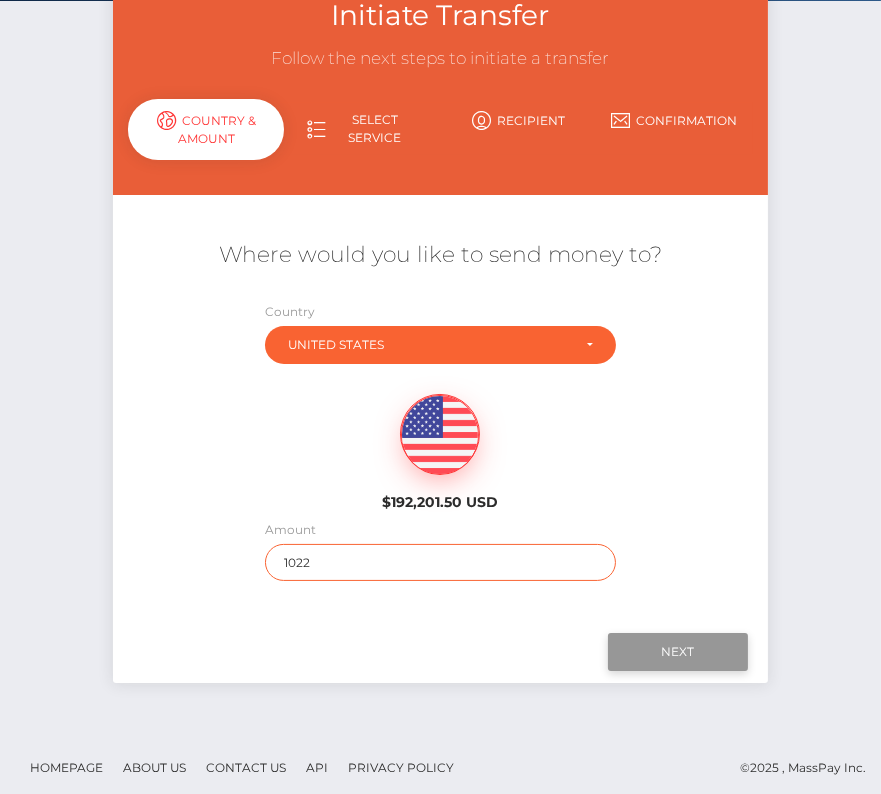 type on "1022" 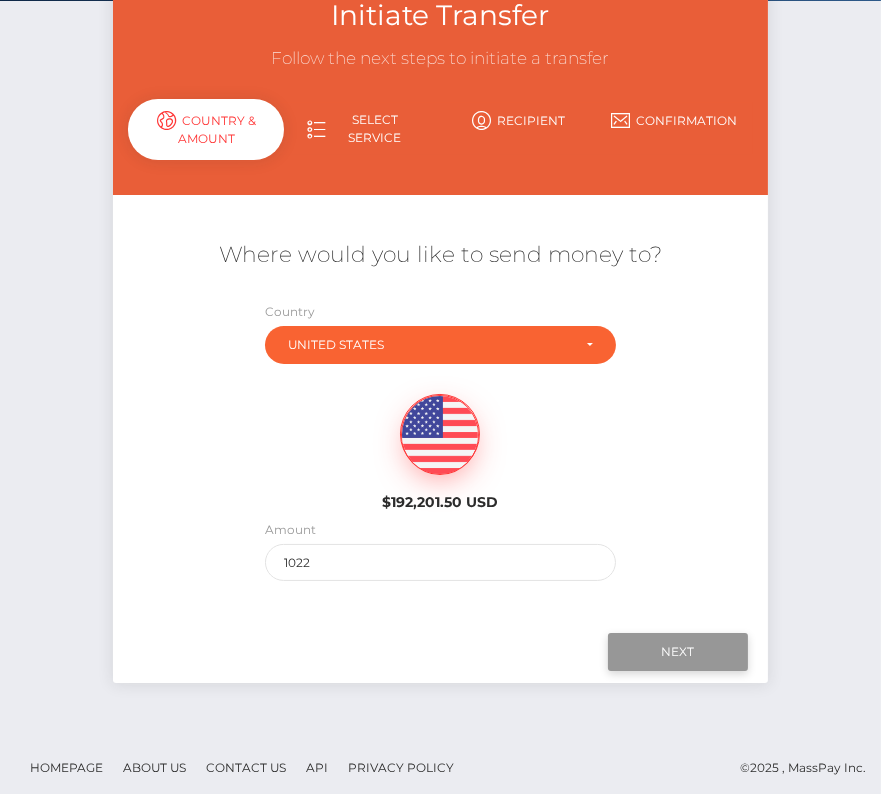click on "Next" at bounding box center (678, 652) 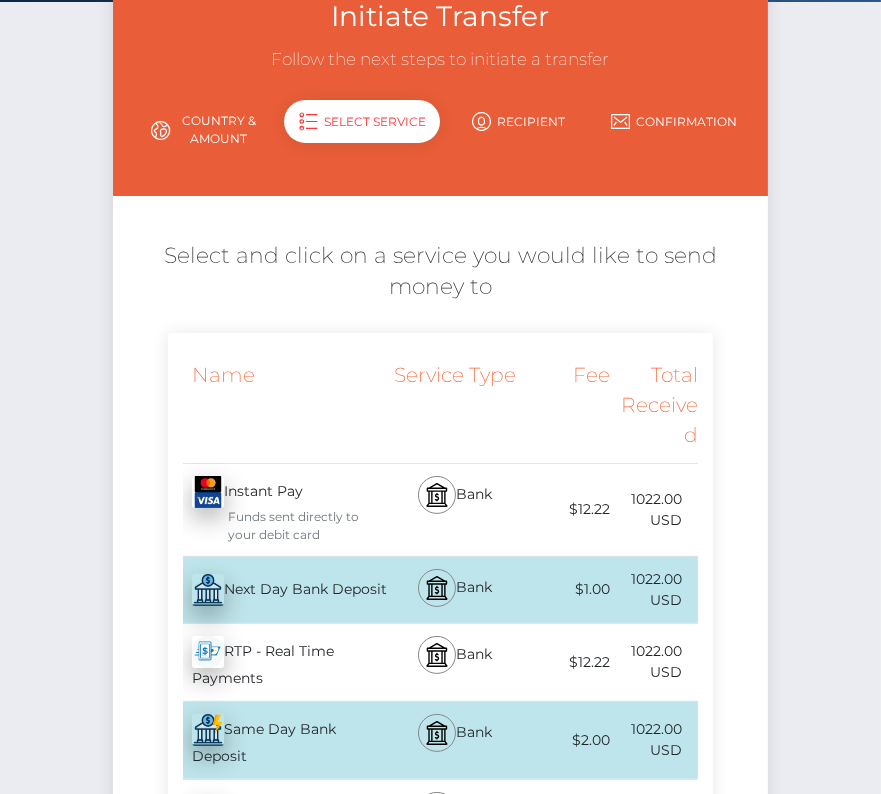 scroll, scrollTop: 261, scrollLeft: 0, axis: vertical 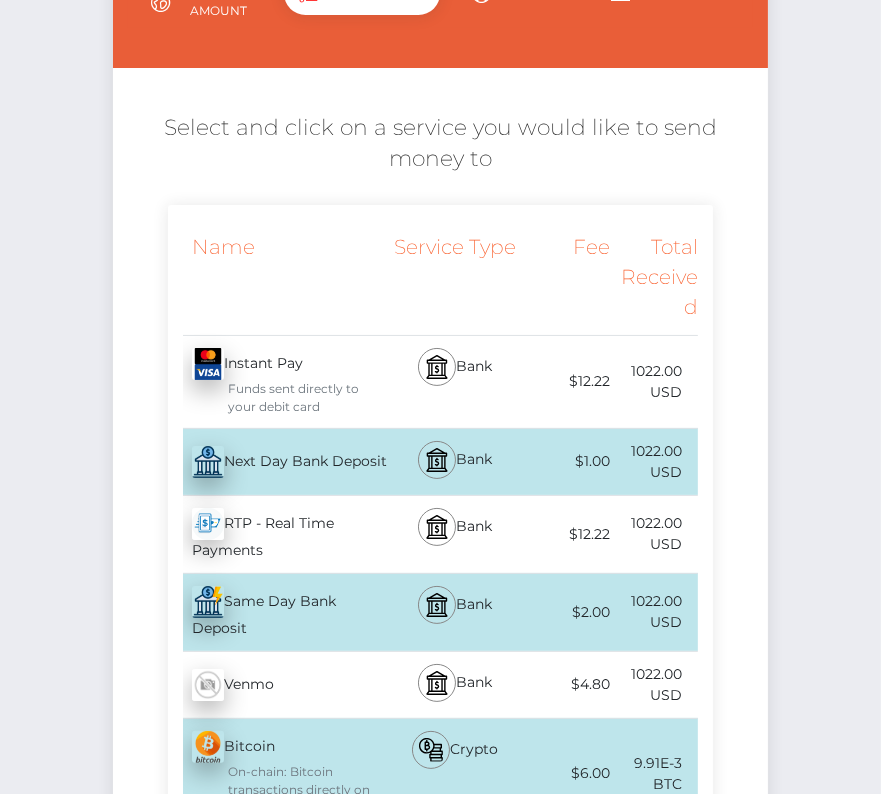 click on "Next Day Bank Deposit  - USD" at bounding box center (278, 462) 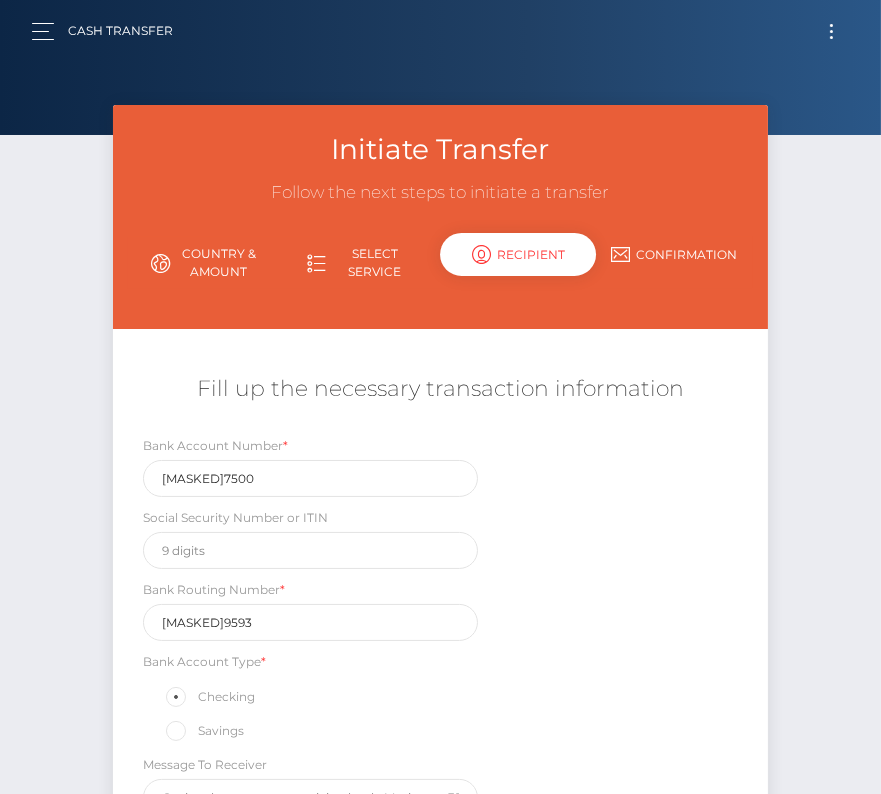 scroll, scrollTop: 235, scrollLeft: 0, axis: vertical 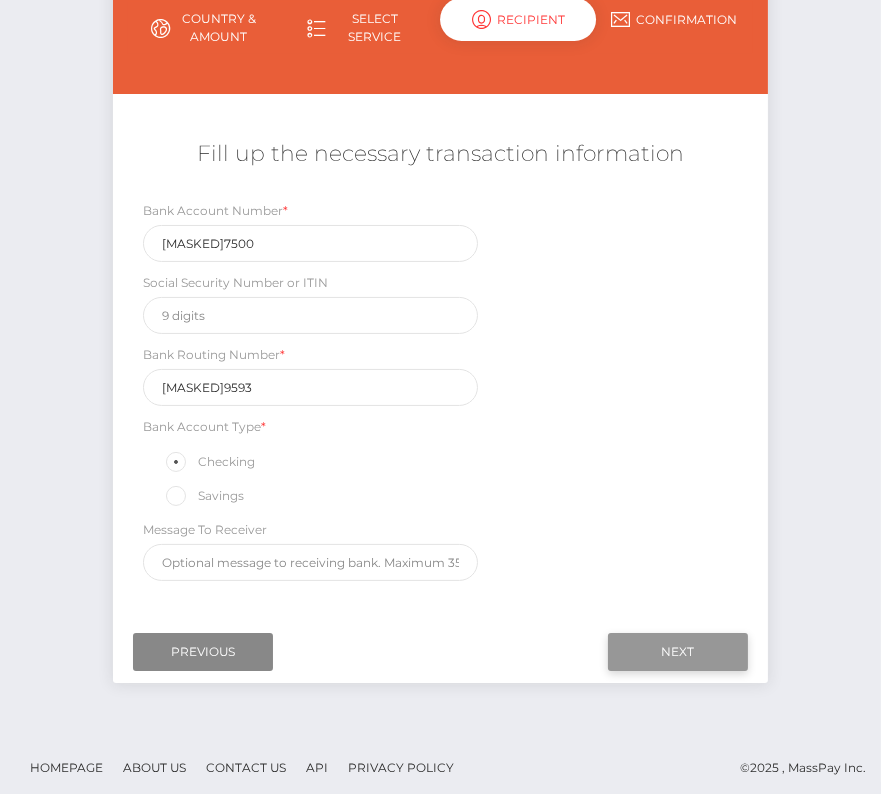 click on "Next" at bounding box center (678, 652) 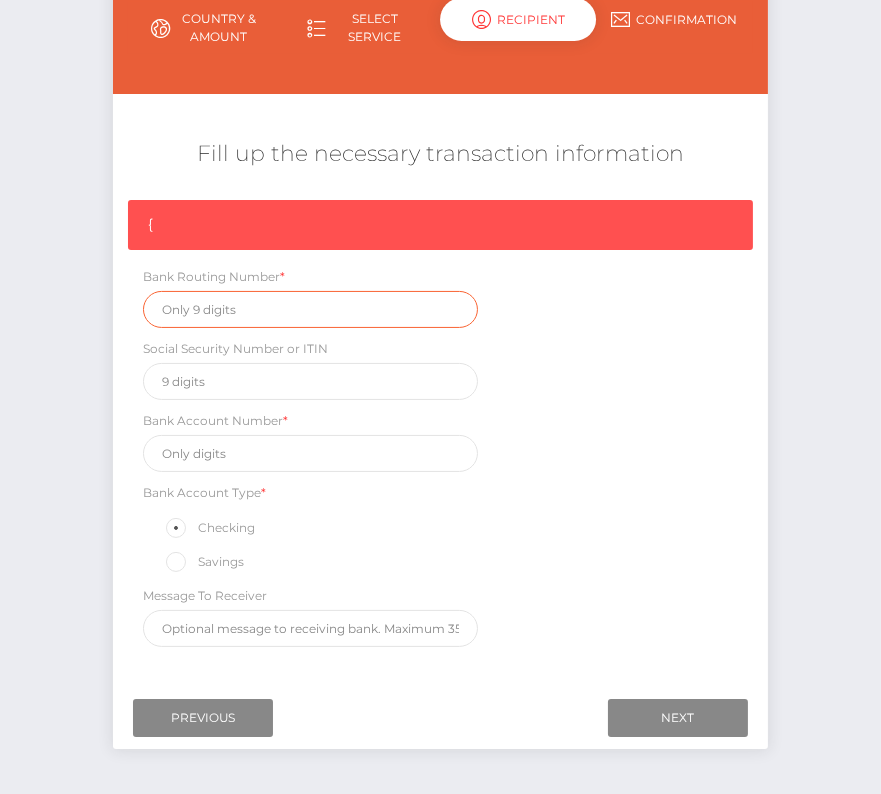 click at bounding box center (310, 309) 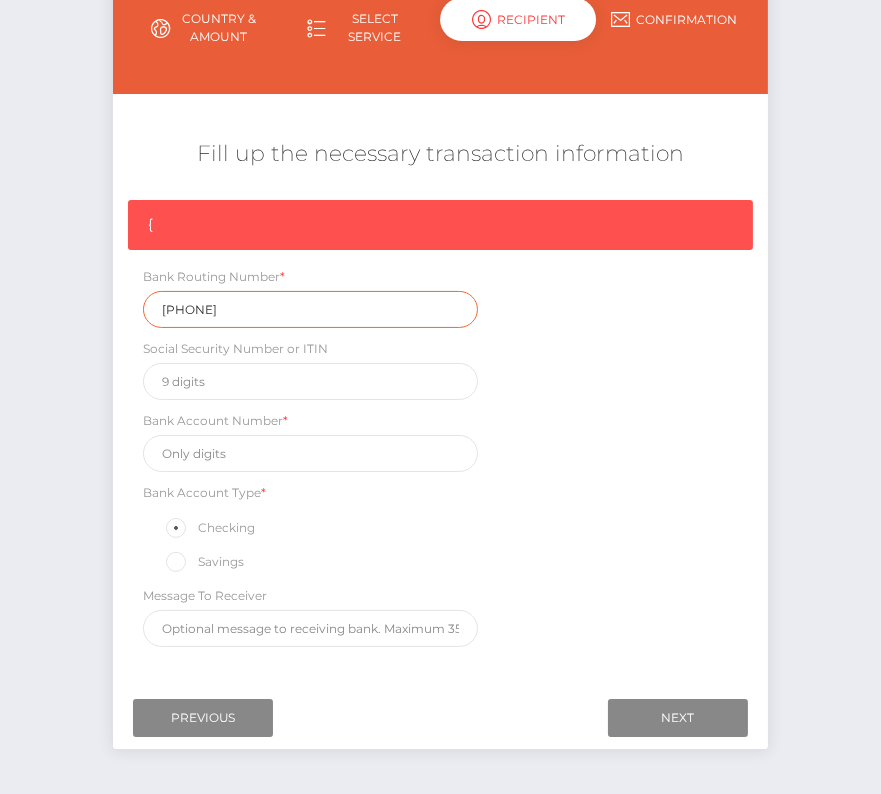 type on "026009593" 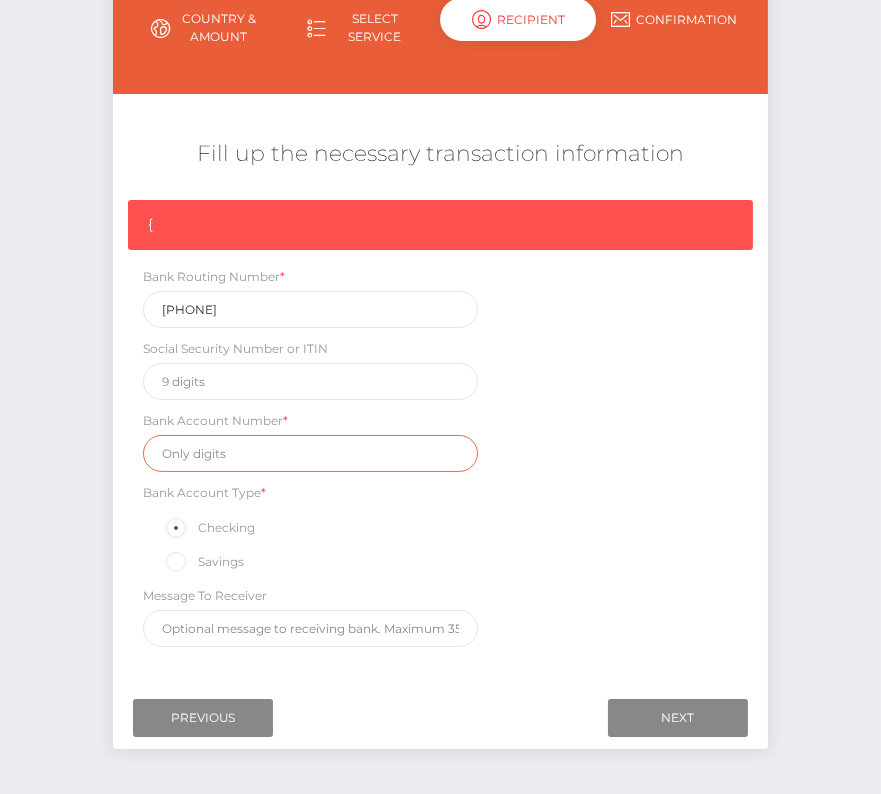 click at bounding box center (310, 453) 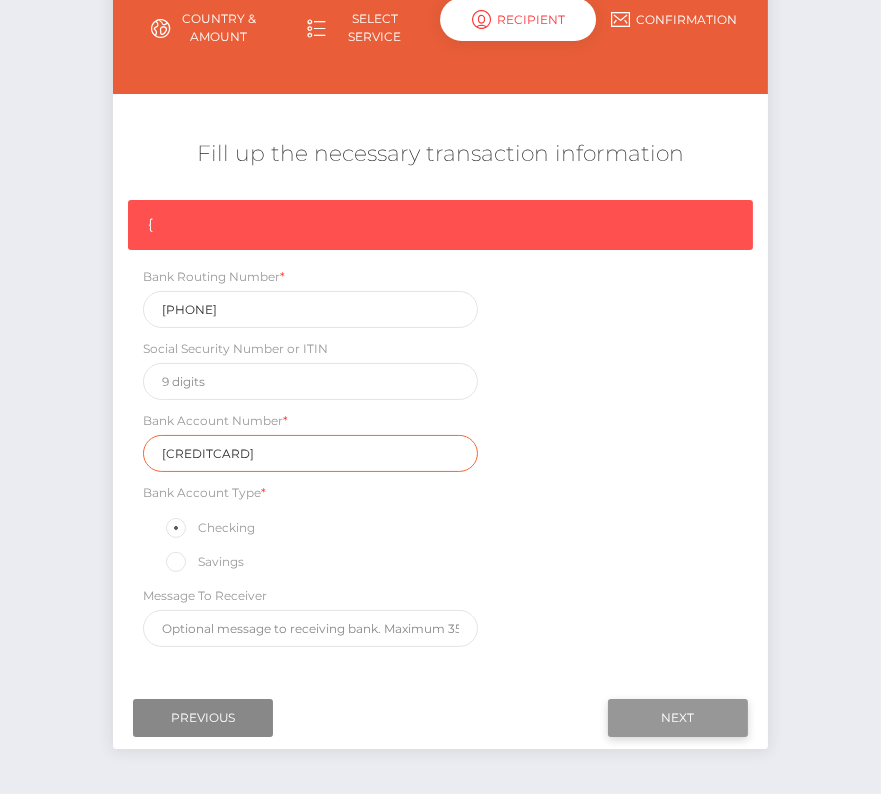 type on "325043637500" 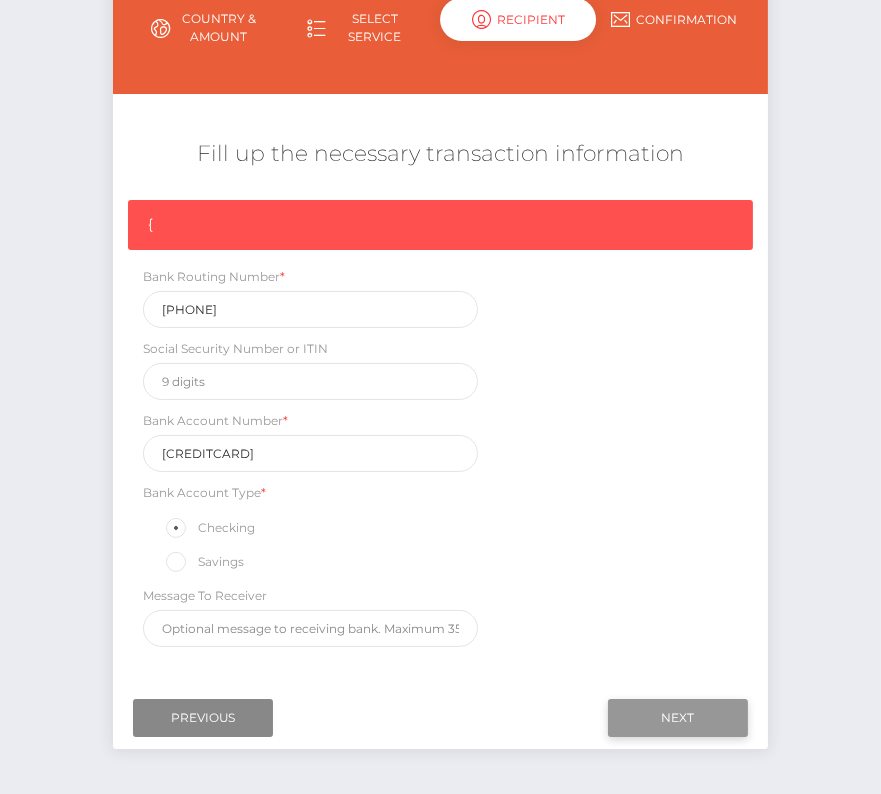 click on "Next" at bounding box center (678, 718) 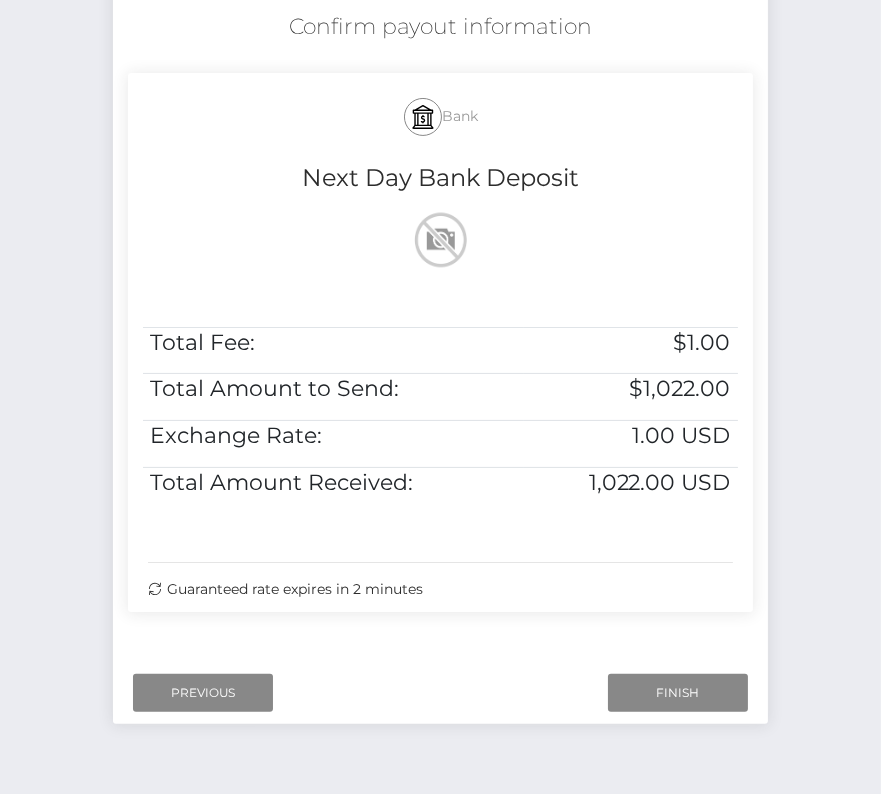 scroll, scrollTop: 408, scrollLeft: 0, axis: vertical 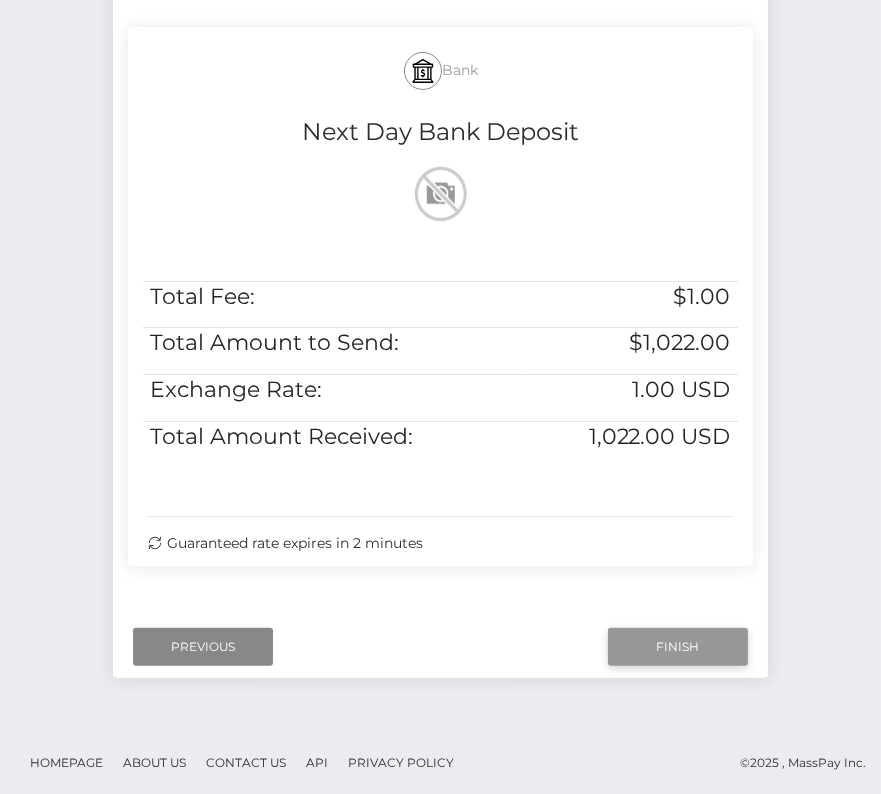 click on "Finish" at bounding box center [678, 647] 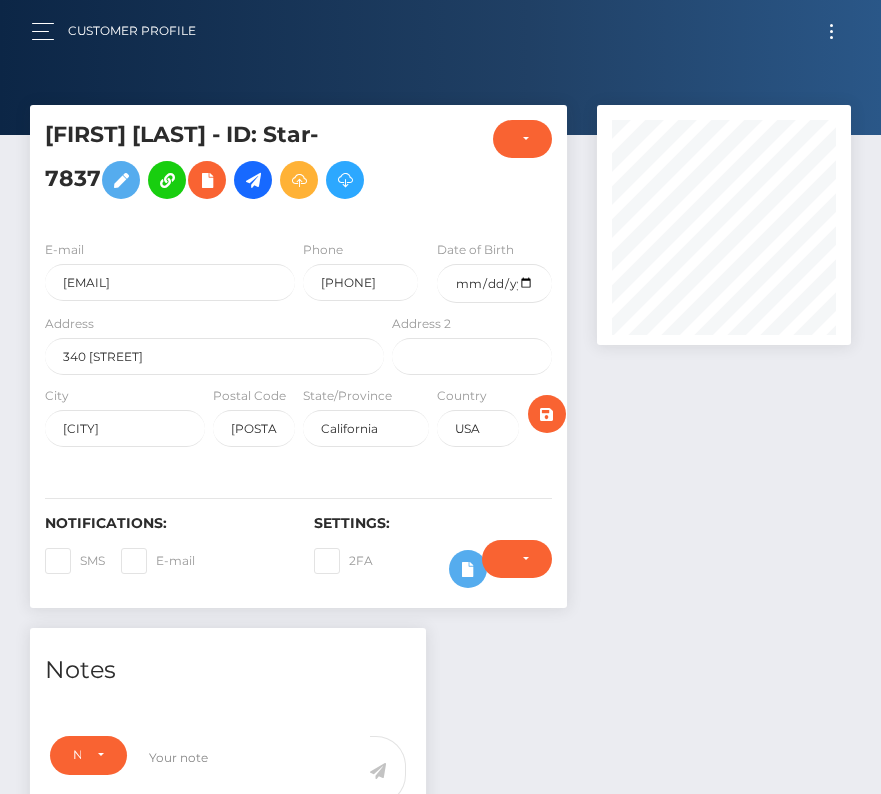 scroll, scrollTop: 0, scrollLeft: 0, axis: both 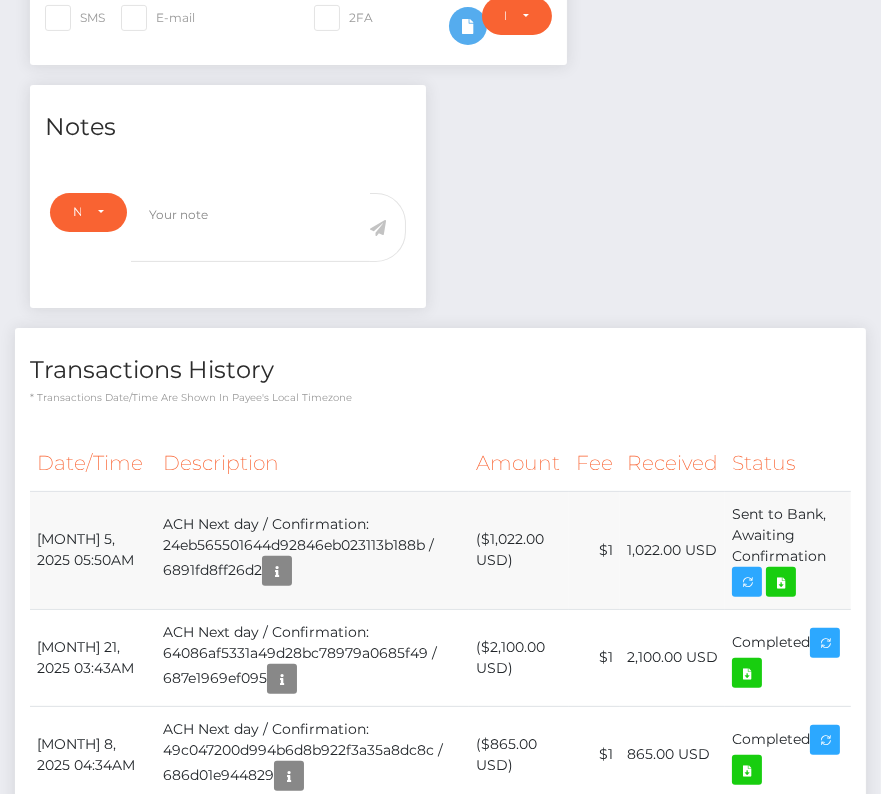 drag, startPoint x: 38, startPoint y: 528, endPoint x: 835, endPoint y: 573, distance: 798.26935 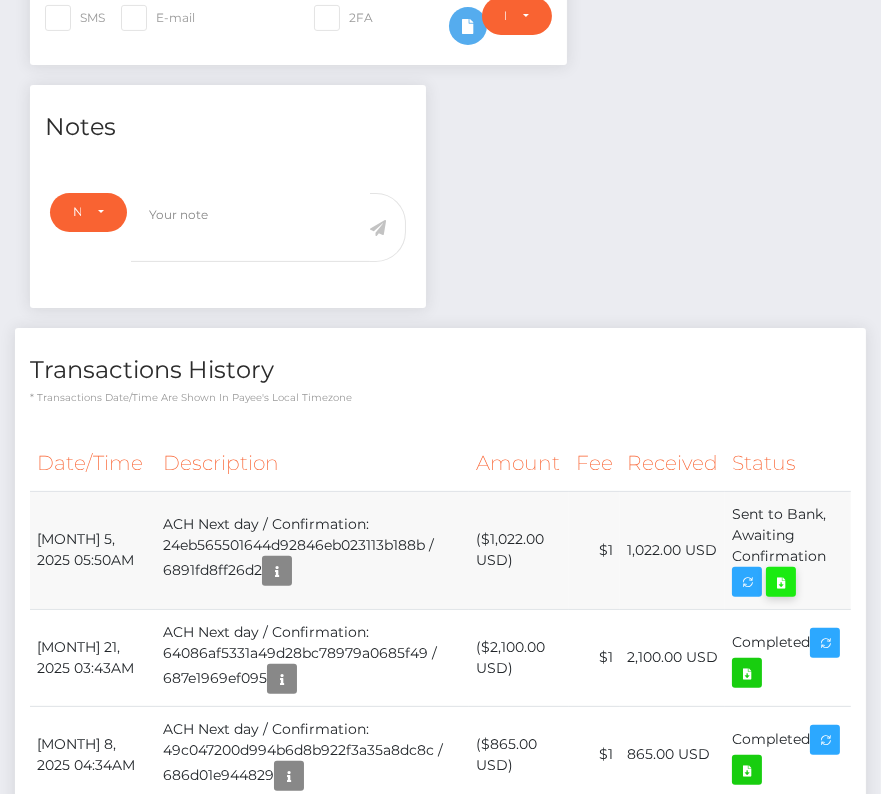 click at bounding box center (781, 582) 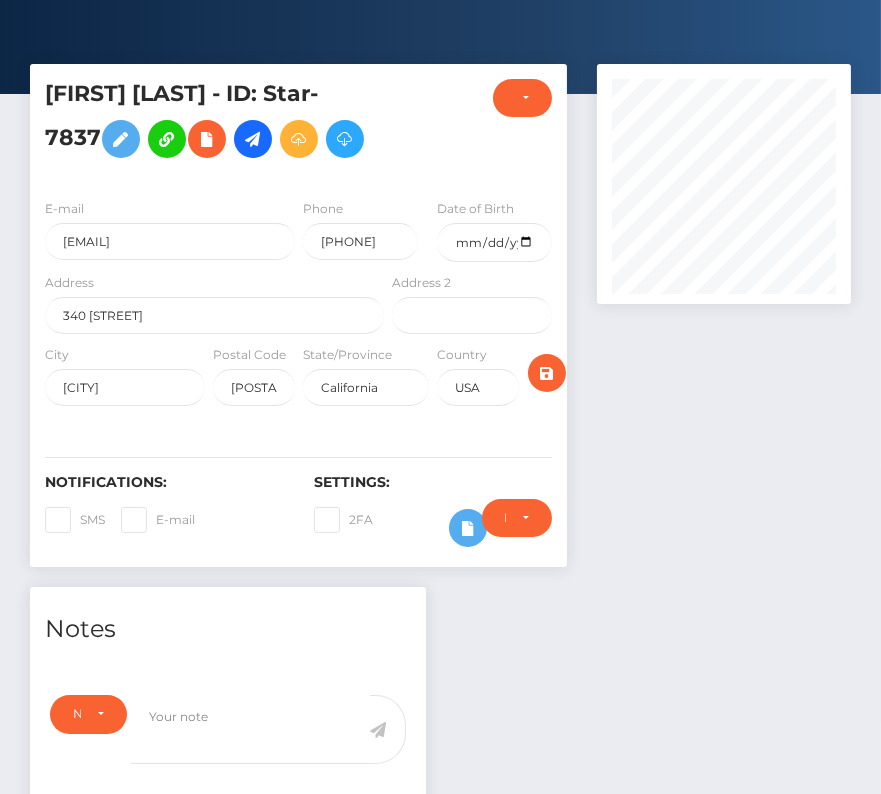 scroll, scrollTop: 0, scrollLeft: 0, axis: both 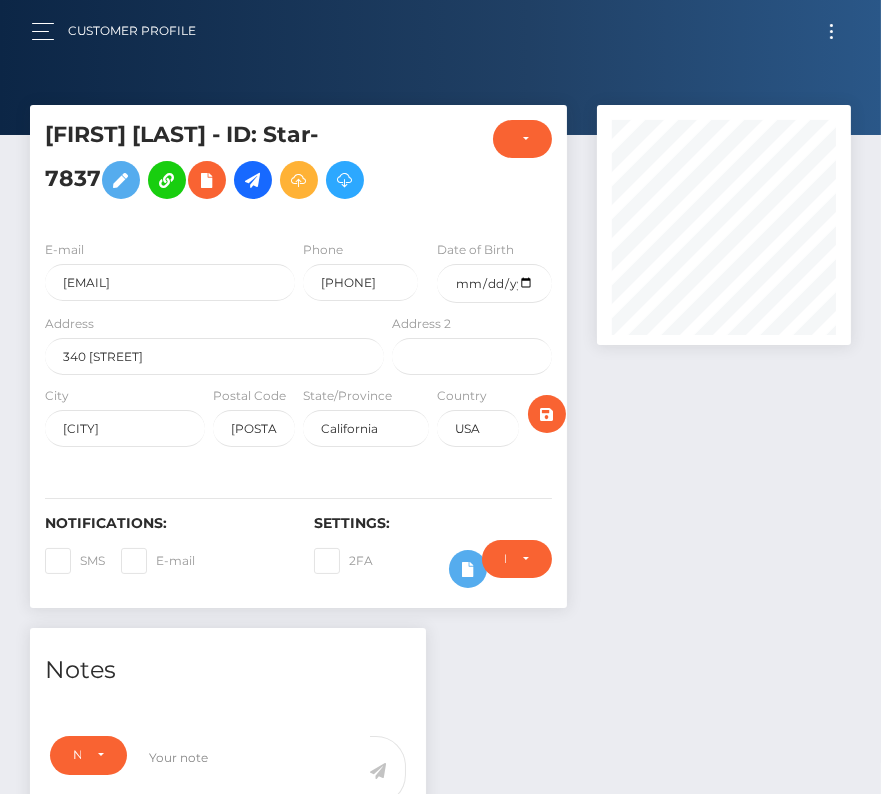 click at bounding box center (831, 31) 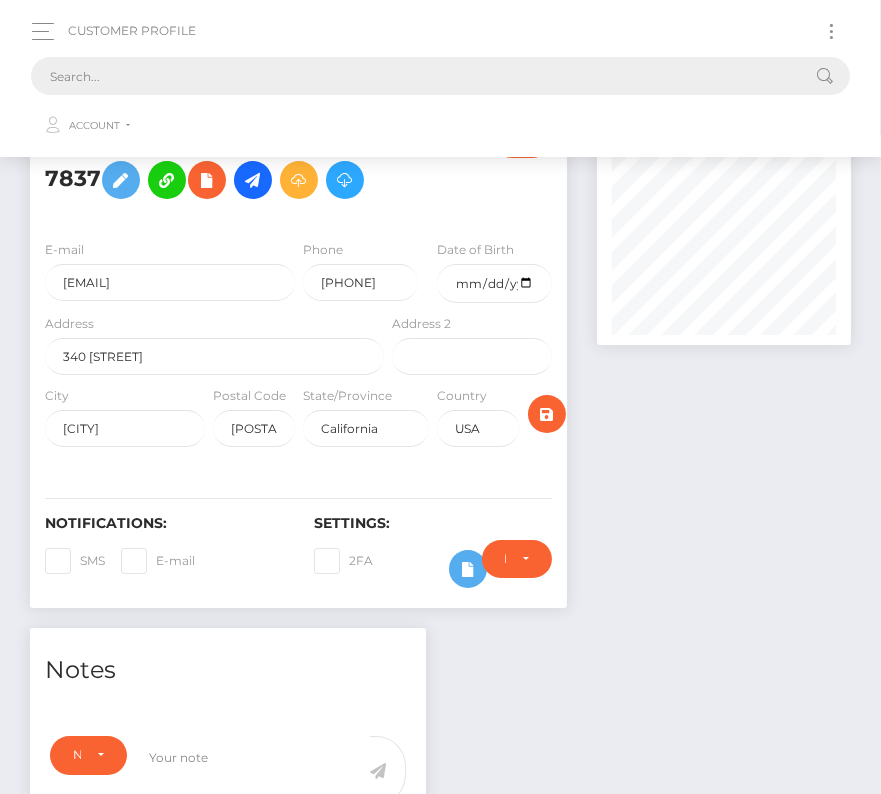 click at bounding box center (414, 76) 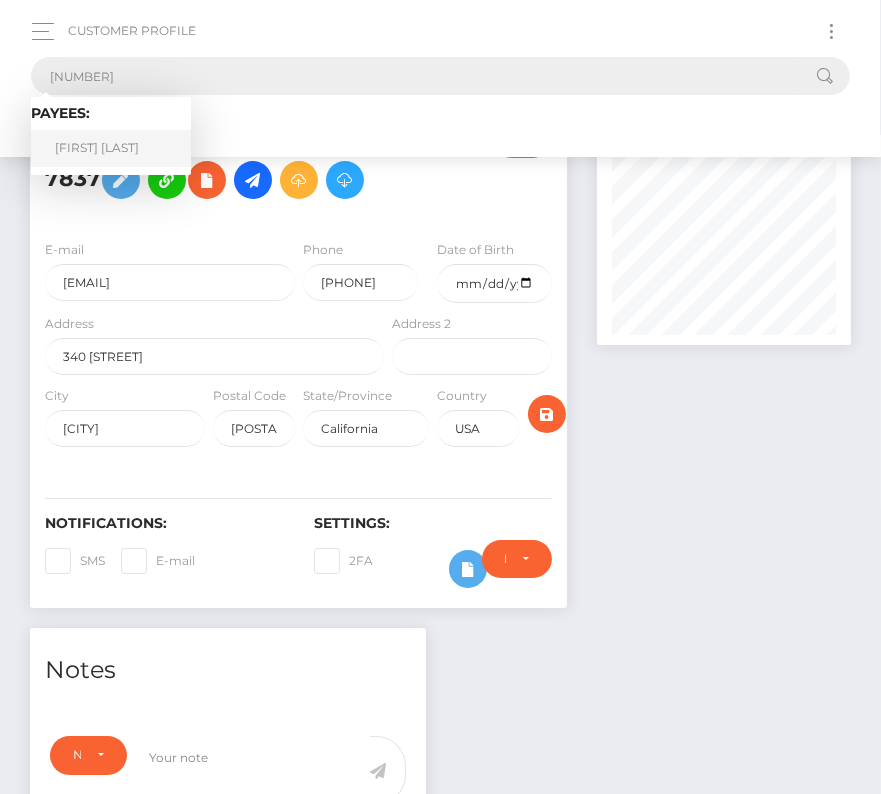 type on "388558" 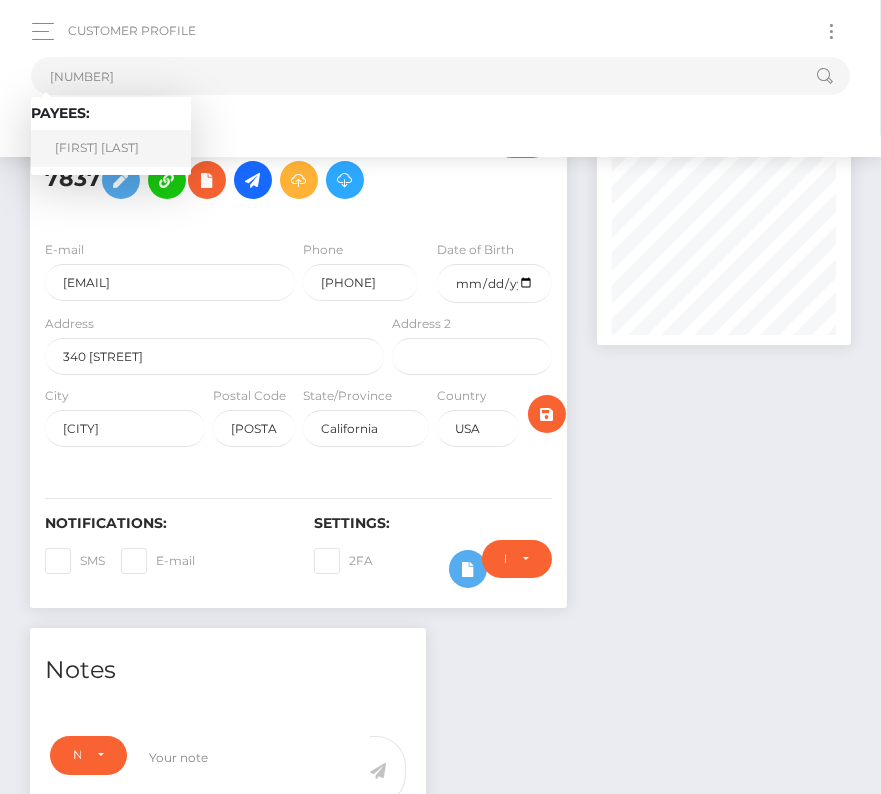 click on "Chloe  Marshall" at bounding box center [111, 148] 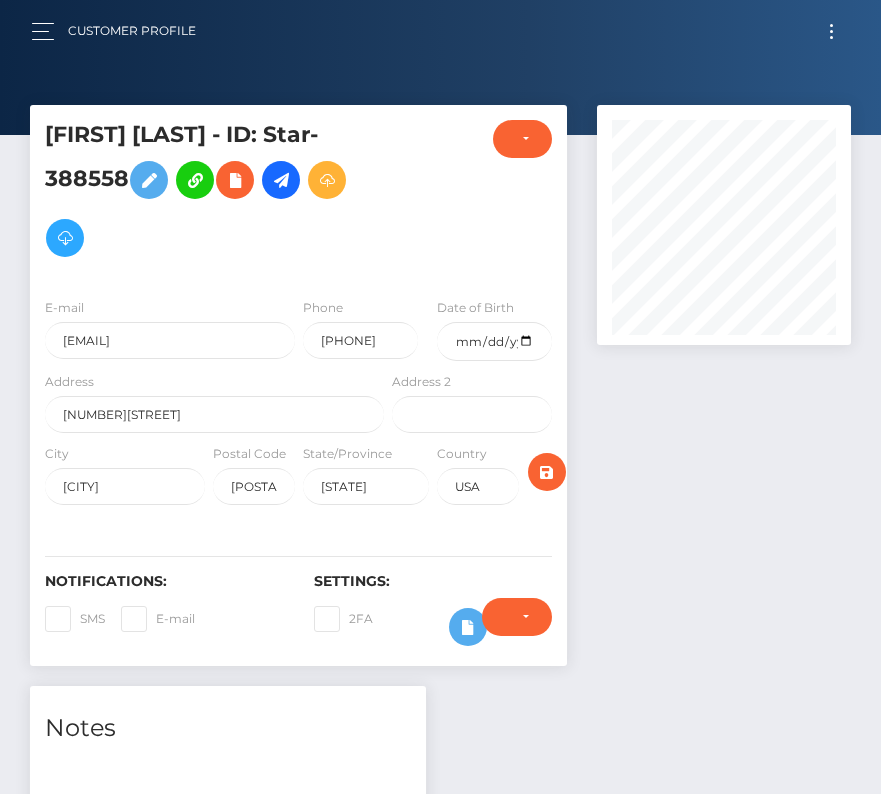 scroll, scrollTop: 0, scrollLeft: 0, axis: both 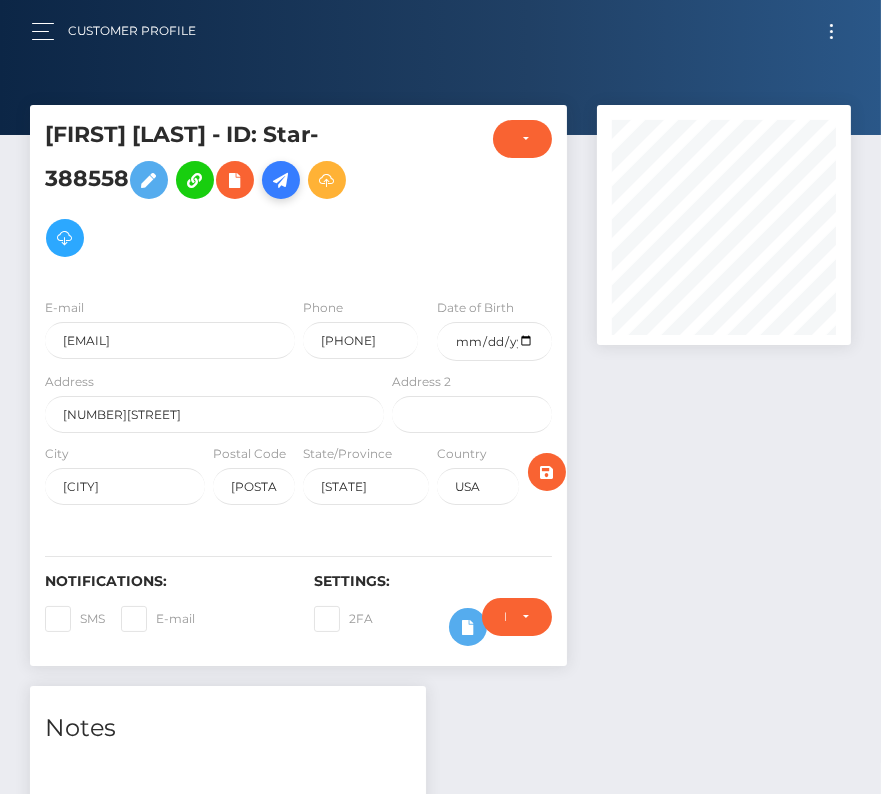 click at bounding box center [281, 180] 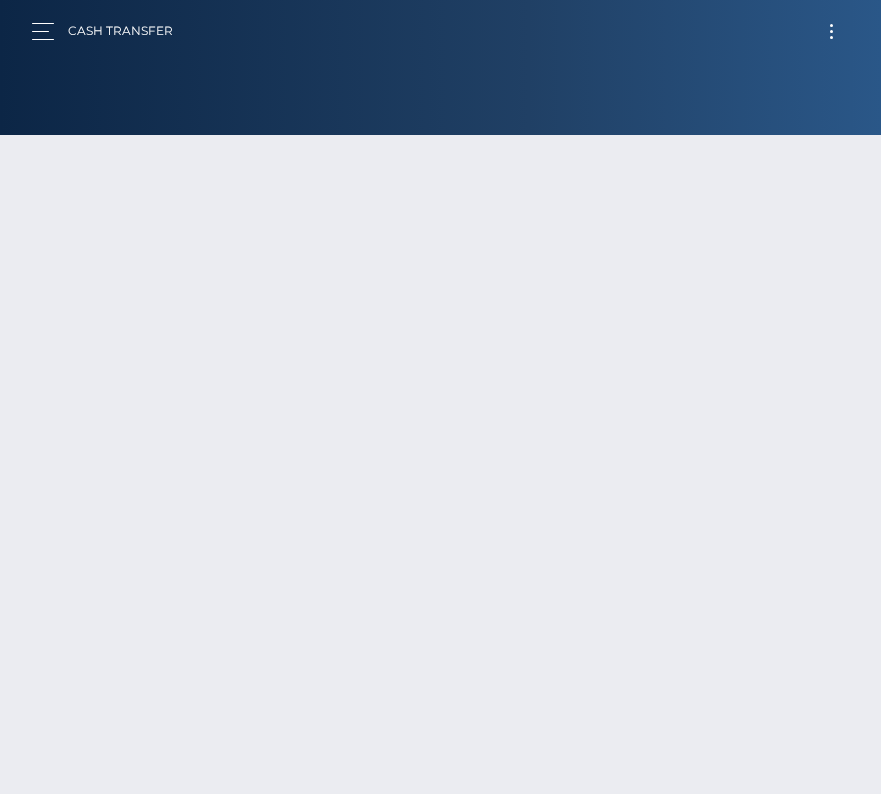 scroll, scrollTop: 0, scrollLeft: 0, axis: both 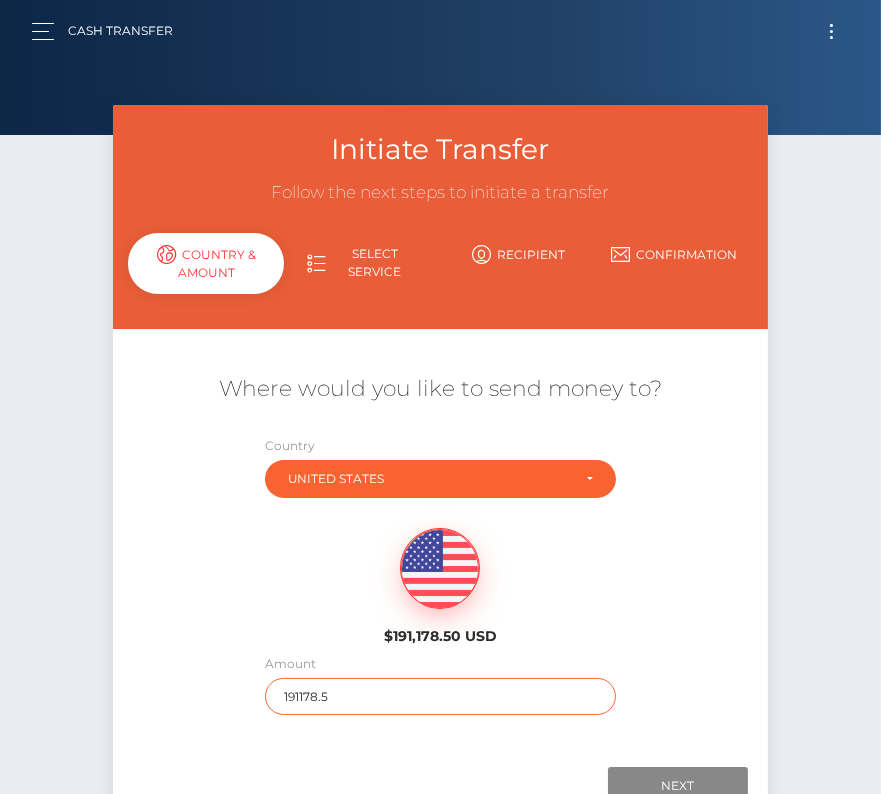 click on "191178.5" at bounding box center [441, 696] 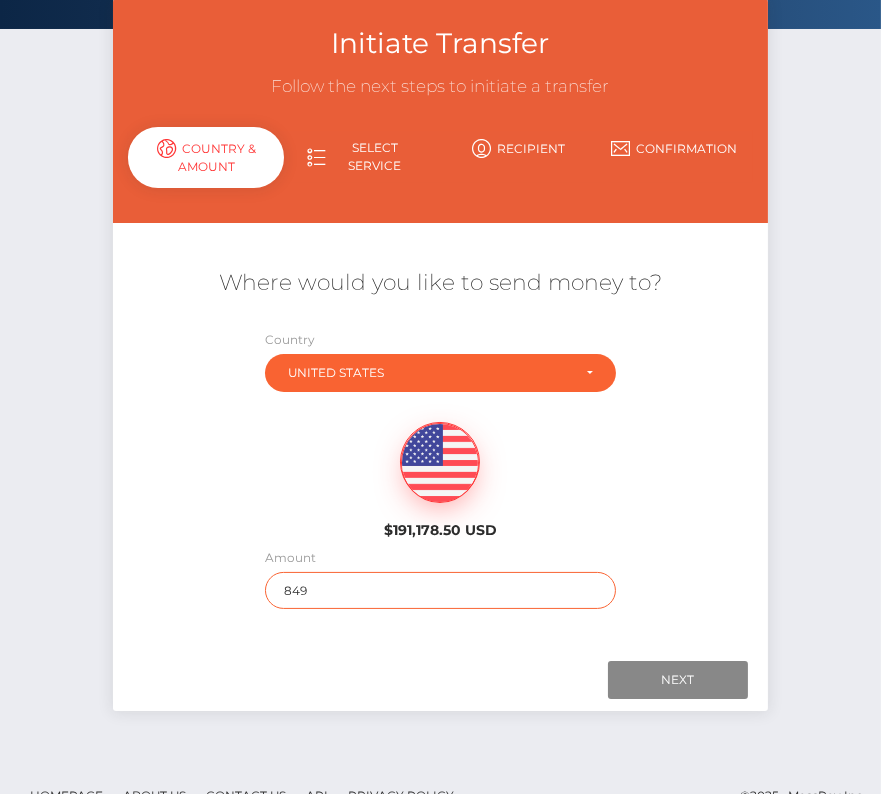 scroll, scrollTop: 134, scrollLeft: 0, axis: vertical 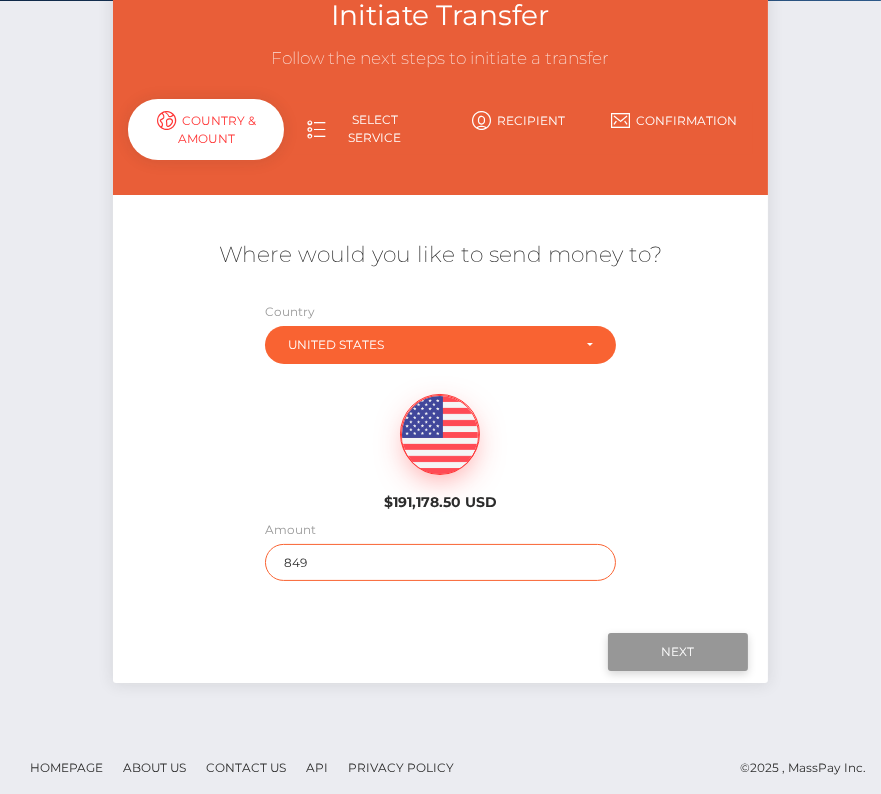 type on "849" 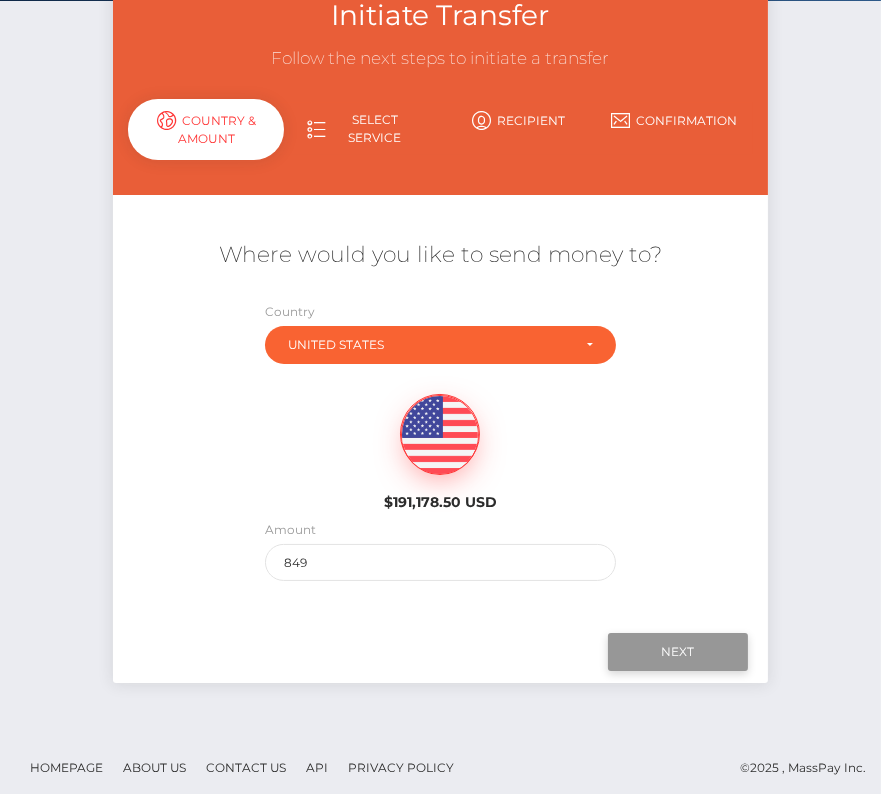 click on "Next" at bounding box center (678, 652) 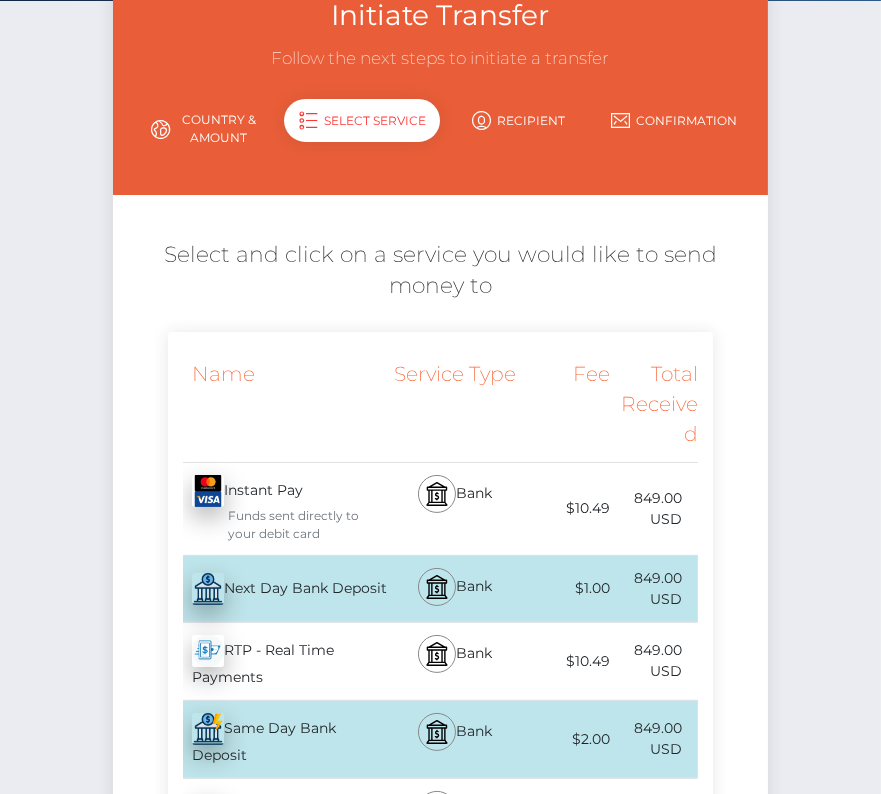 scroll, scrollTop: 133, scrollLeft: 0, axis: vertical 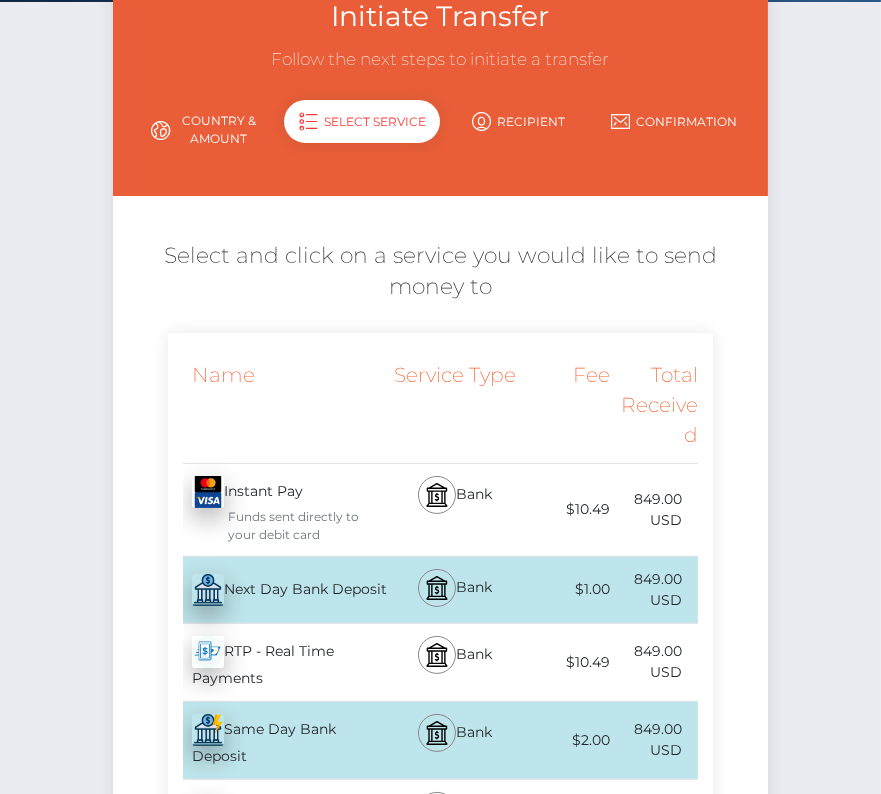 click on "Next Day Bank Deposit  - USD" at bounding box center [278, 590] 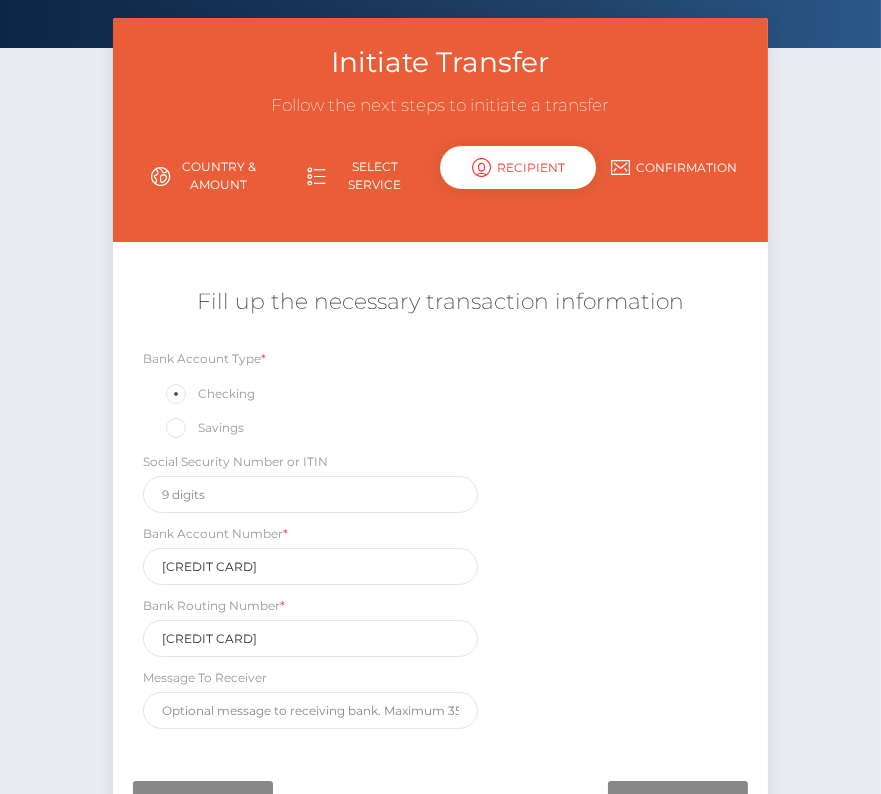 scroll, scrollTop: 113, scrollLeft: 0, axis: vertical 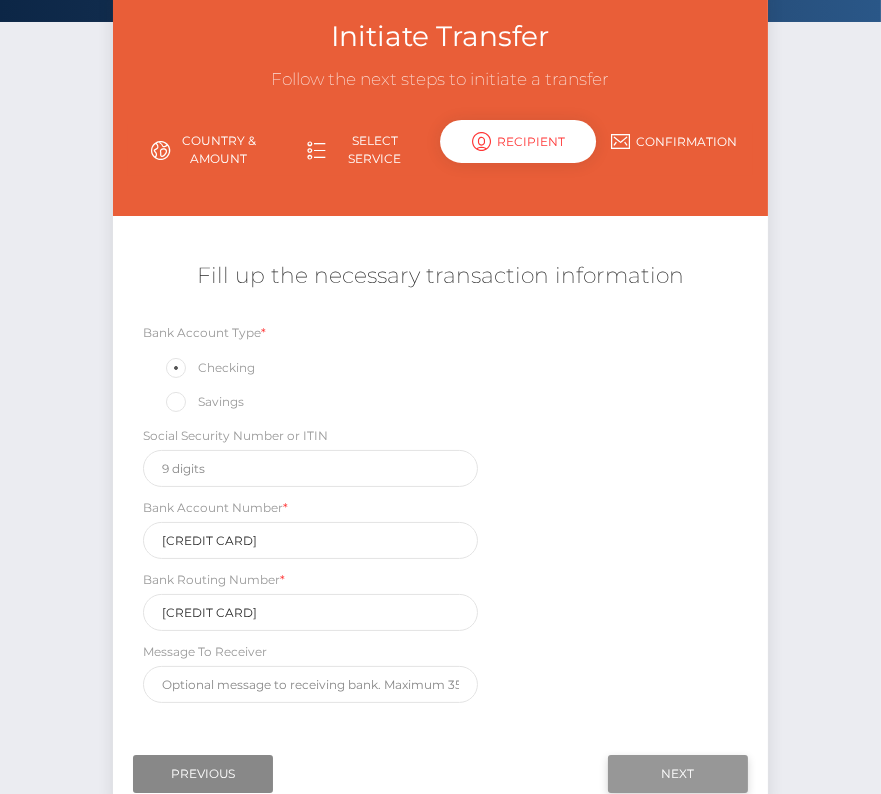 click on "Next" at bounding box center (678, 774) 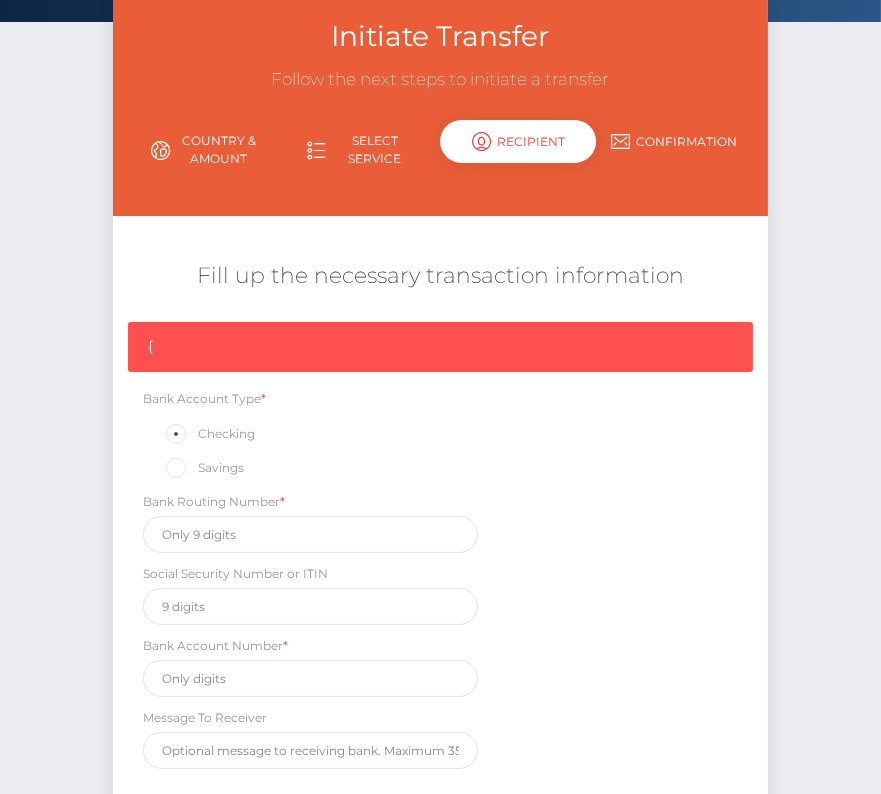scroll, scrollTop: 301, scrollLeft: 0, axis: vertical 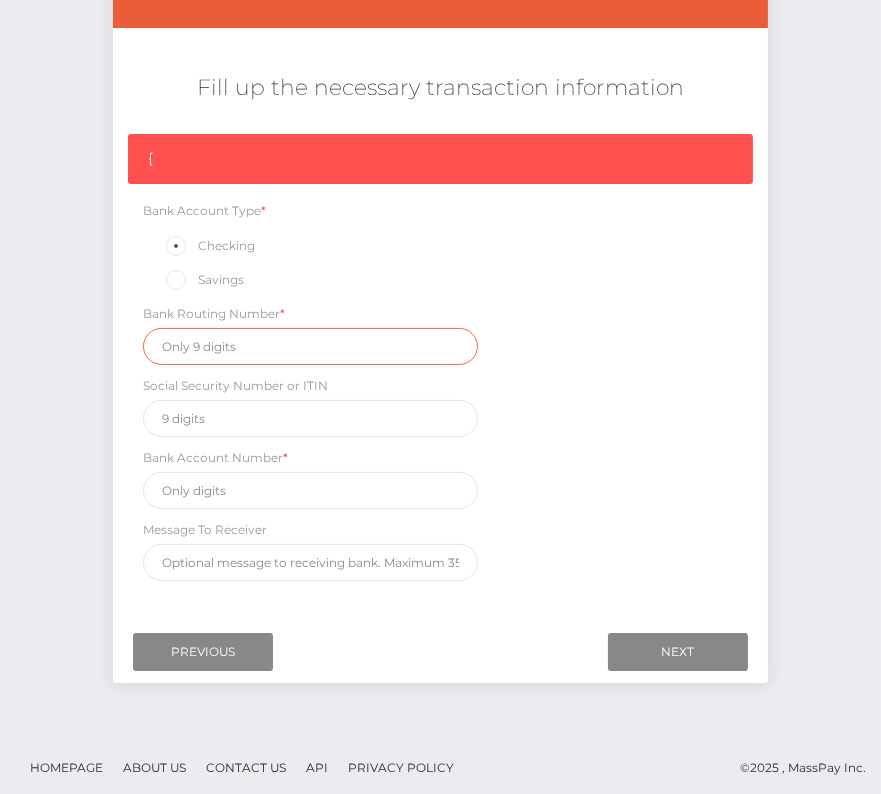 click at bounding box center (310, 346) 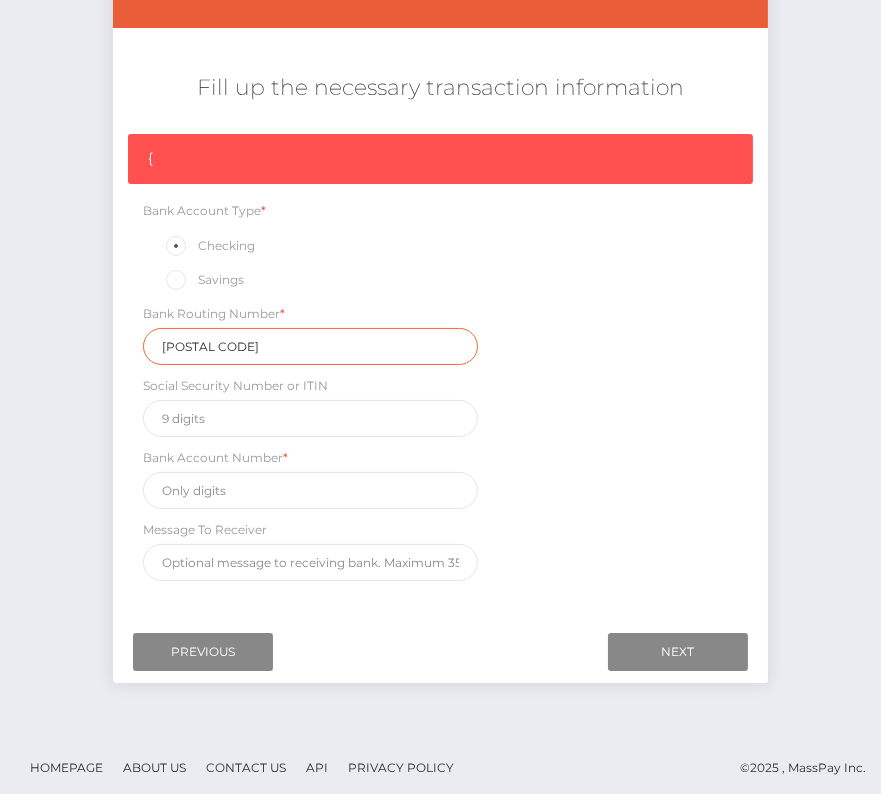 type on "[POSTAL CODE]" 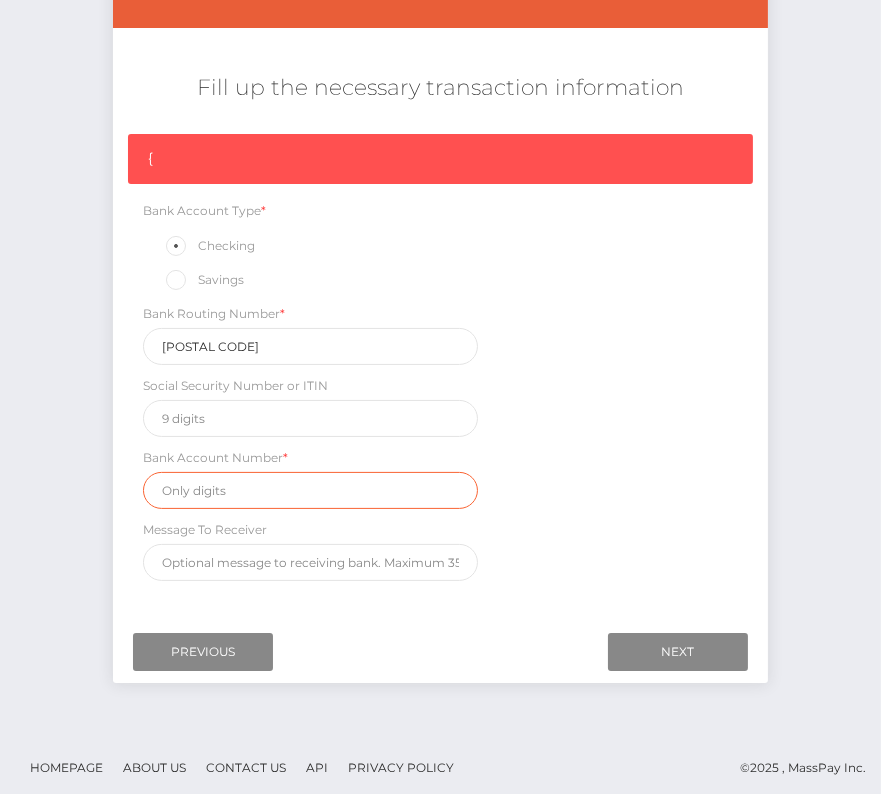 click at bounding box center [310, 490] 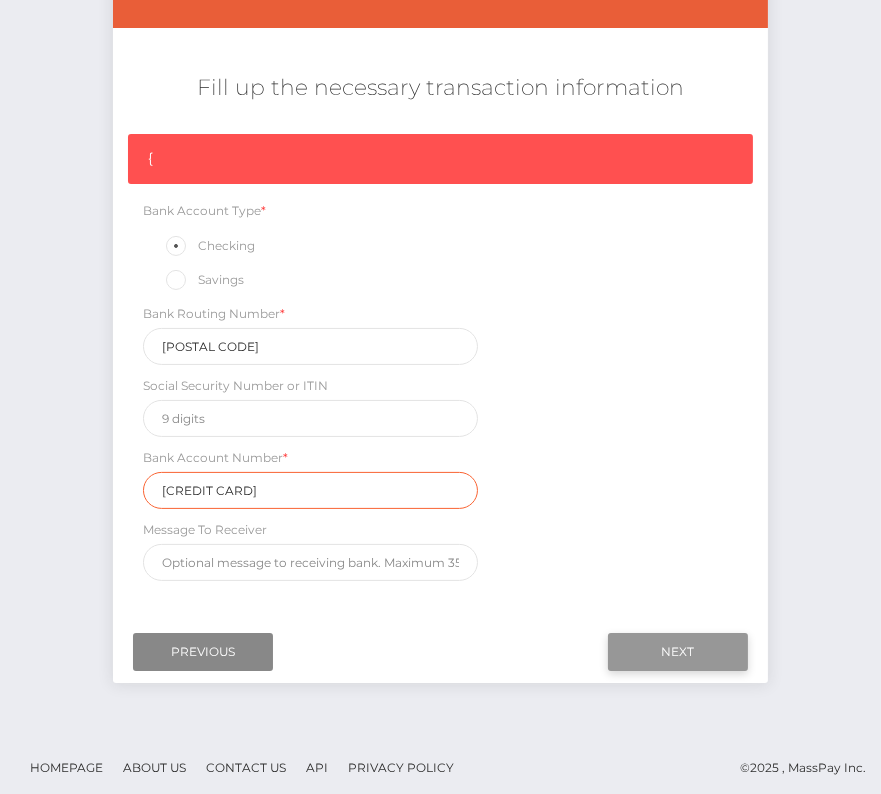 type on "[CREDIT CARD]" 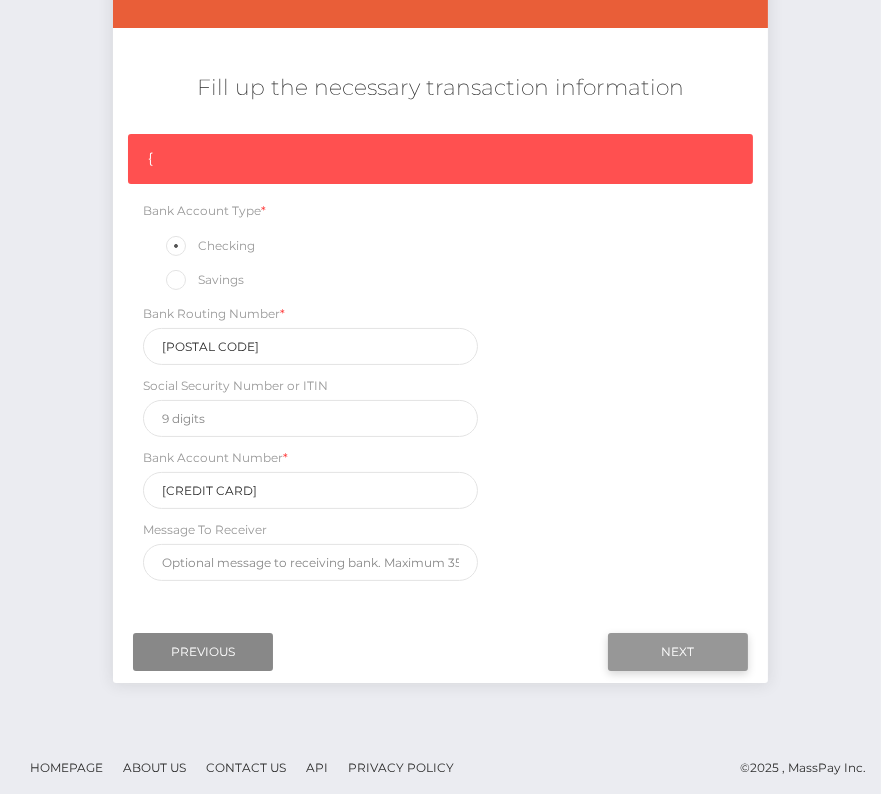 click on "Next" at bounding box center (678, 652) 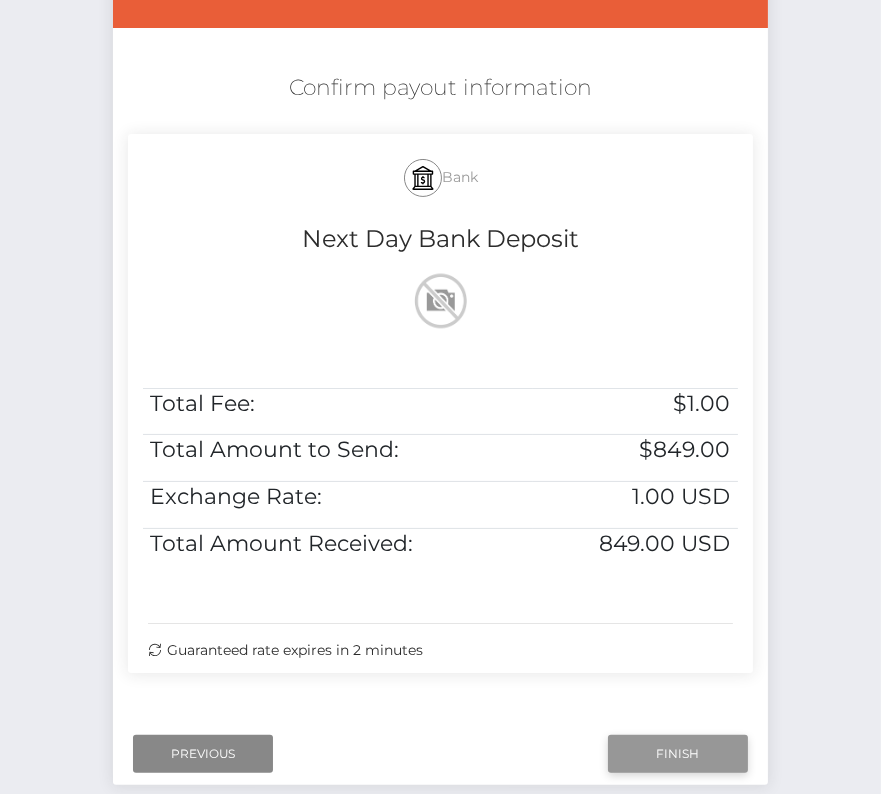 click on "Finish" at bounding box center (678, 754) 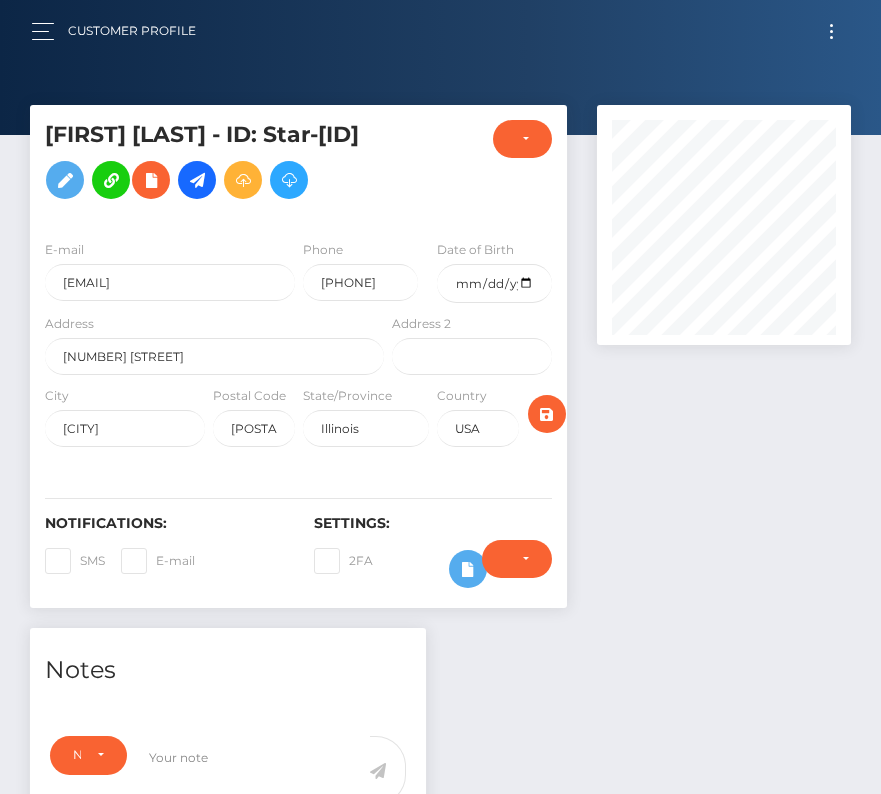 scroll, scrollTop: 0, scrollLeft: 0, axis: both 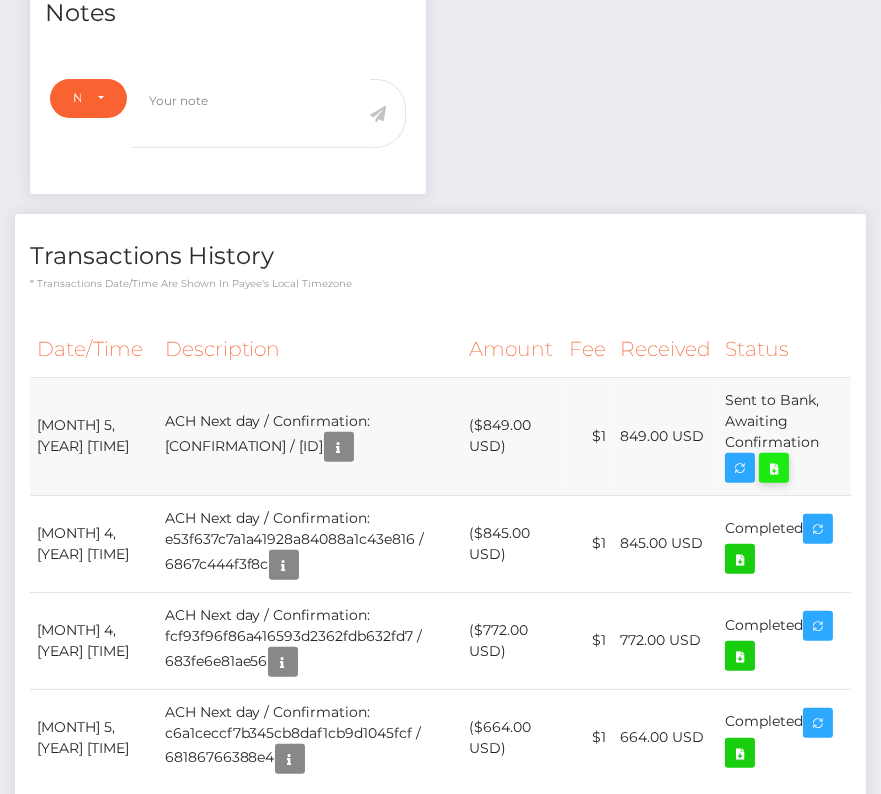 click at bounding box center [774, 468] 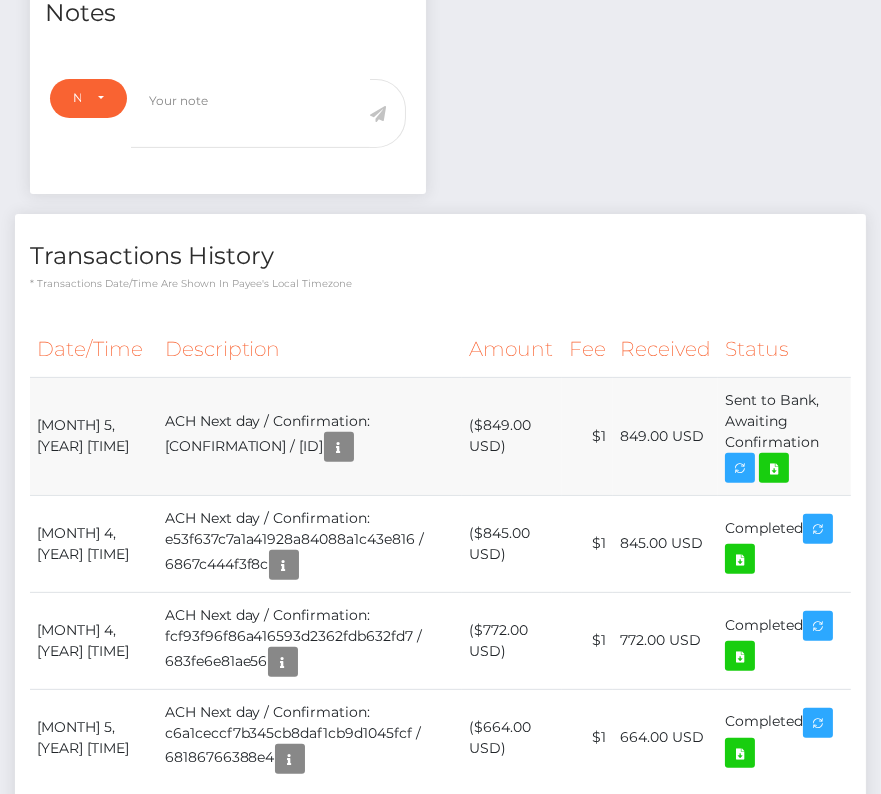 drag, startPoint x: 37, startPoint y: 473, endPoint x: 830, endPoint y: 503, distance: 793.56726 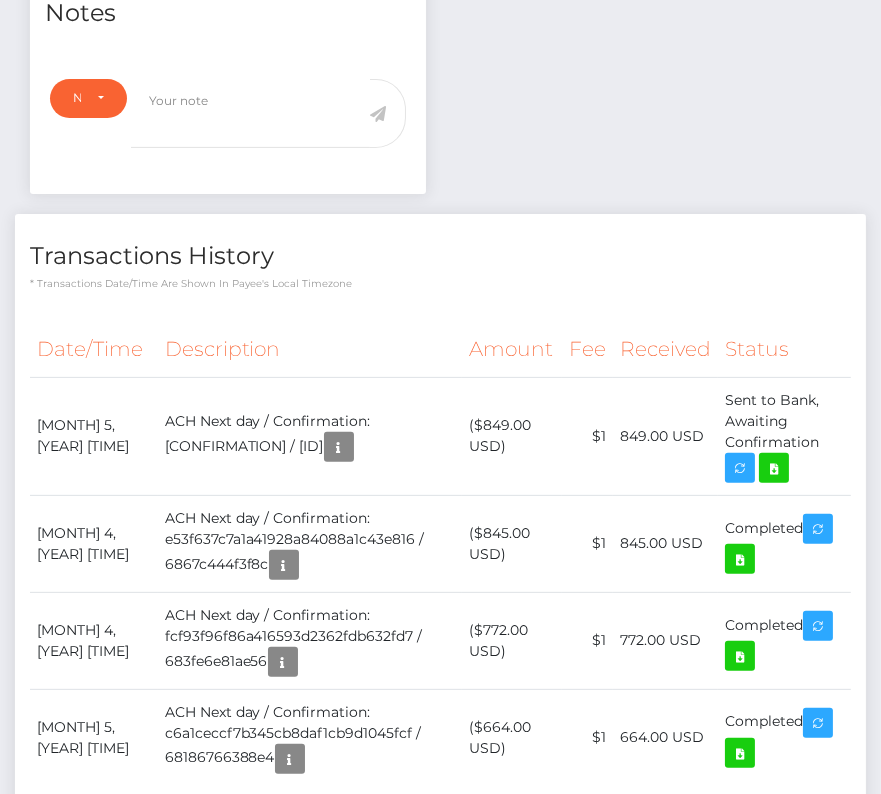 copy on "August  5, 2025 07:54AM
ACH Next day / Confirmation: 264338ea66c245b9b3e63d0dcfc41f89 / 6891fe869e1bf
($849.00 USD)
$1
849.00 USD
Sent to Bank, Awaiting Confirmation" 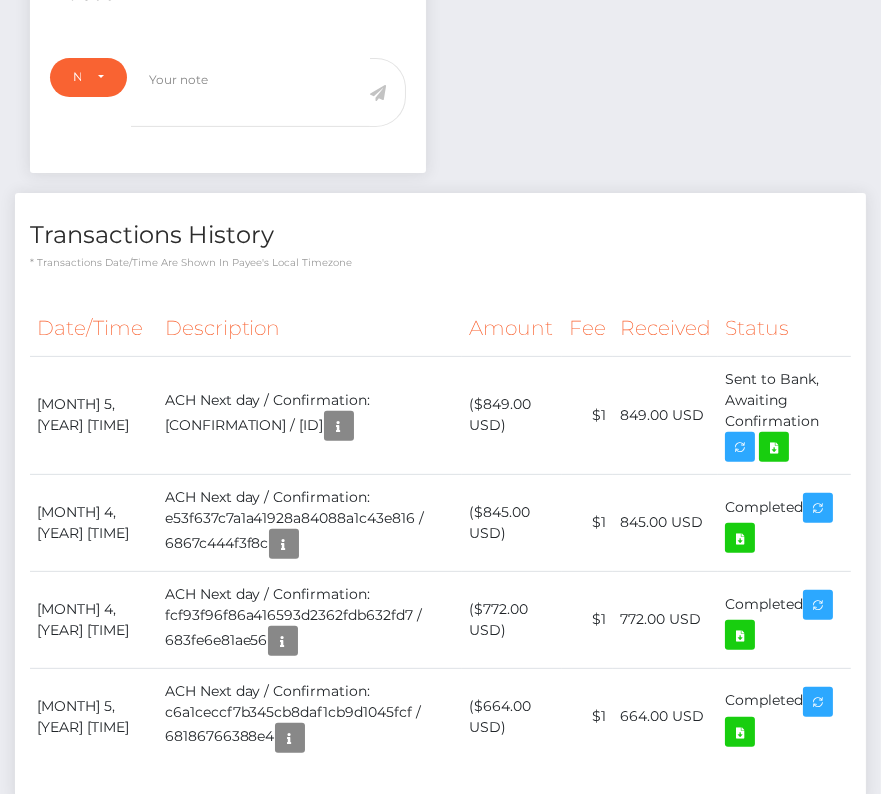 scroll, scrollTop: 681, scrollLeft: 0, axis: vertical 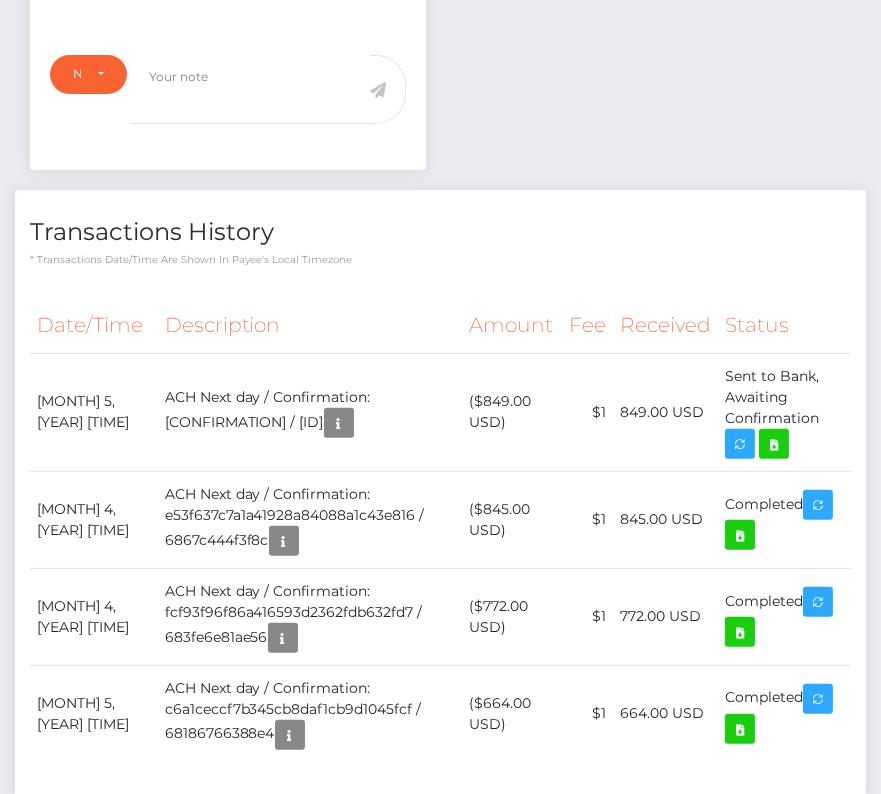click on "Description" at bounding box center [310, 325] 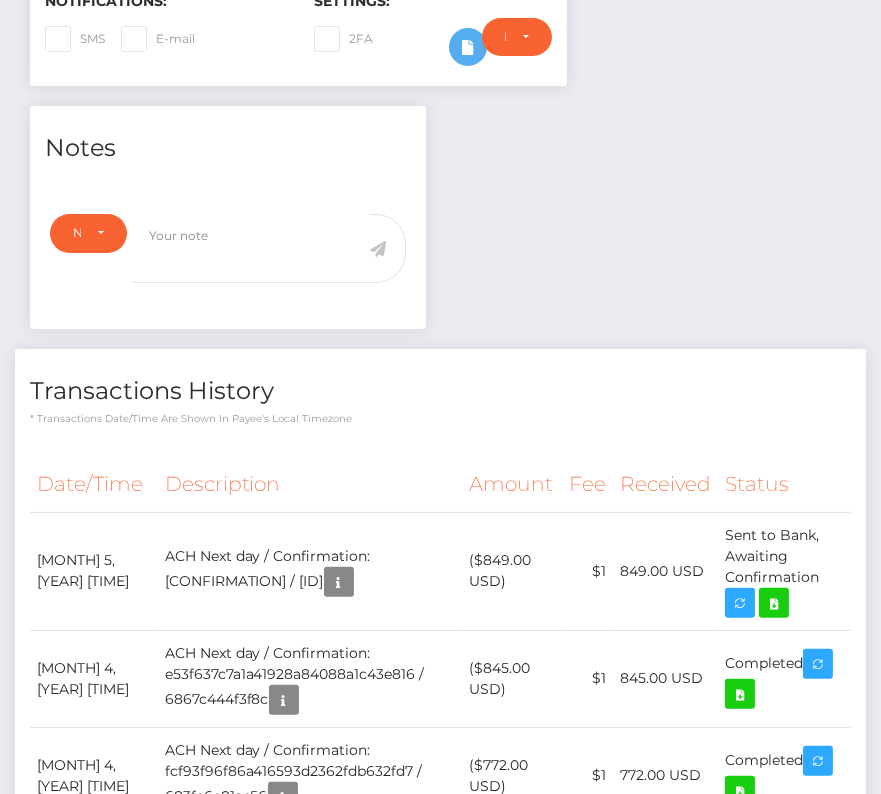 scroll, scrollTop: 524, scrollLeft: 0, axis: vertical 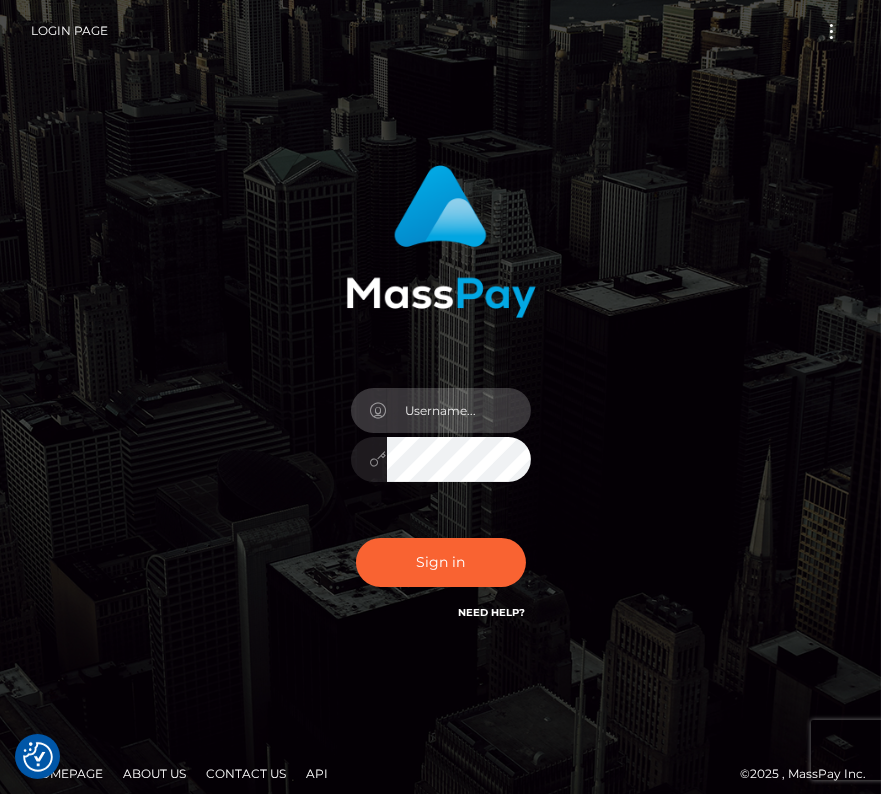 click at bounding box center [459, 410] 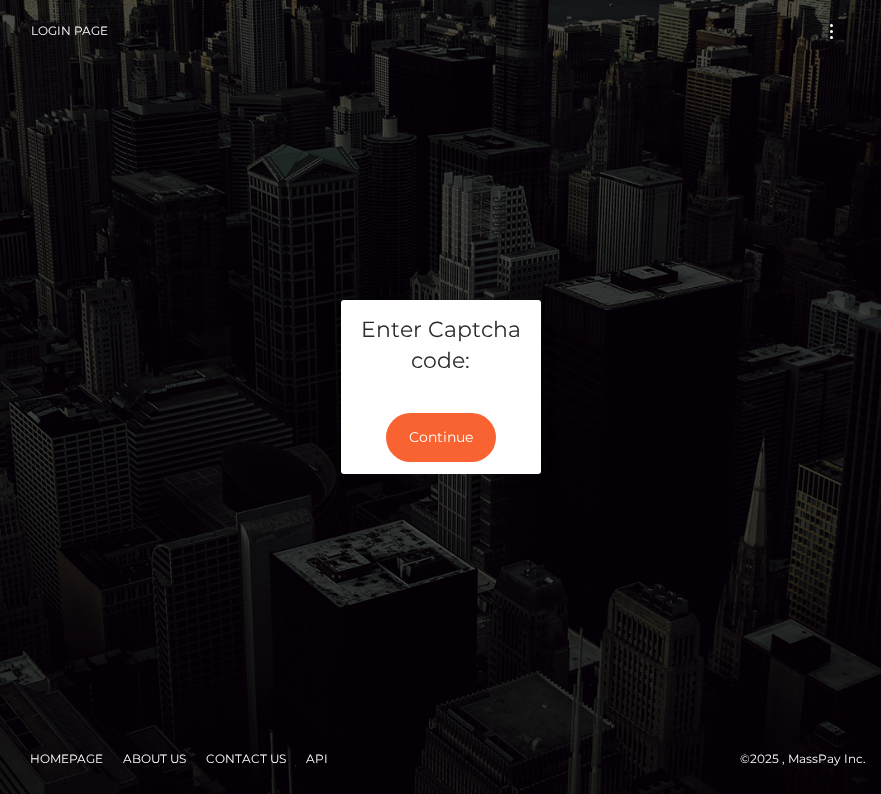 scroll, scrollTop: 0, scrollLeft: 0, axis: both 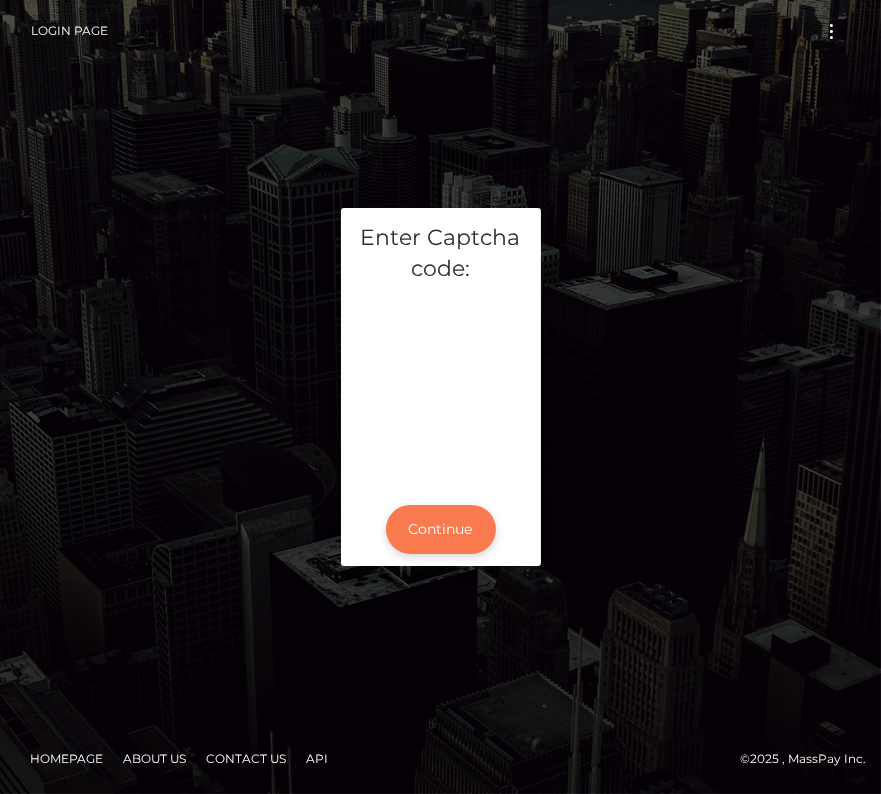 click on "Continue" at bounding box center [441, 529] 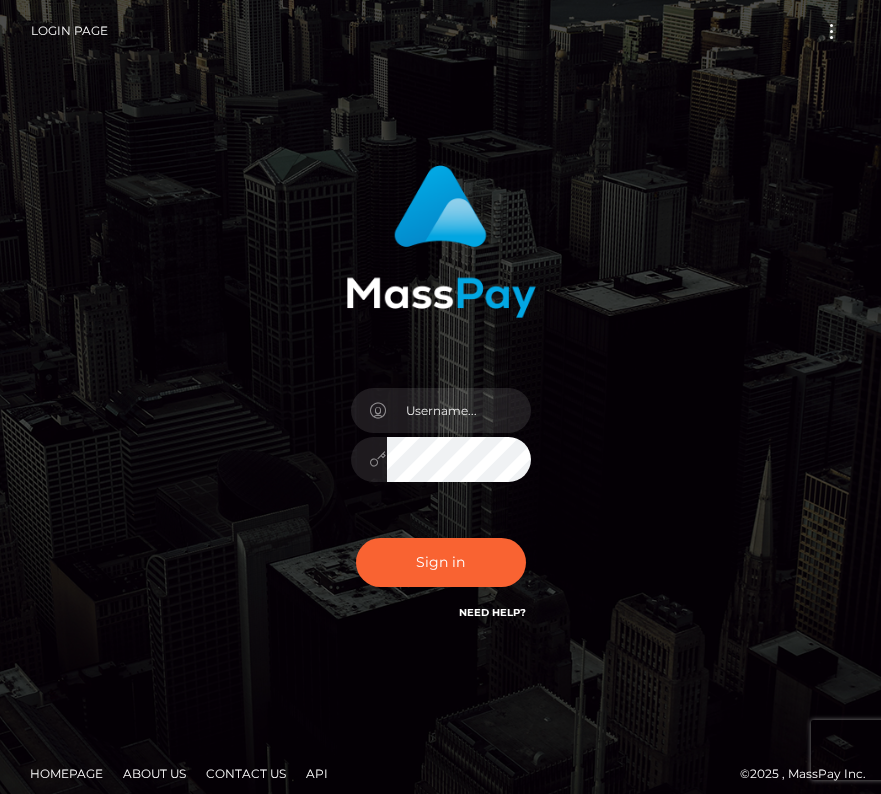 scroll, scrollTop: 0, scrollLeft: 0, axis: both 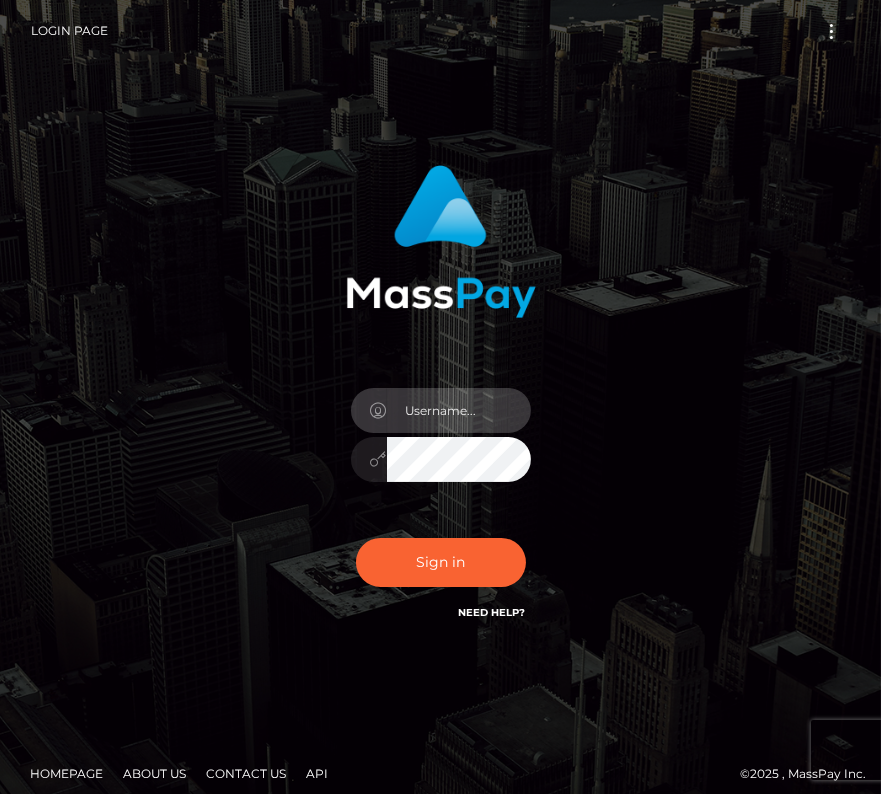 click at bounding box center [459, 410] 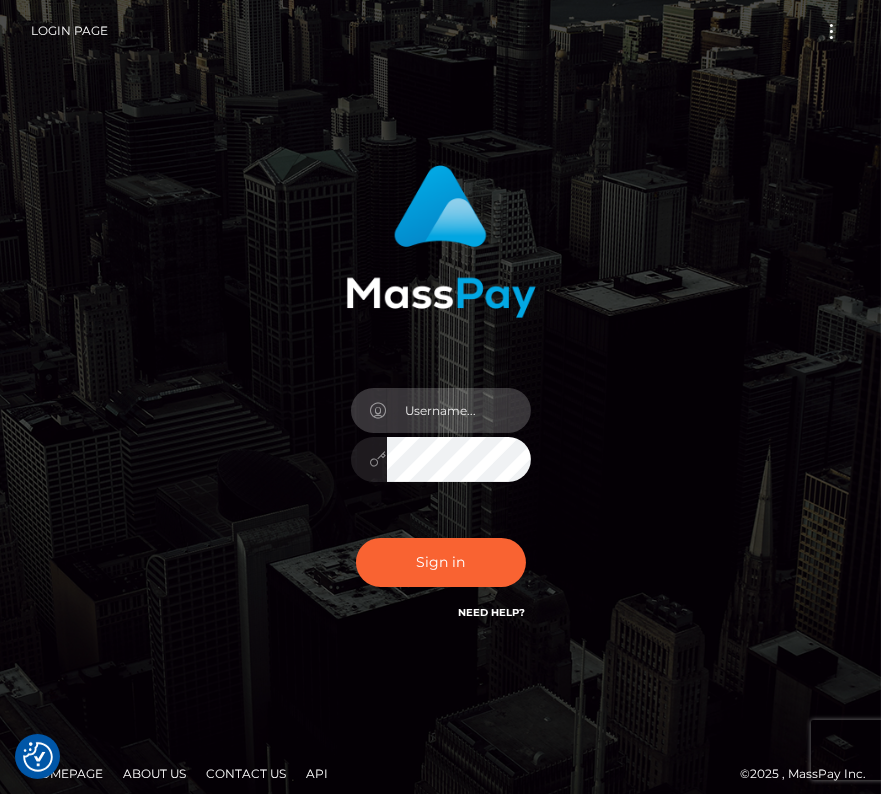 type on "kateo" 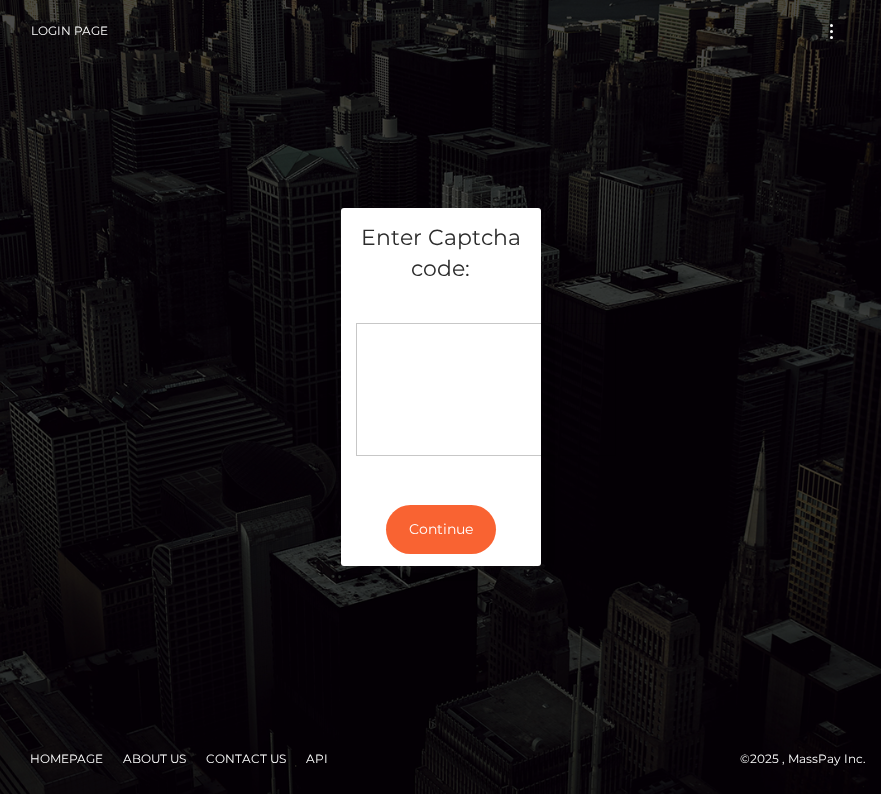 scroll, scrollTop: 0, scrollLeft: 0, axis: both 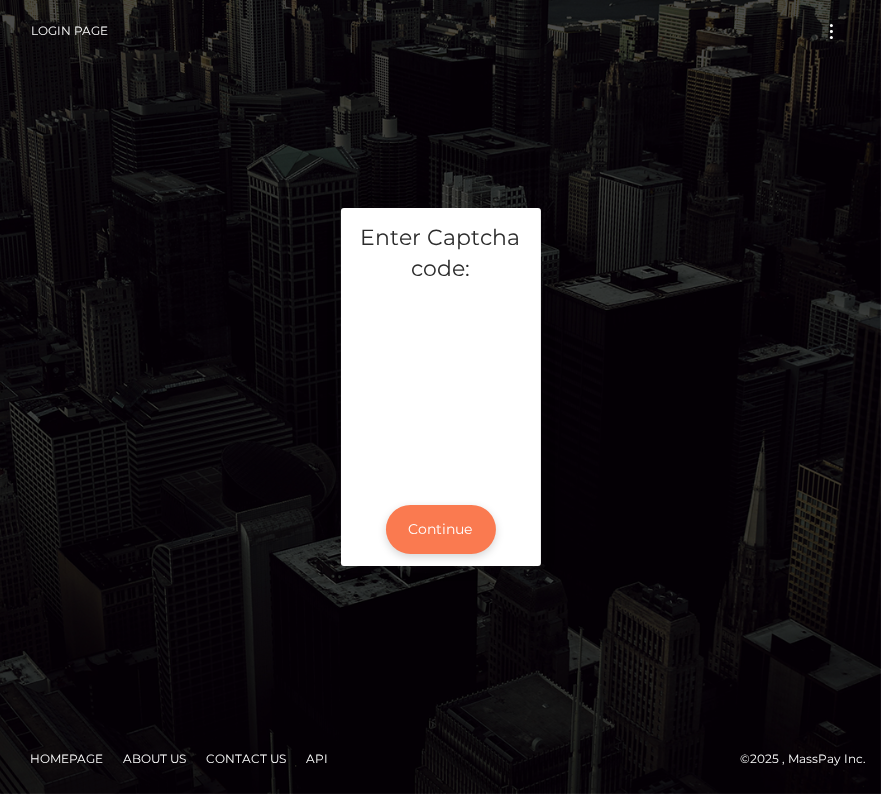 click on "Continue" at bounding box center [441, 529] 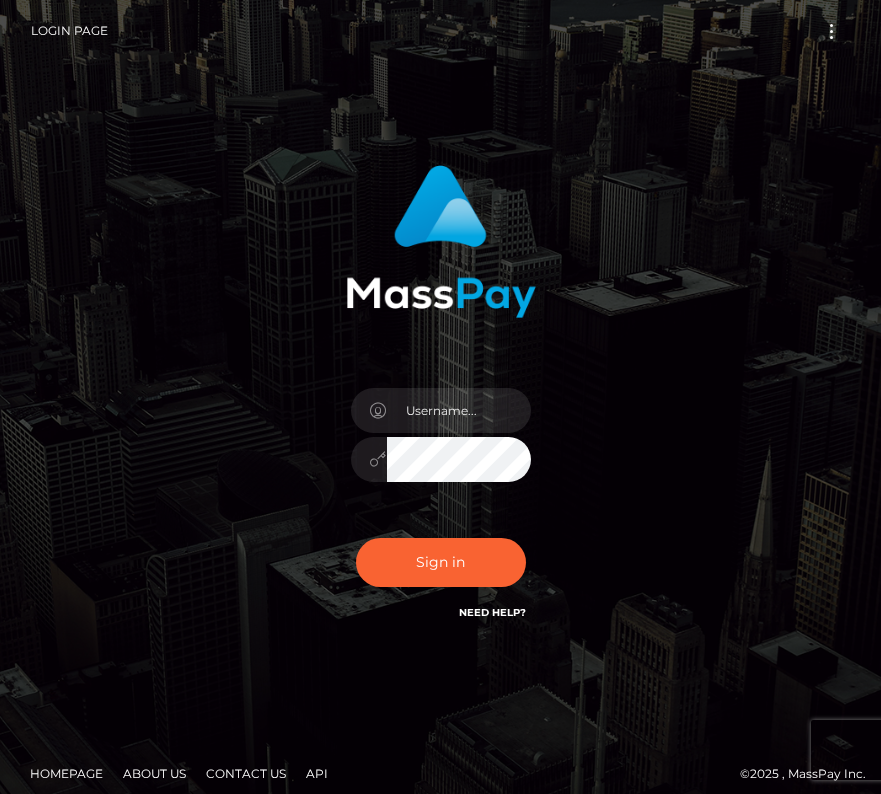 scroll, scrollTop: 0, scrollLeft: 0, axis: both 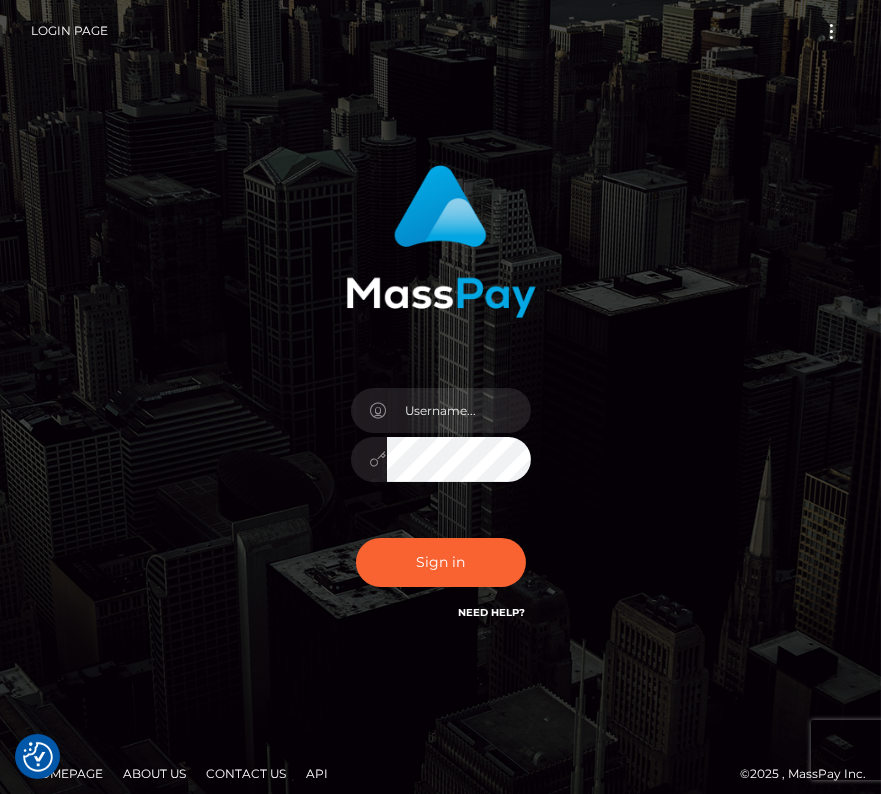 type on "kateo" 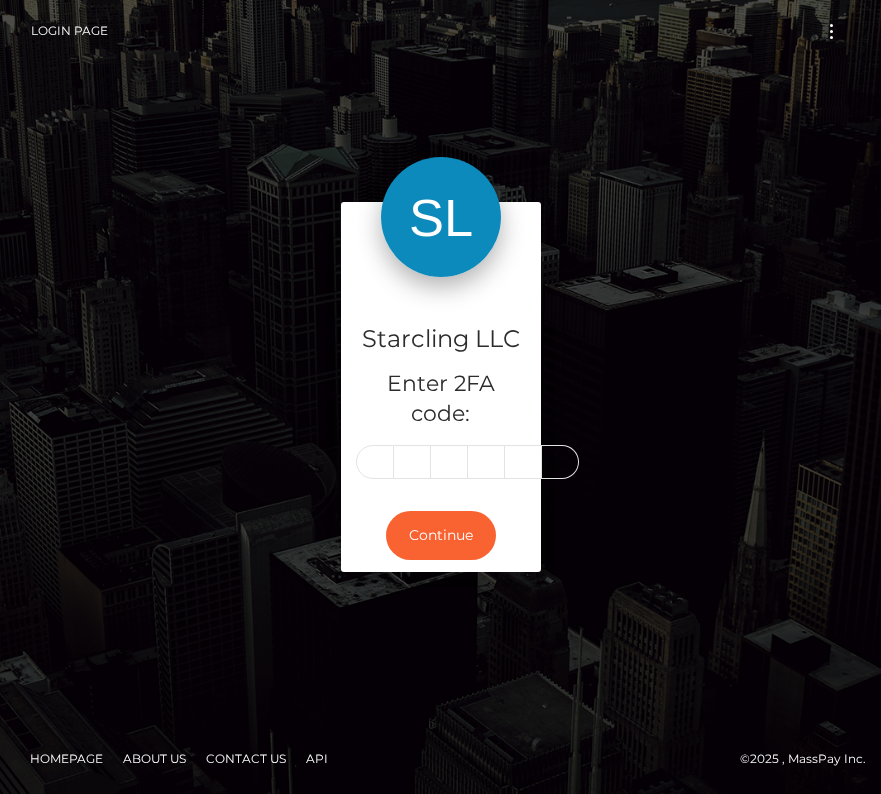 scroll, scrollTop: 0, scrollLeft: 0, axis: both 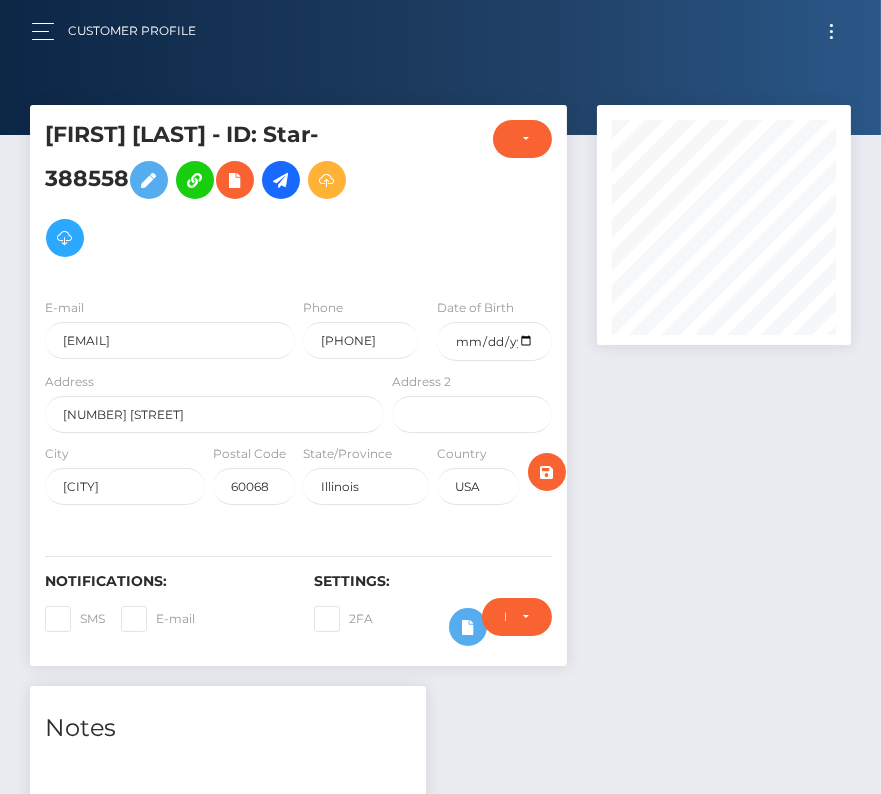 click at bounding box center (831, 31) 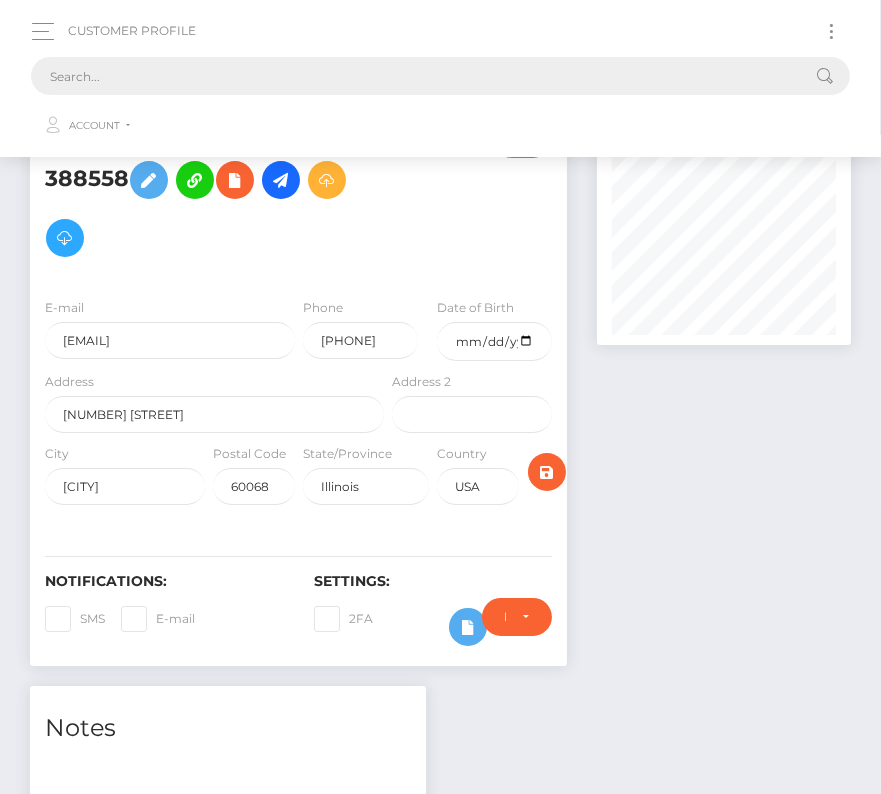 click at bounding box center (414, 76) 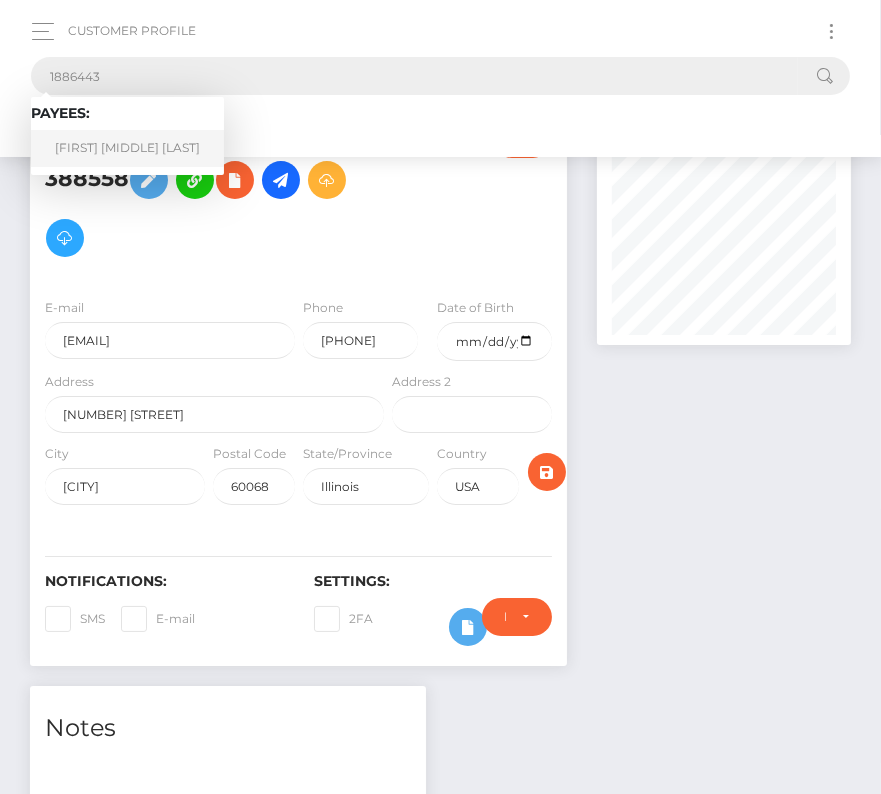type on "1886443" 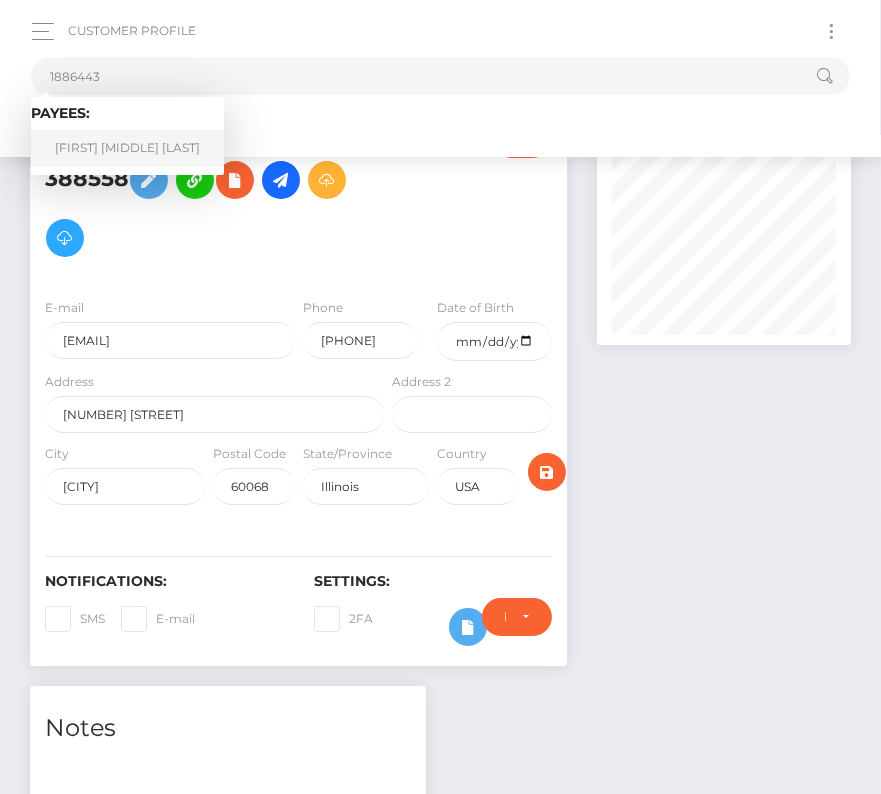 click on "Christopher A Farrington" at bounding box center (127, 148) 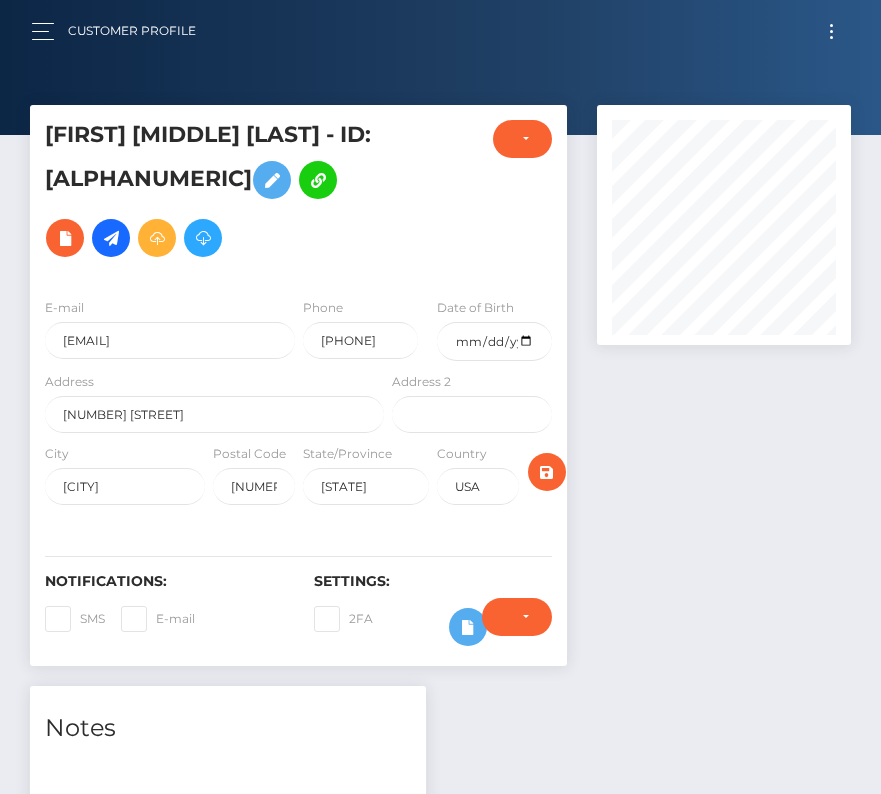 scroll, scrollTop: 0, scrollLeft: 0, axis: both 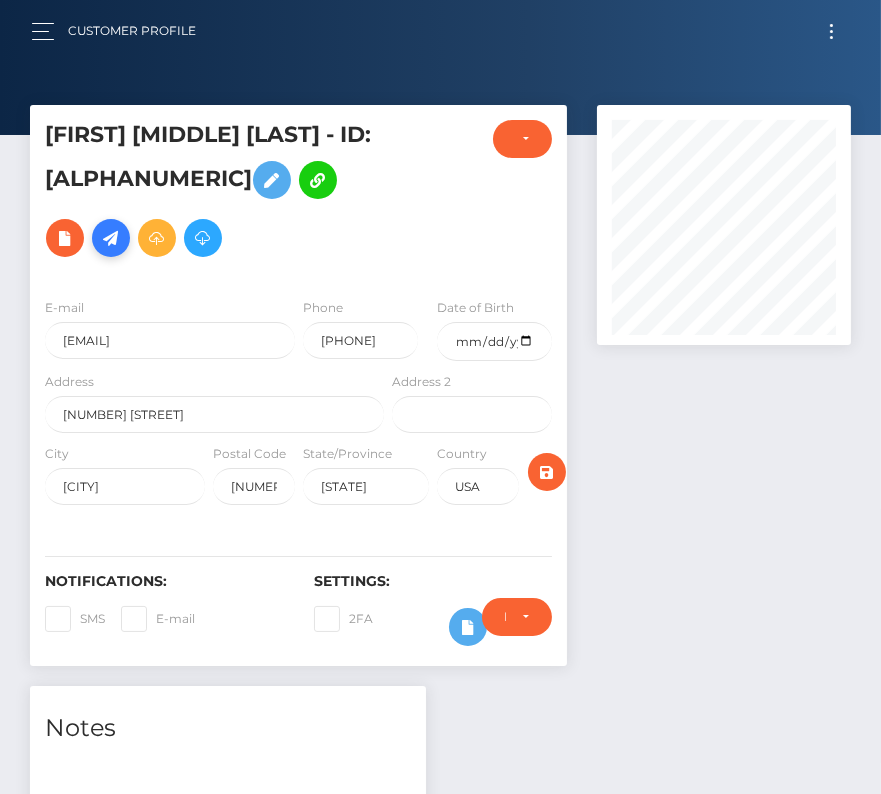 click at bounding box center [111, 238] 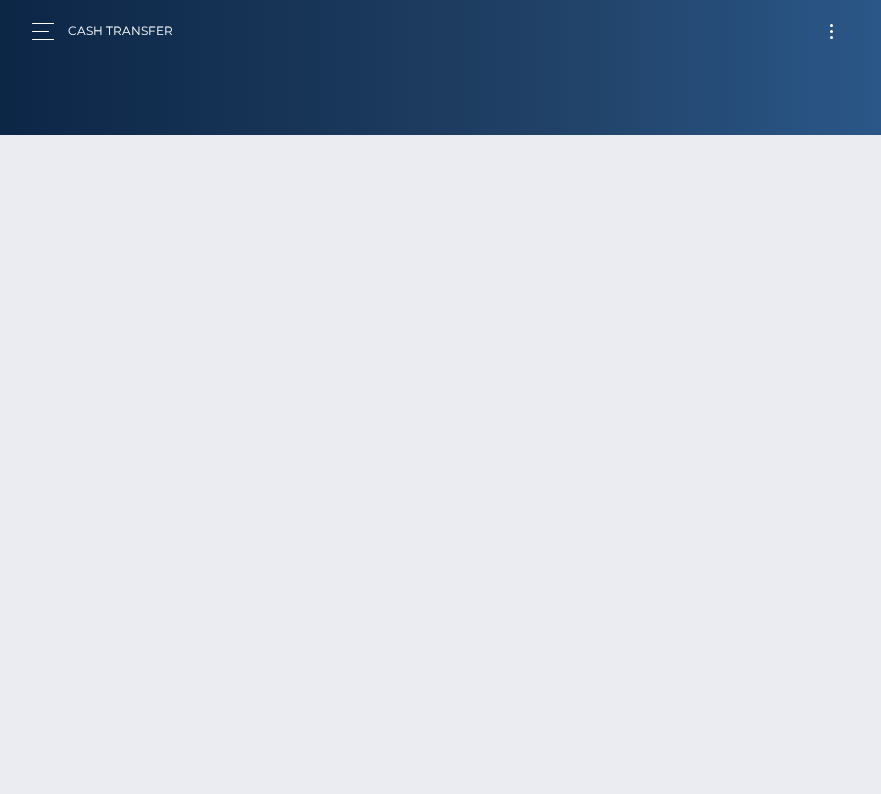 scroll, scrollTop: 0, scrollLeft: 0, axis: both 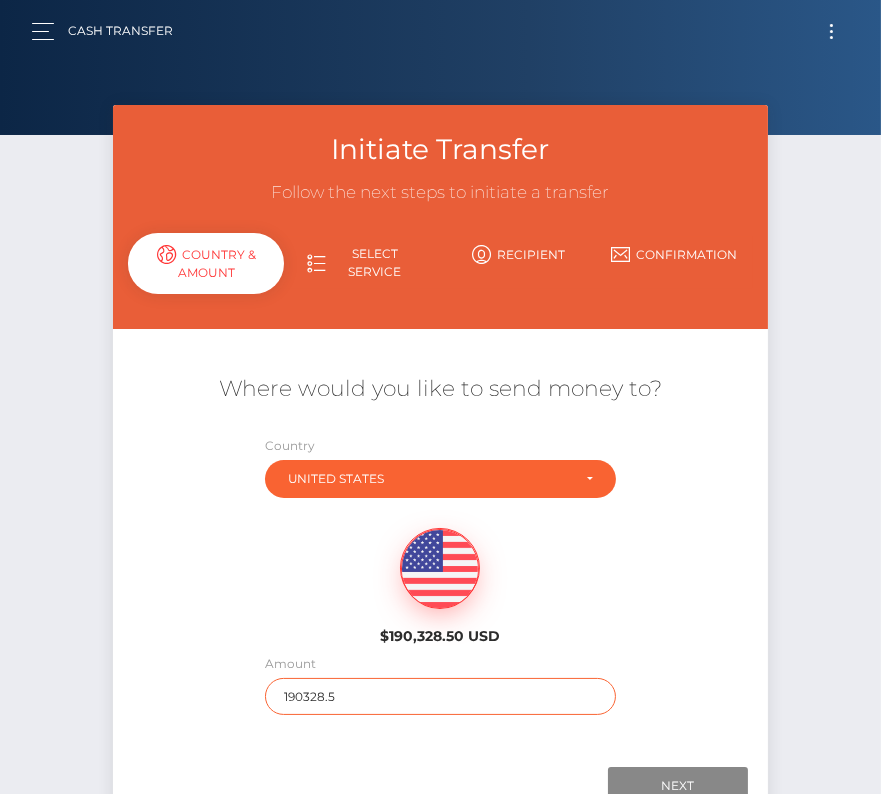 click on "190328.5" at bounding box center [441, 696] 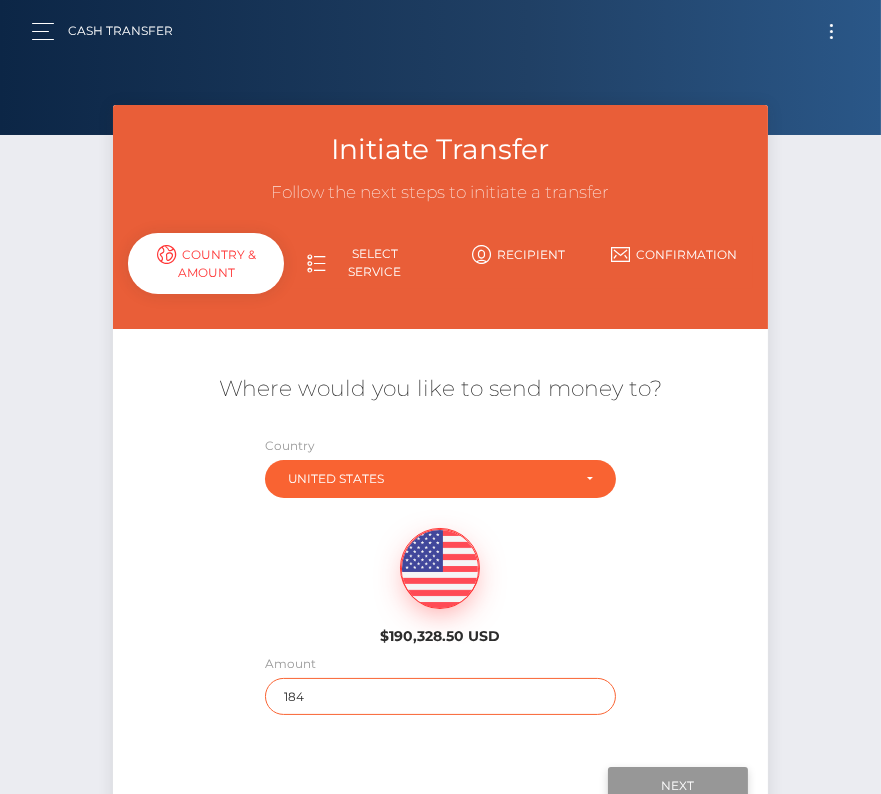 type on "184" 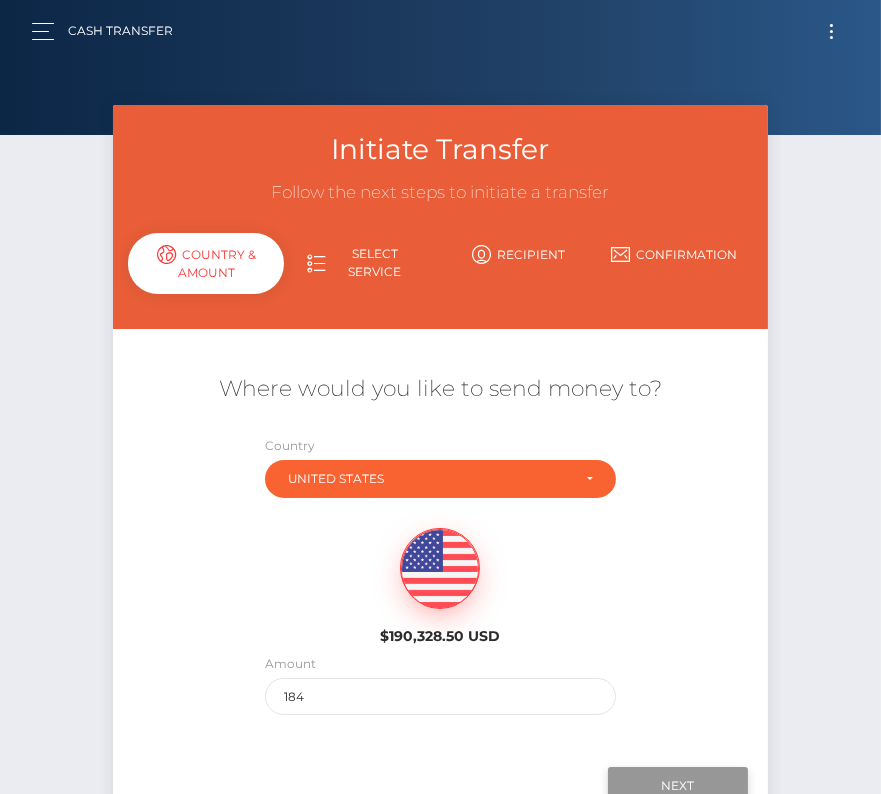 click on "Next" at bounding box center [678, 786] 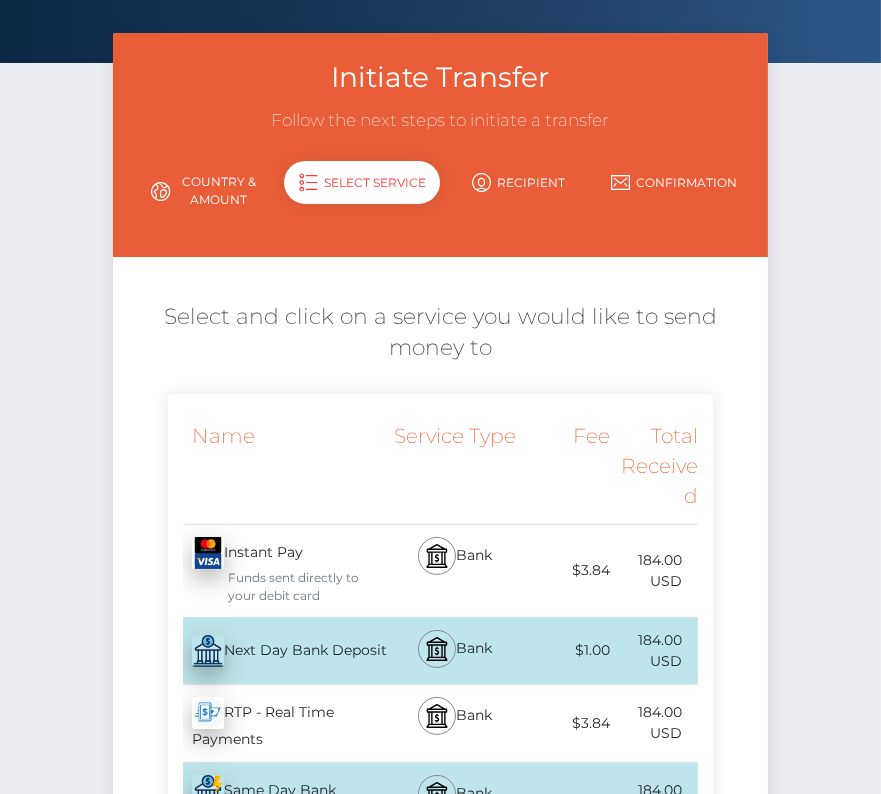 scroll, scrollTop: 174, scrollLeft: 0, axis: vertical 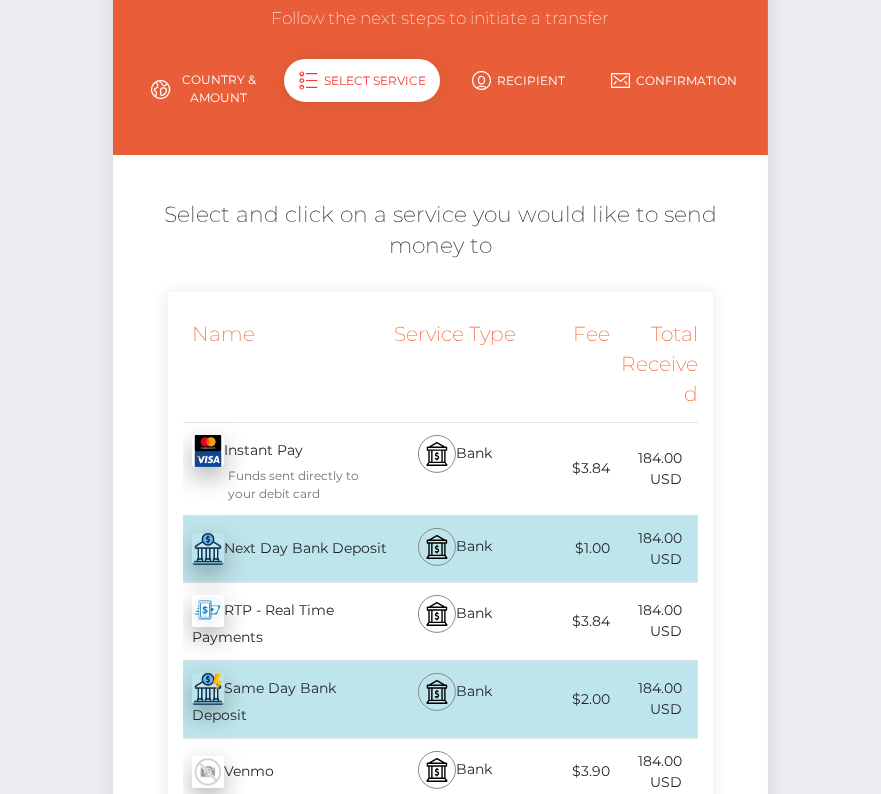 click on "Next Day Bank Deposit  - USD" at bounding box center (278, 549) 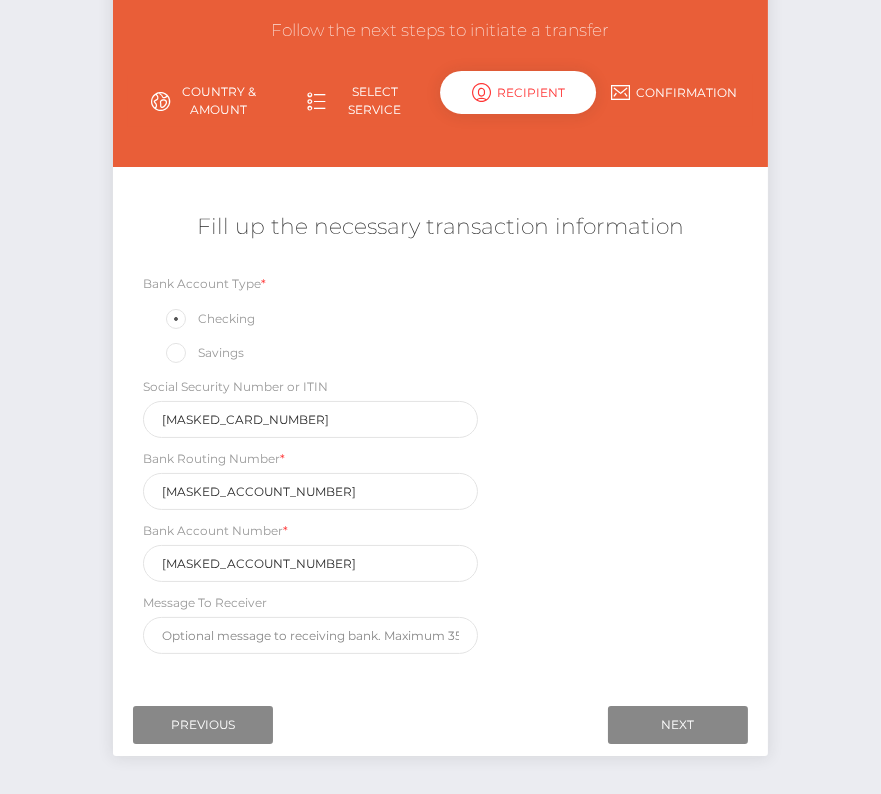 scroll, scrollTop: 164, scrollLeft: 0, axis: vertical 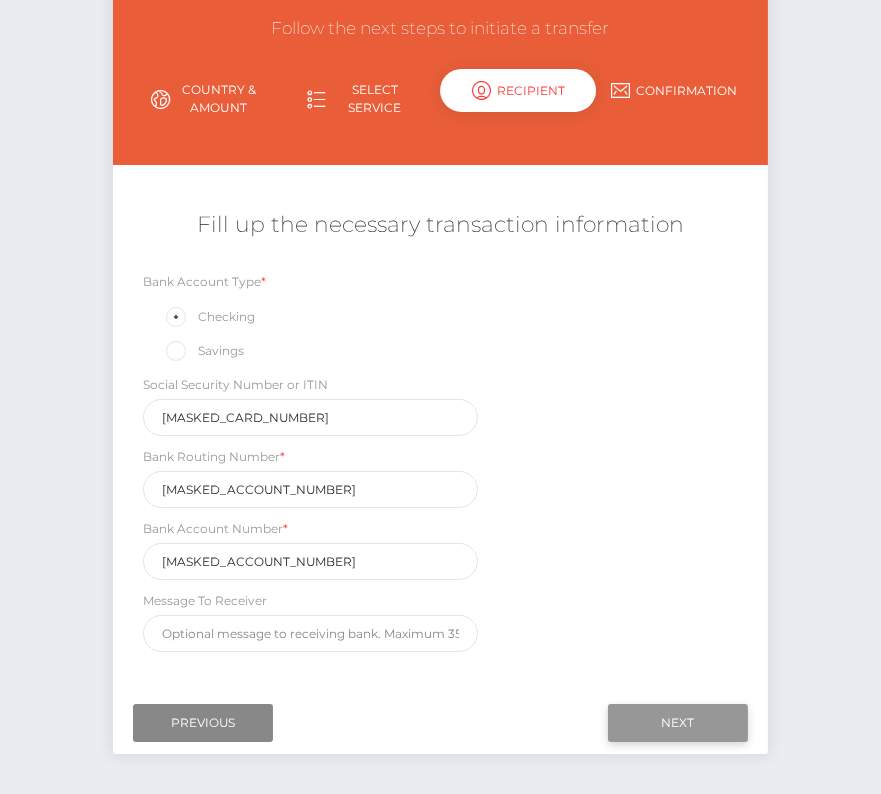 click on "Next" at bounding box center [678, 723] 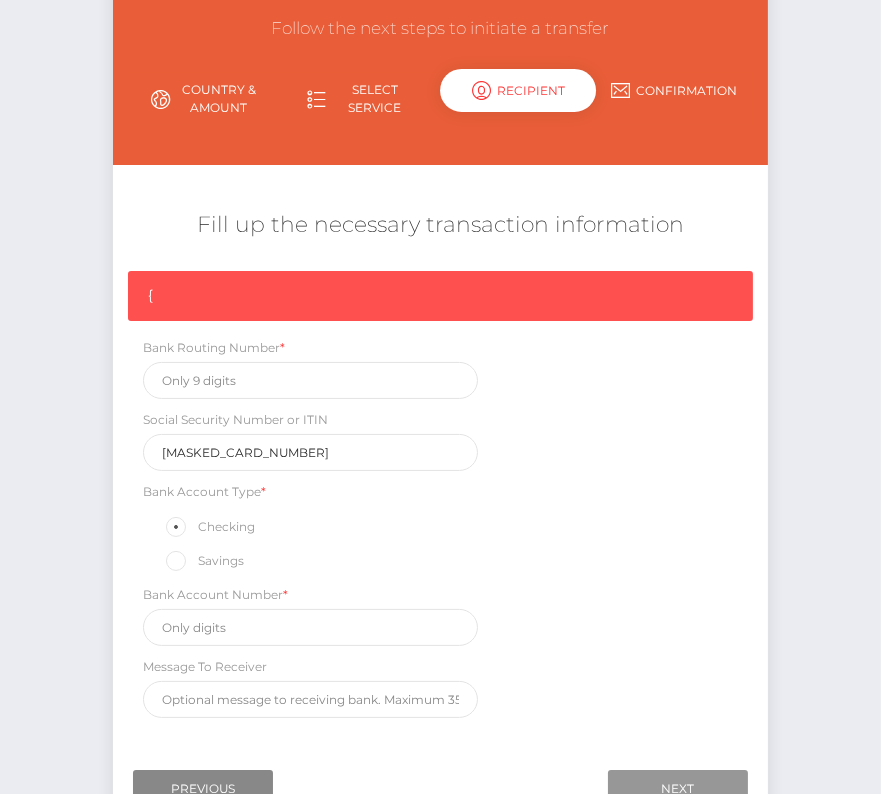 scroll, scrollTop: 169, scrollLeft: 0, axis: vertical 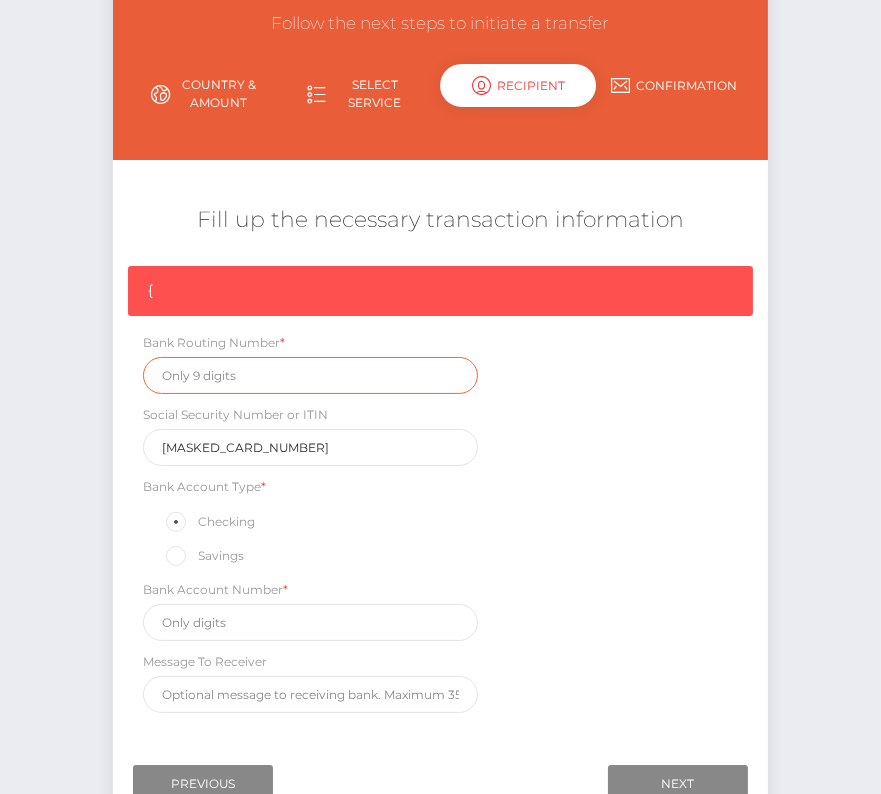 click at bounding box center [310, 375] 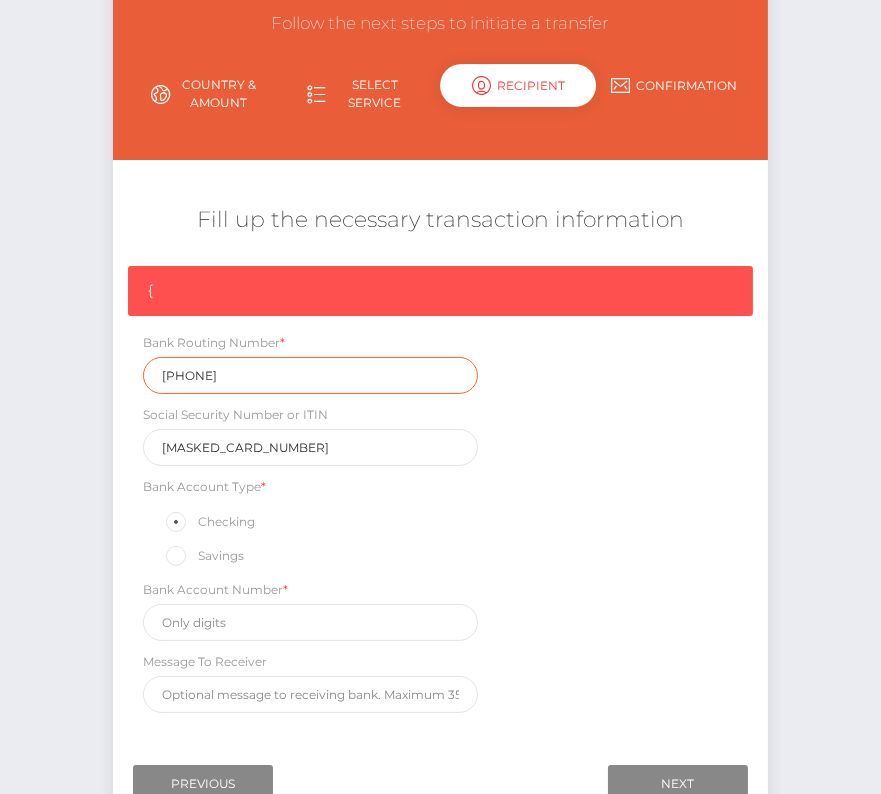 type on "063107513" 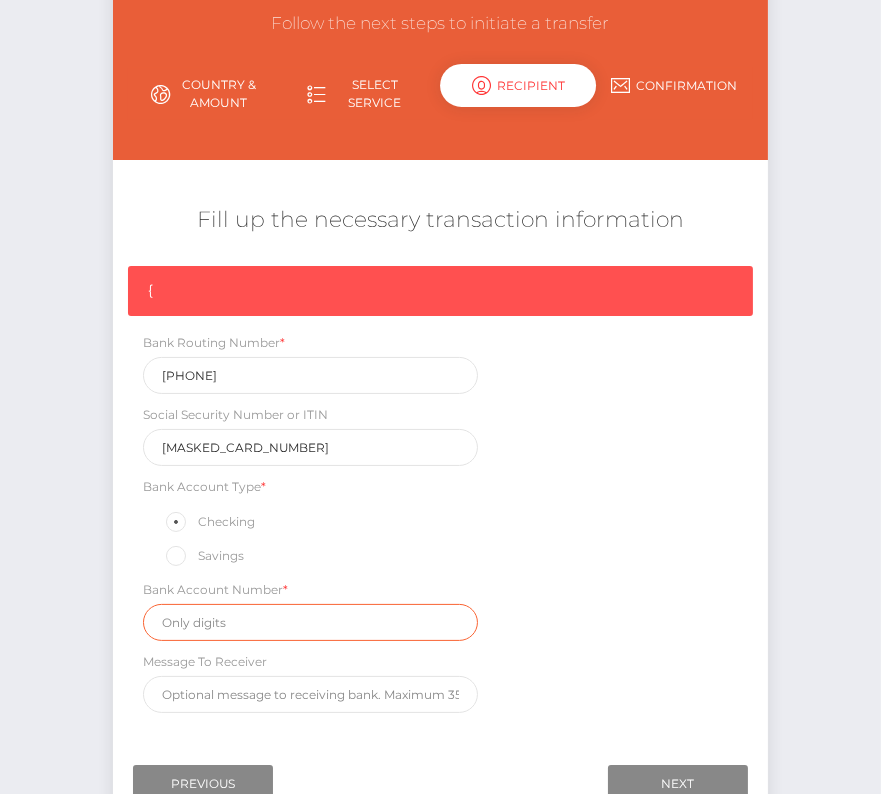 click at bounding box center (310, 622) 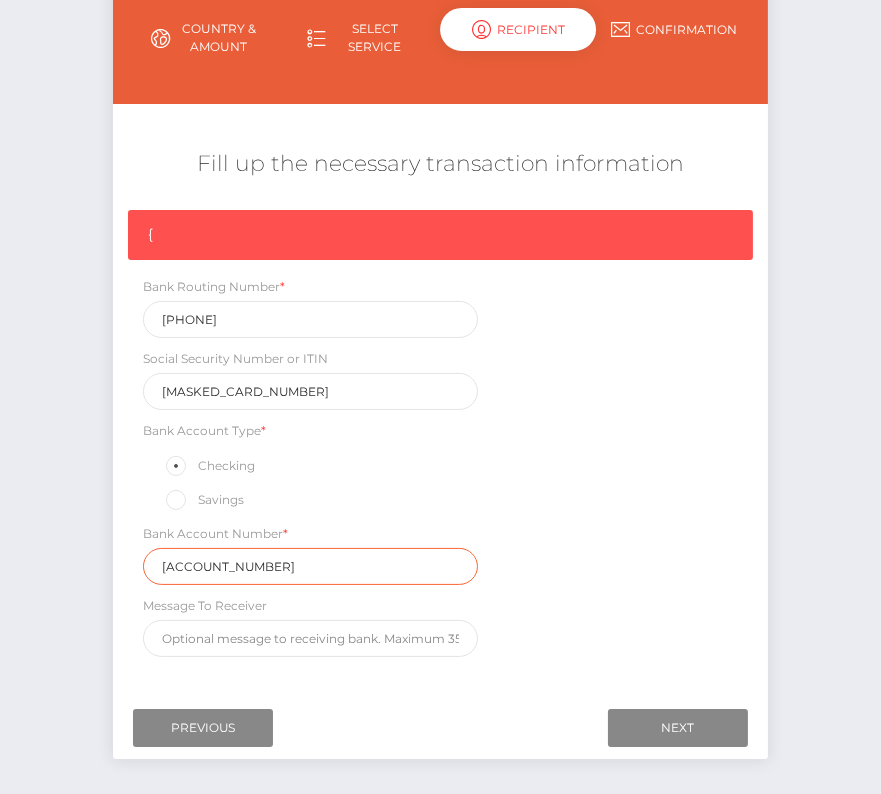 scroll, scrollTop: 268, scrollLeft: 0, axis: vertical 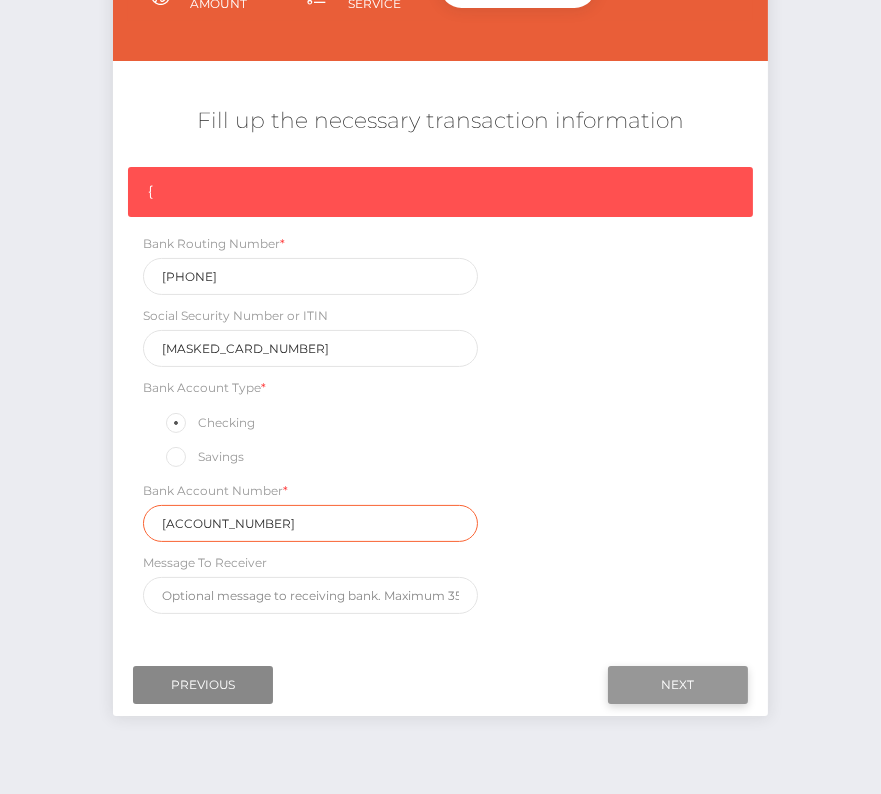 type on "1010169194448" 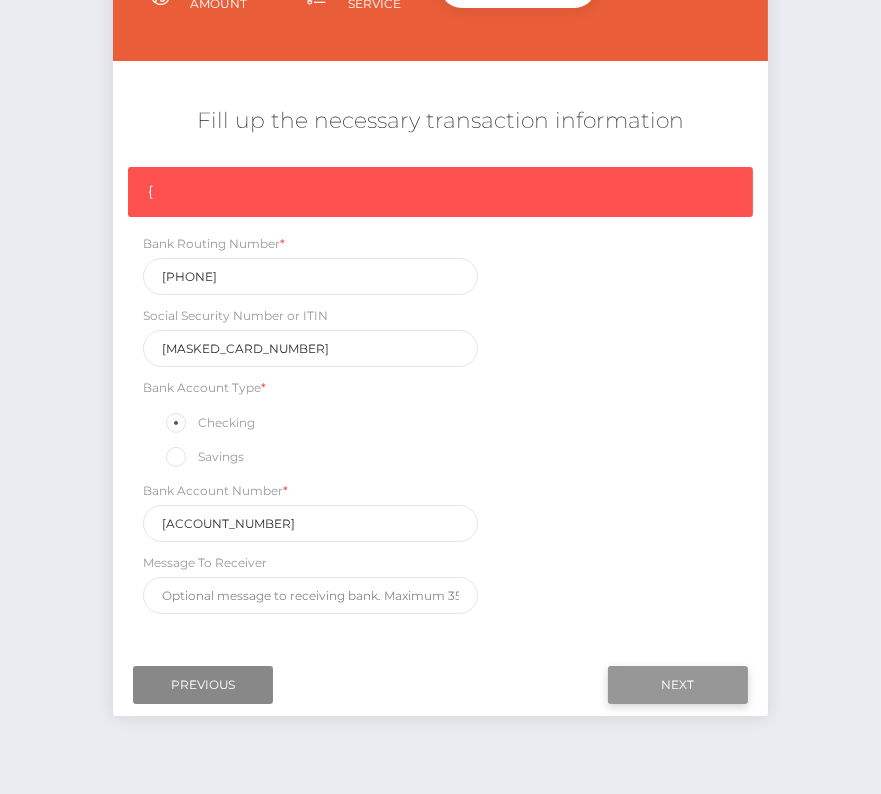 click on "Next" at bounding box center [678, 685] 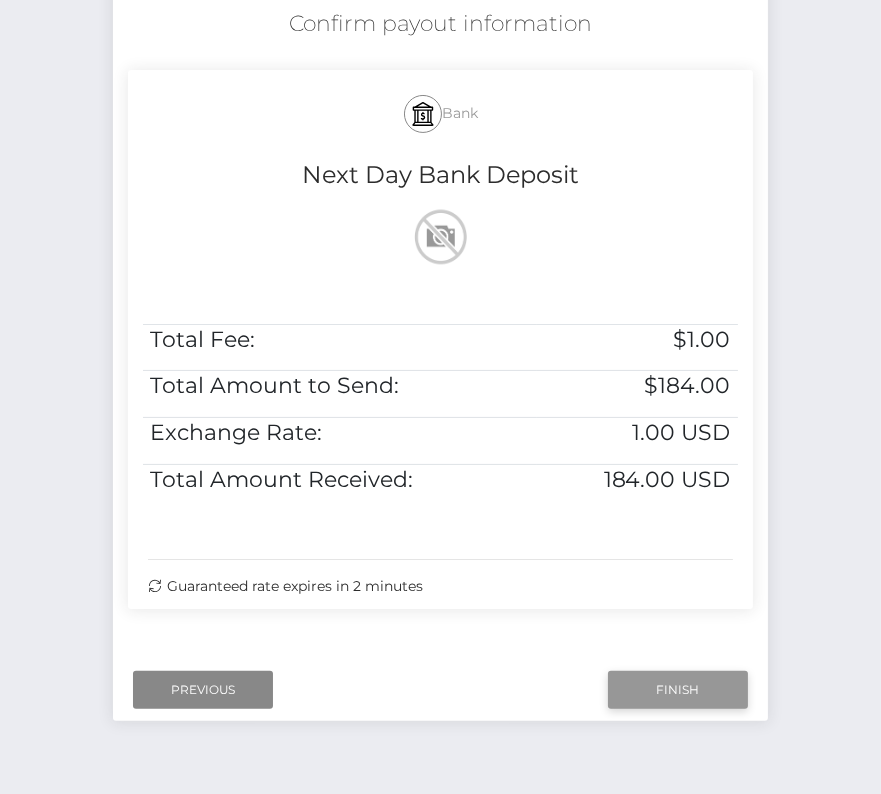 scroll, scrollTop: 398, scrollLeft: 0, axis: vertical 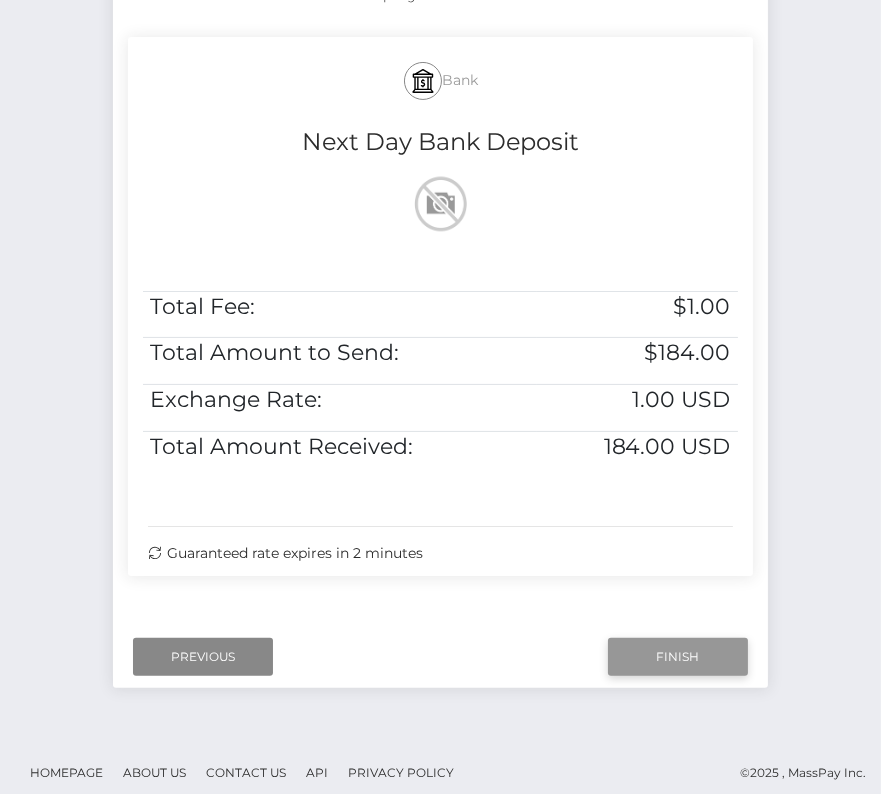 click on "Finish" at bounding box center (678, 657) 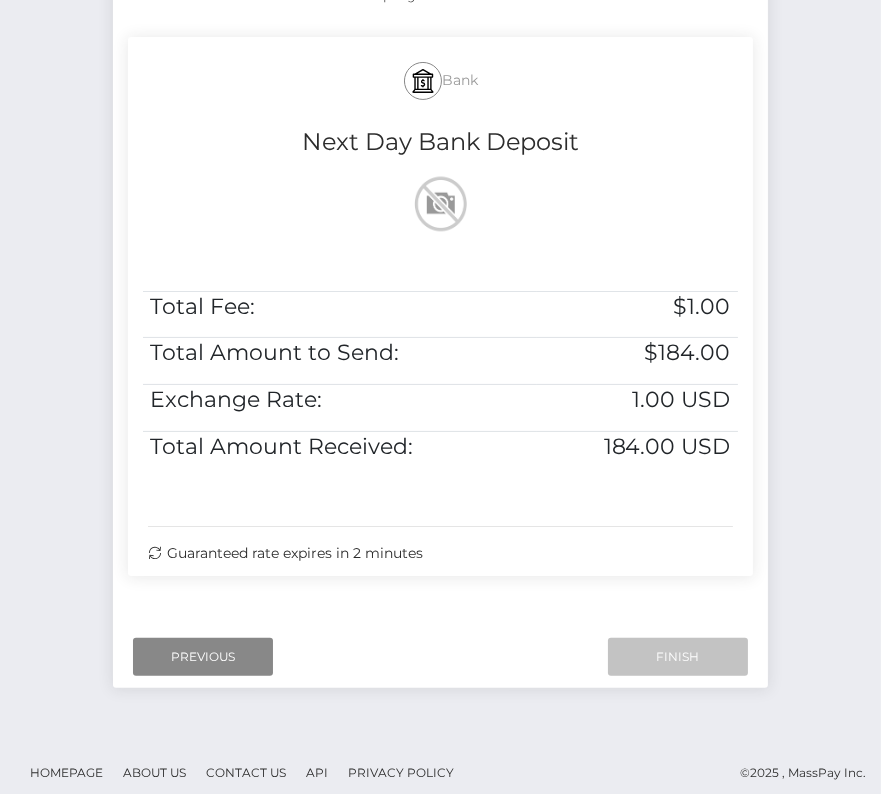 scroll, scrollTop: 408, scrollLeft: 0, axis: vertical 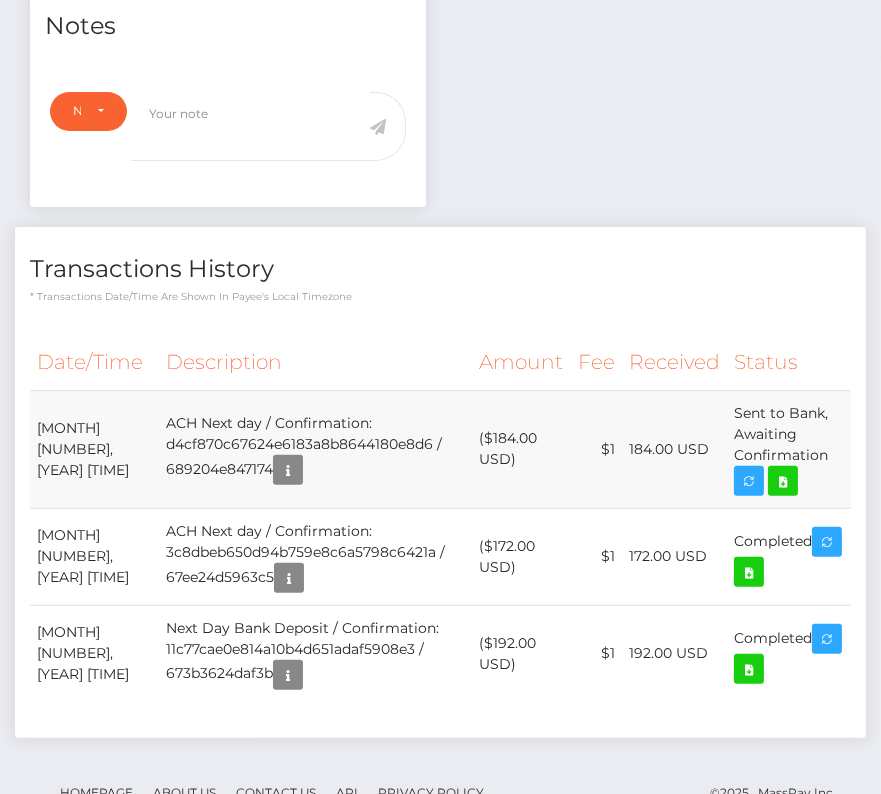 drag, startPoint x: 39, startPoint y: 429, endPoint x: 840, endPoint y: 458, distance: 801.5248 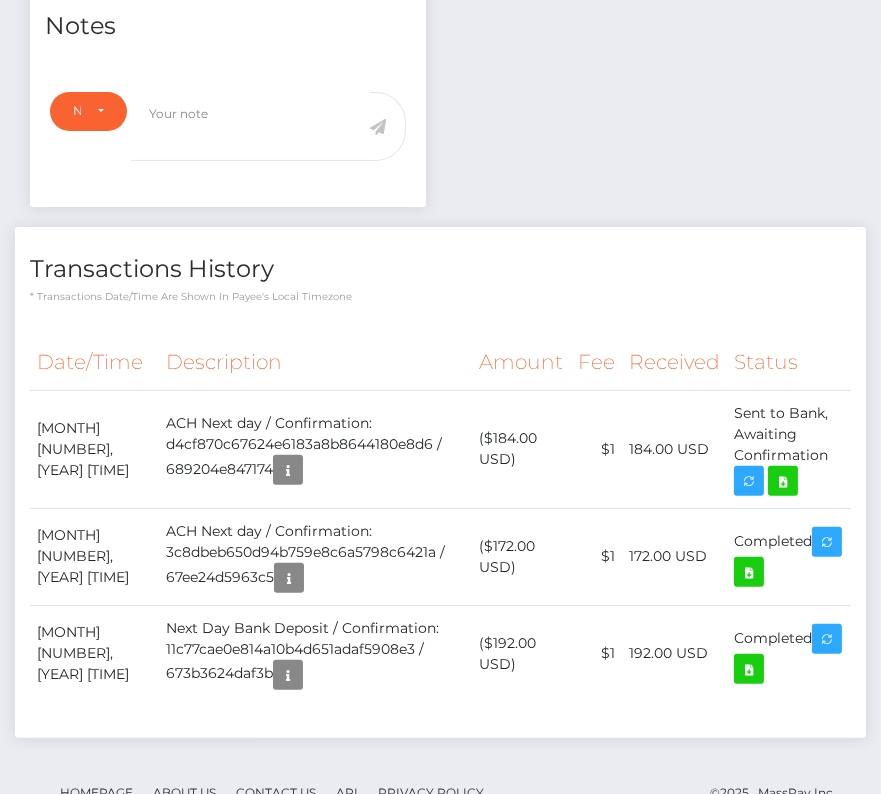 copy on "August  5, 2025 09:21AM
ACH Next day / Confirmation: d4cf870c67624e6183a8b8644180e8d6 / 689204e847174
($184.00 USD)
$1
184.00 USD
Sent to Bank, Awaiting Confirmation" 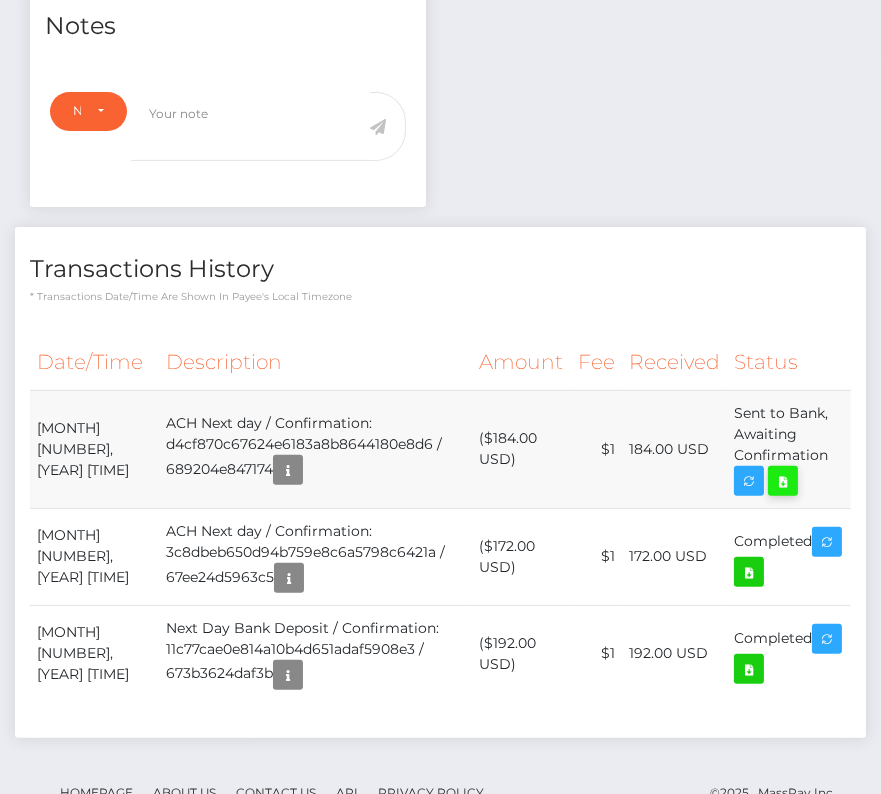 click at bounding box center [783, 481] 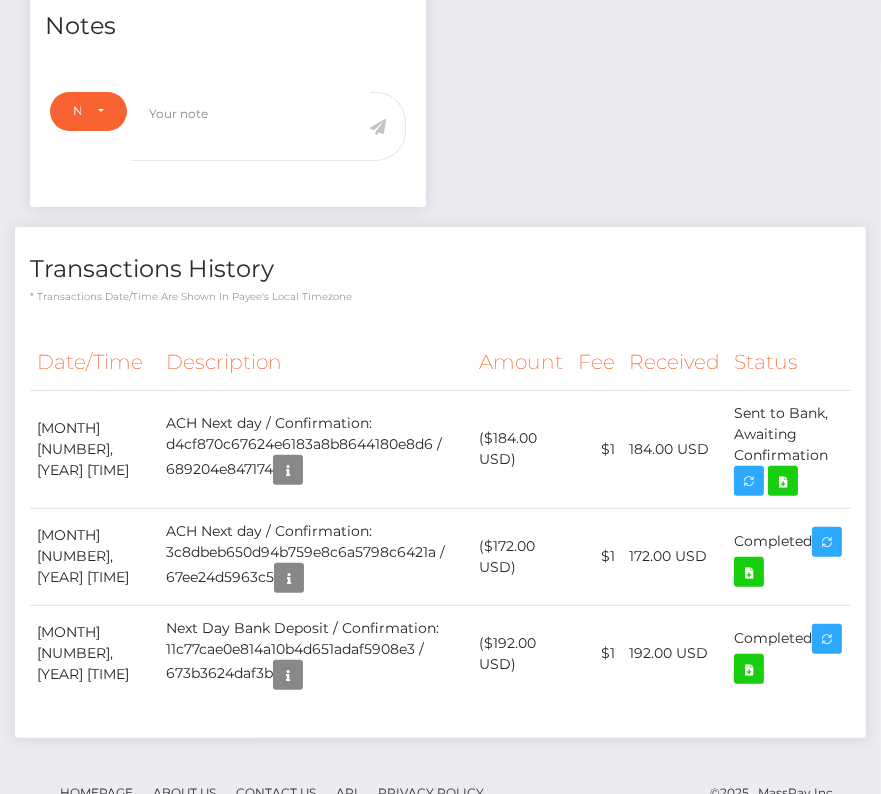 click on "Description" at bounding box center [315, 362] 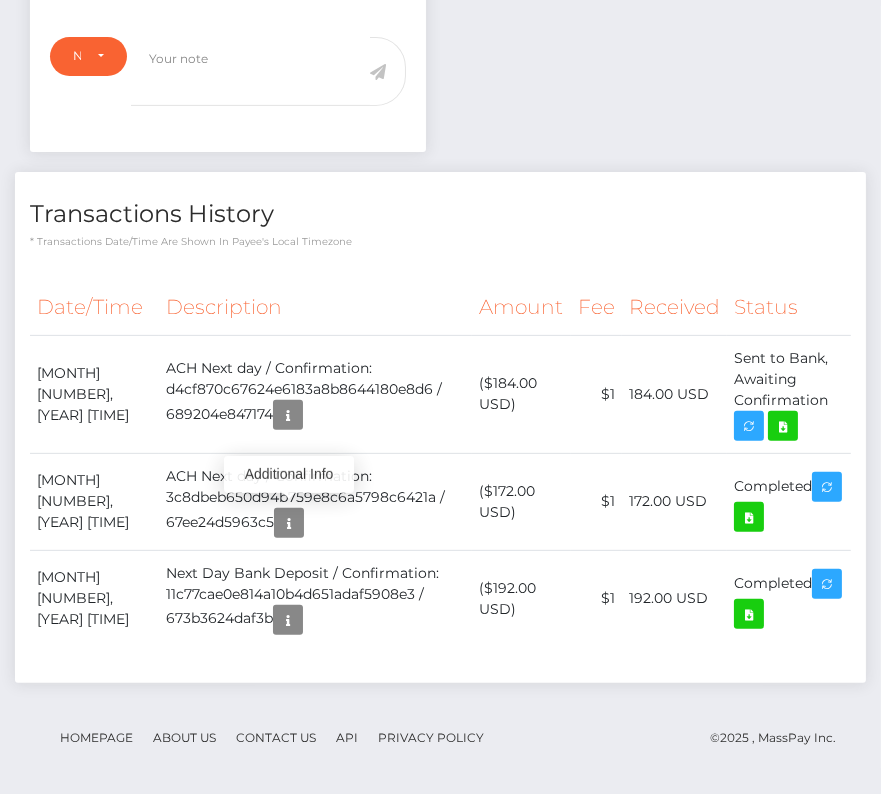 scroll, scrollTop: 0, scrollLeft: 0, axis: both 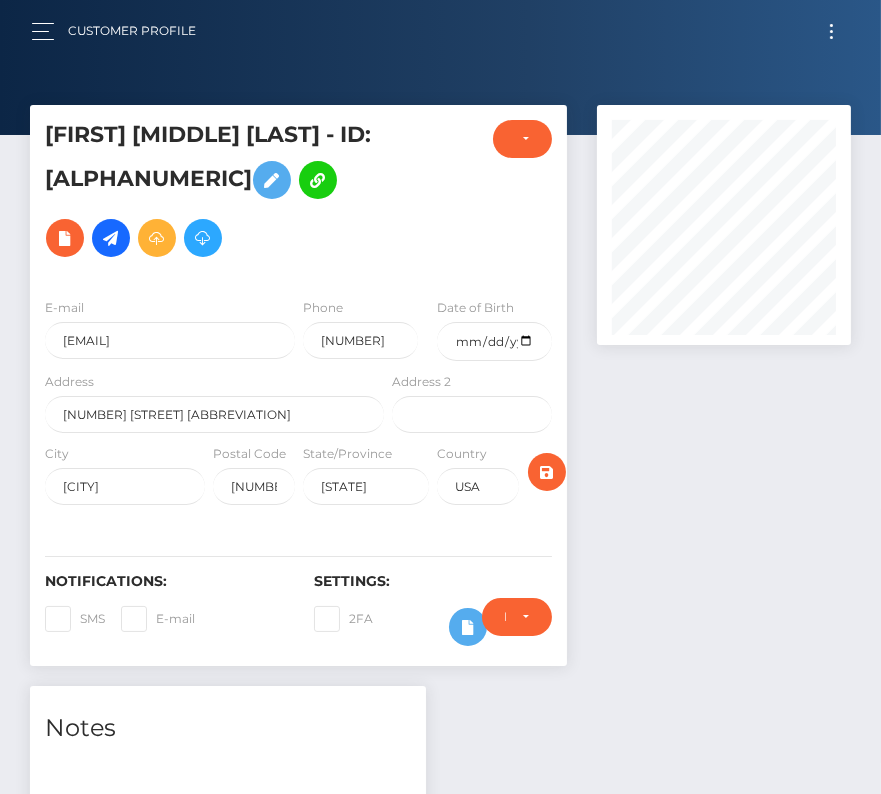 click at bounding box center (831, 31) 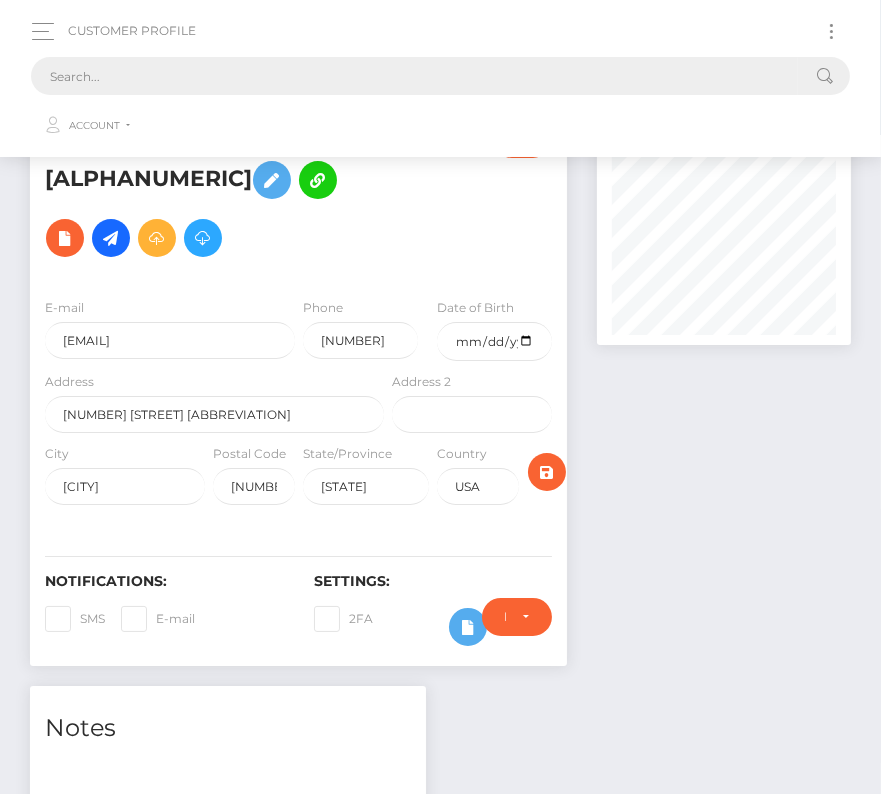 click at bounding box center [414, 76] 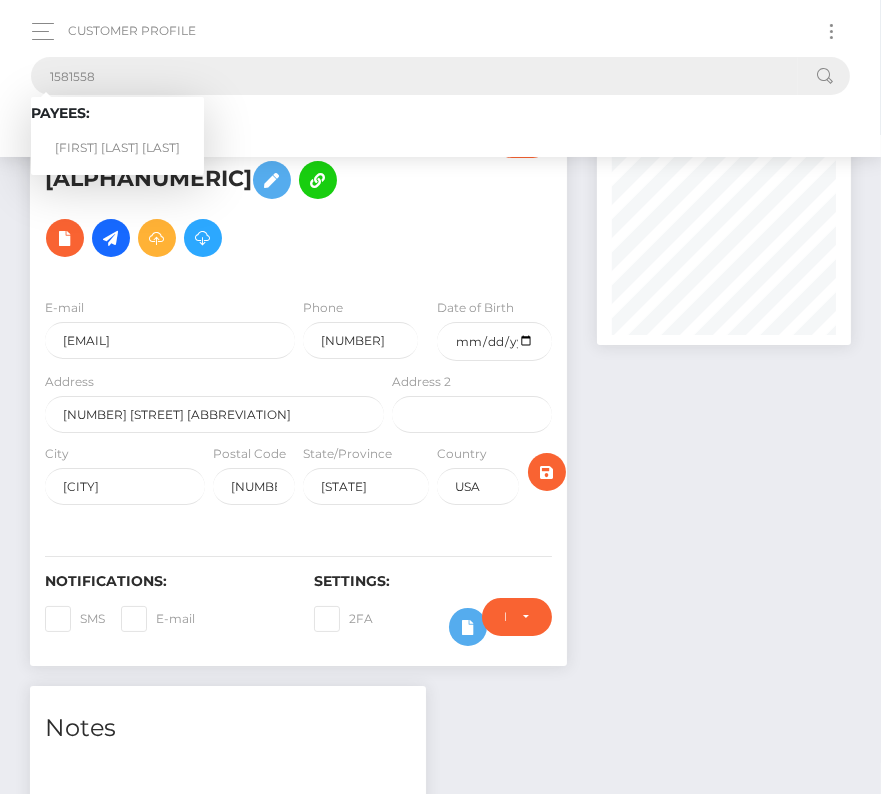 type on "1581558" 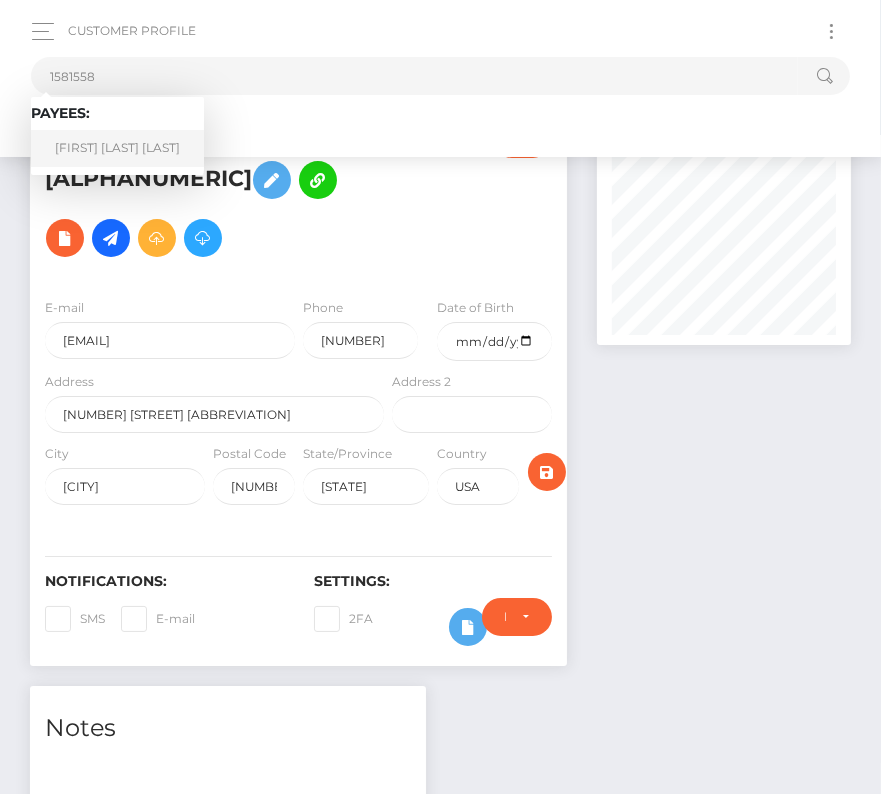 click on "Alexis Gomez Gomez" at bounding box center (117, 148) 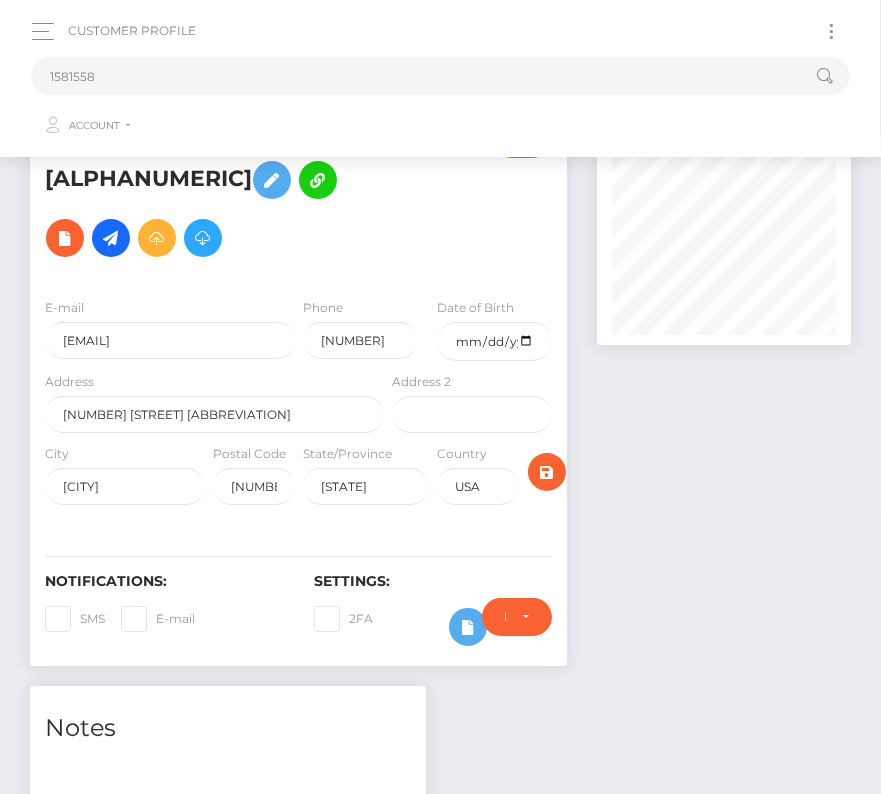 click on "Christopher A Farrington
- ID: Star-1886443" at bounding box center (209, 201) 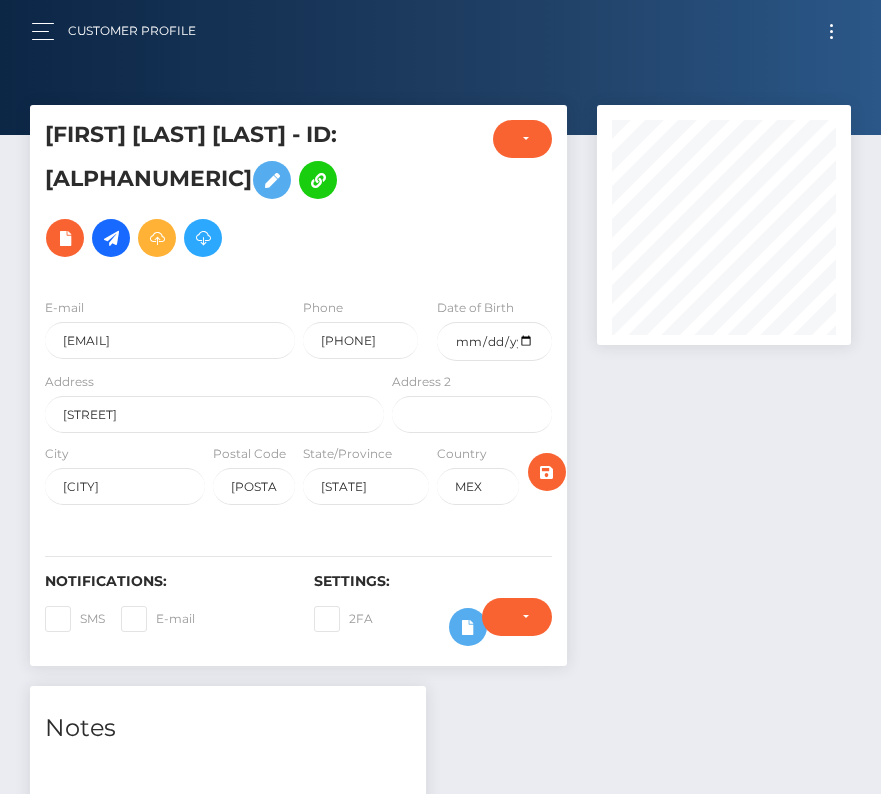 scroll, scrollTop: 0, scrollLeft: 0, axis: both 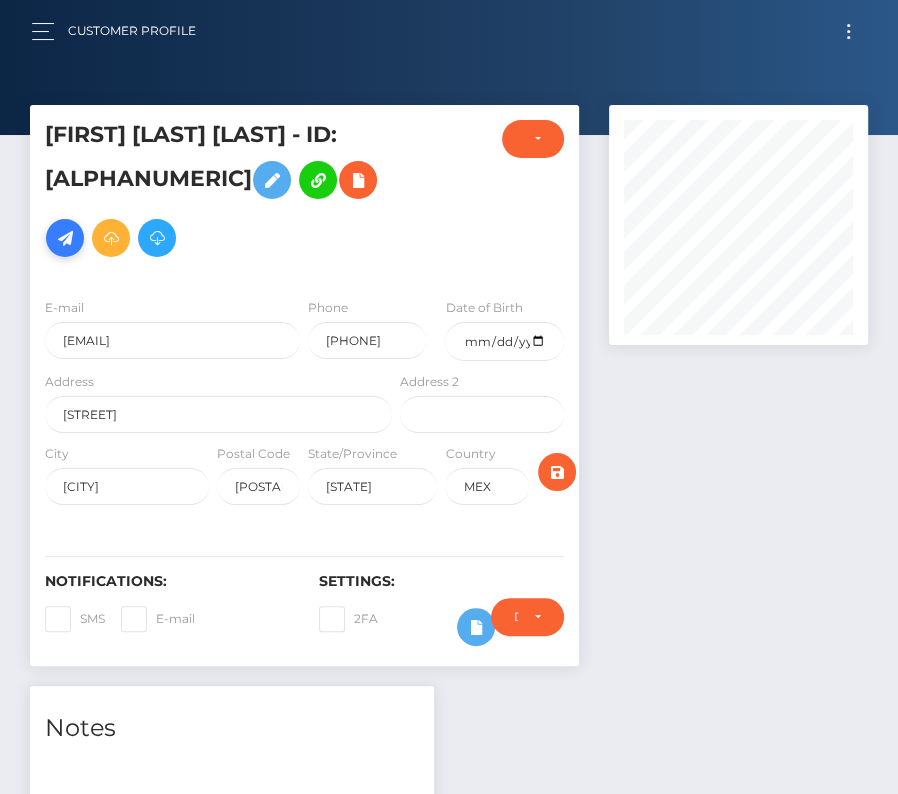 click at bounding box center (65, 238) 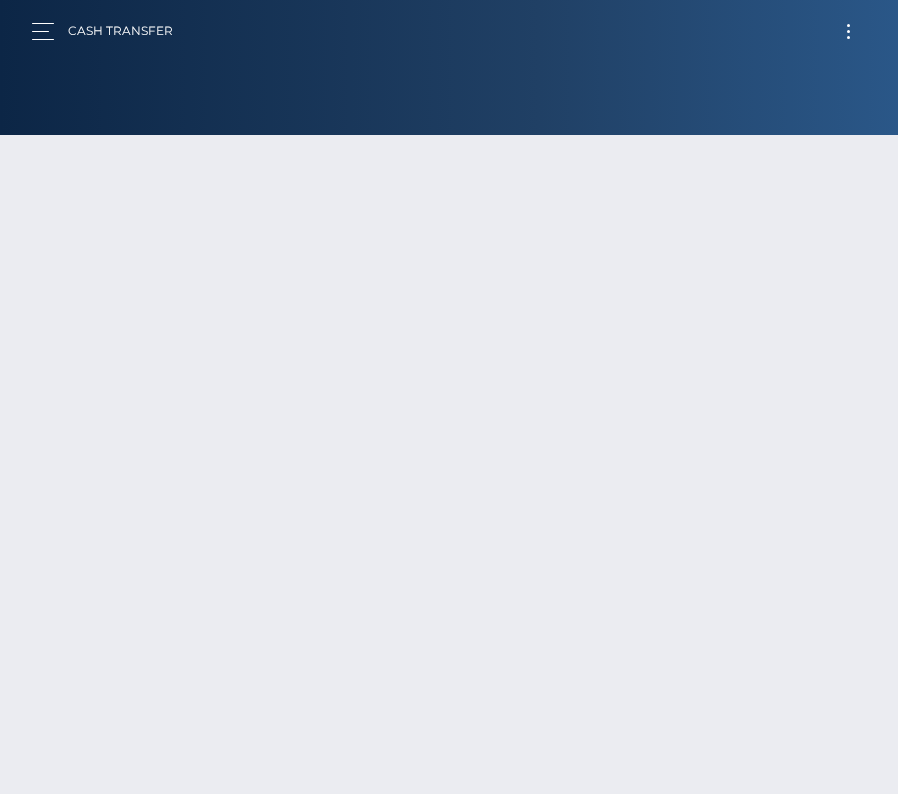 scroll, scrollTop: 0, scrollLeft: 0, axis: both 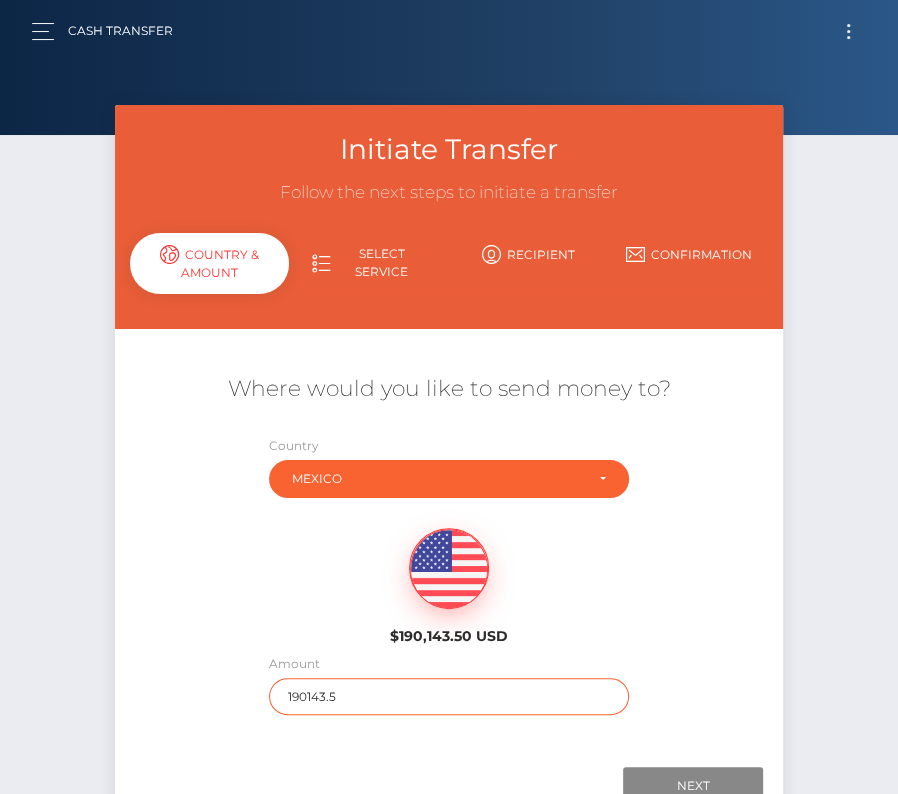 click on "190143.5" at bounding box center (449, 696) 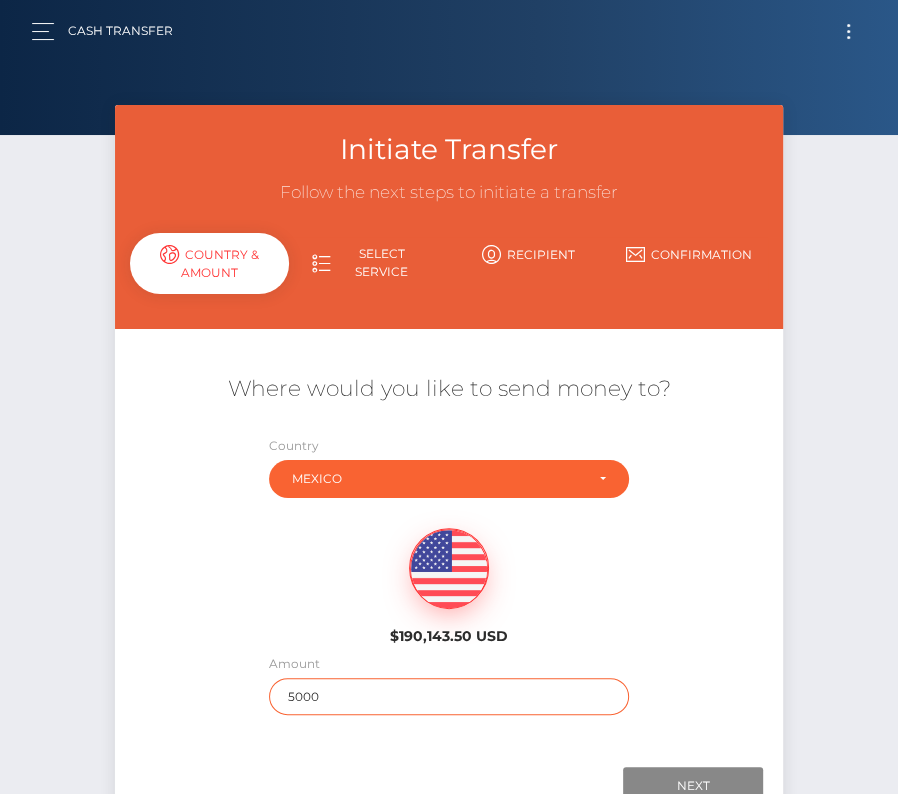 scroll, scrollTop: 117, scrollLeft: 0, axis: vertical 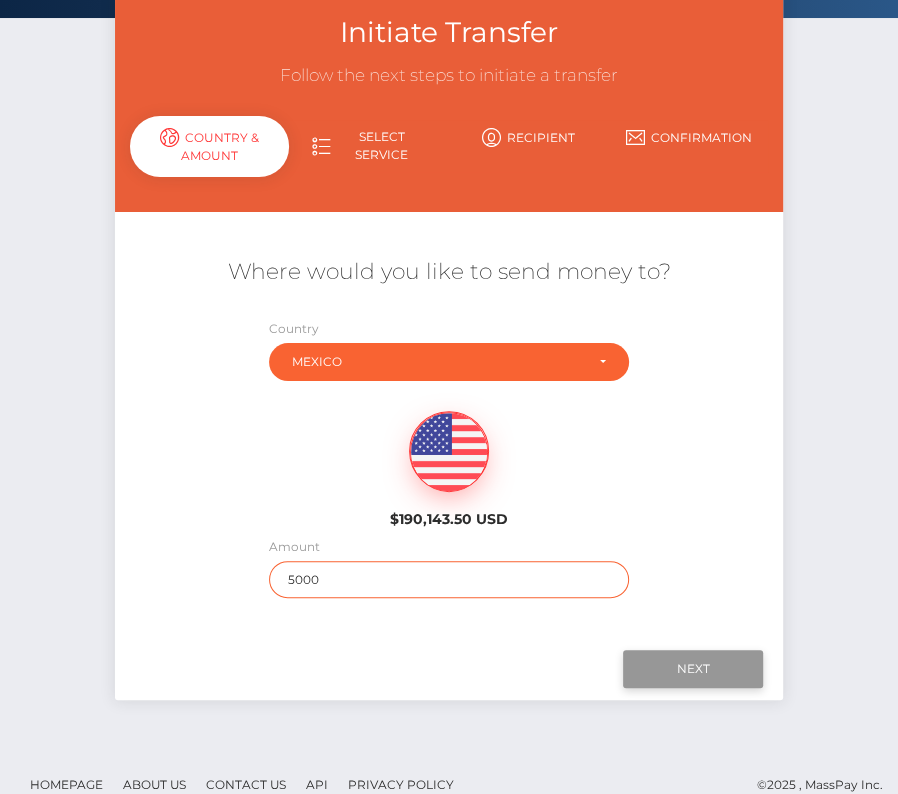 type on "5000" 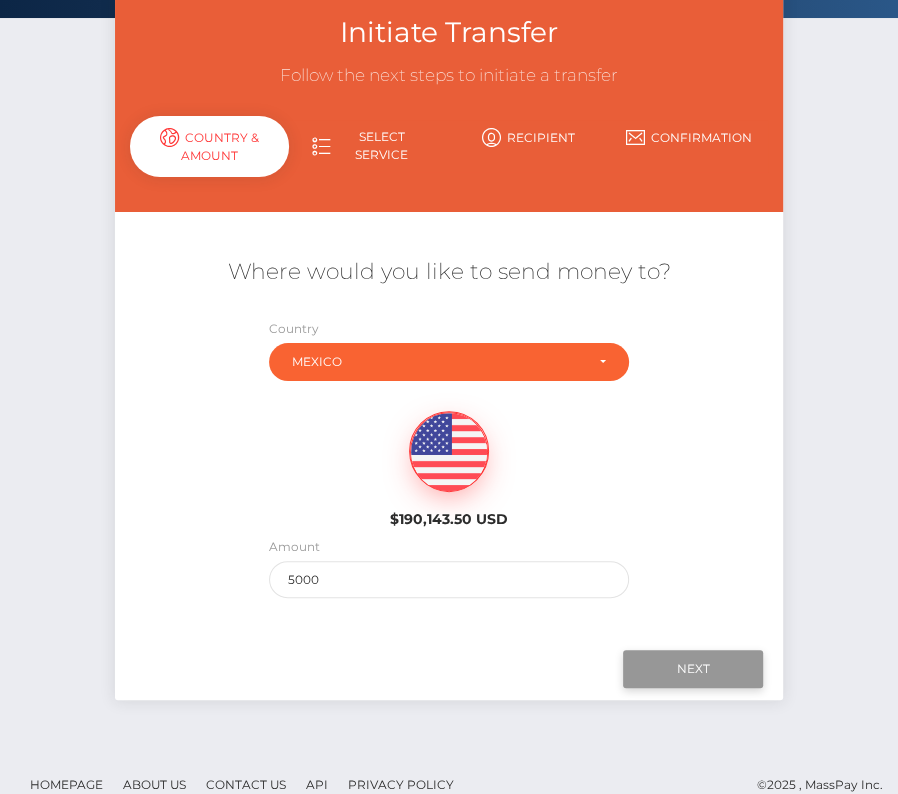 click on "Next" at bounding box center [693, 669] 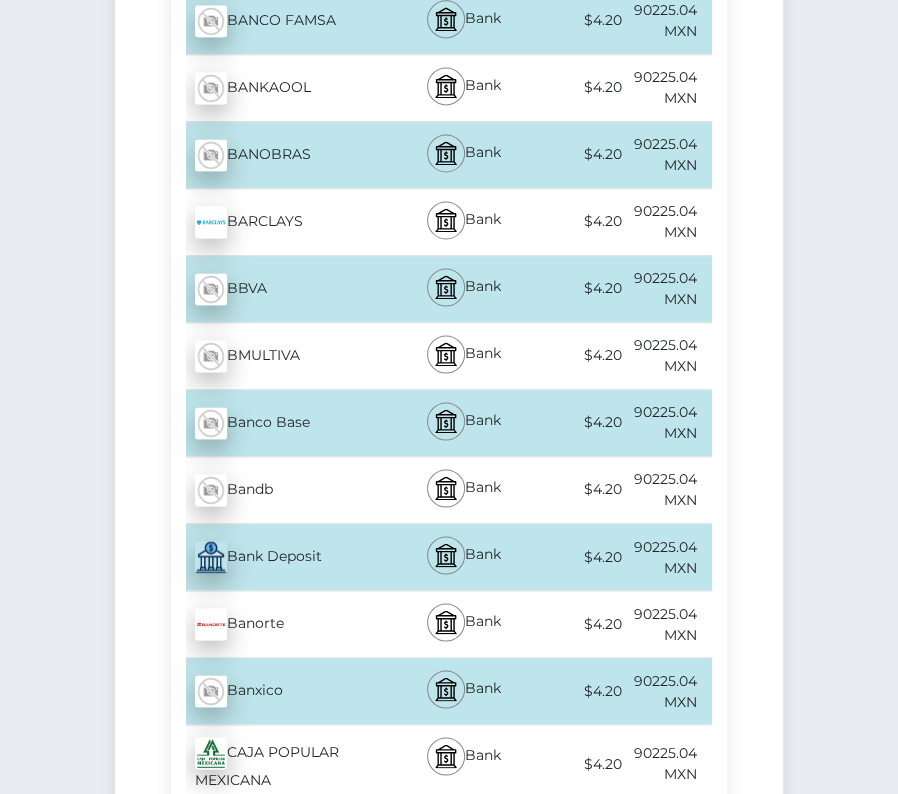 scroll, scrollTop: 1488, scrollLeft: 0, axis: vertical 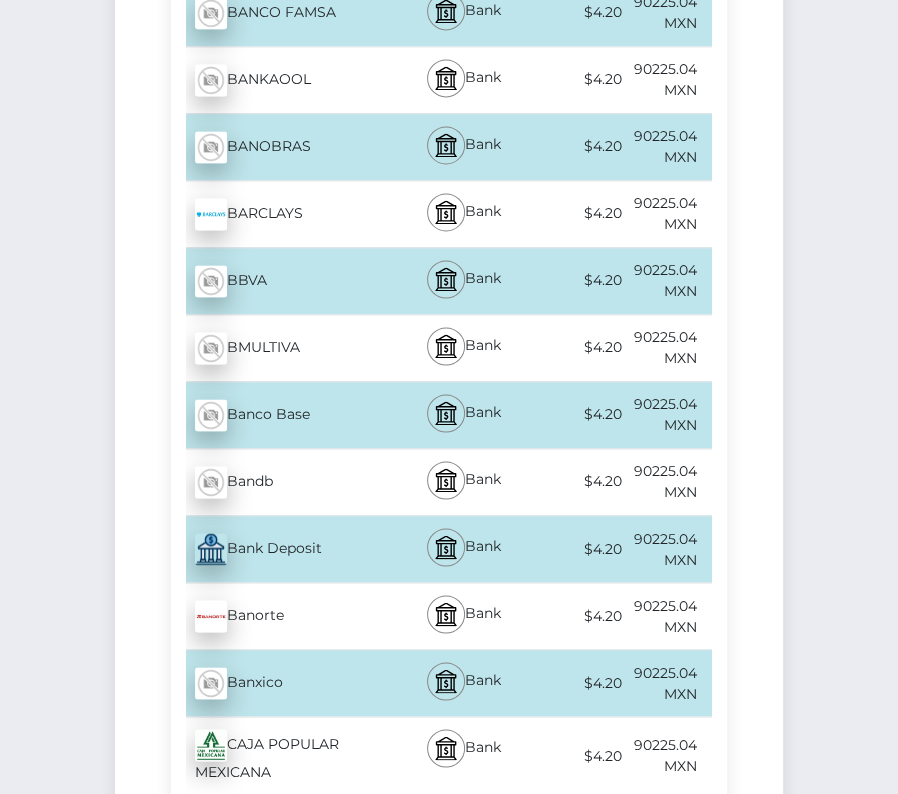 click on "Banorte  - [CURRENCY]" at bounding box center (284, 616) 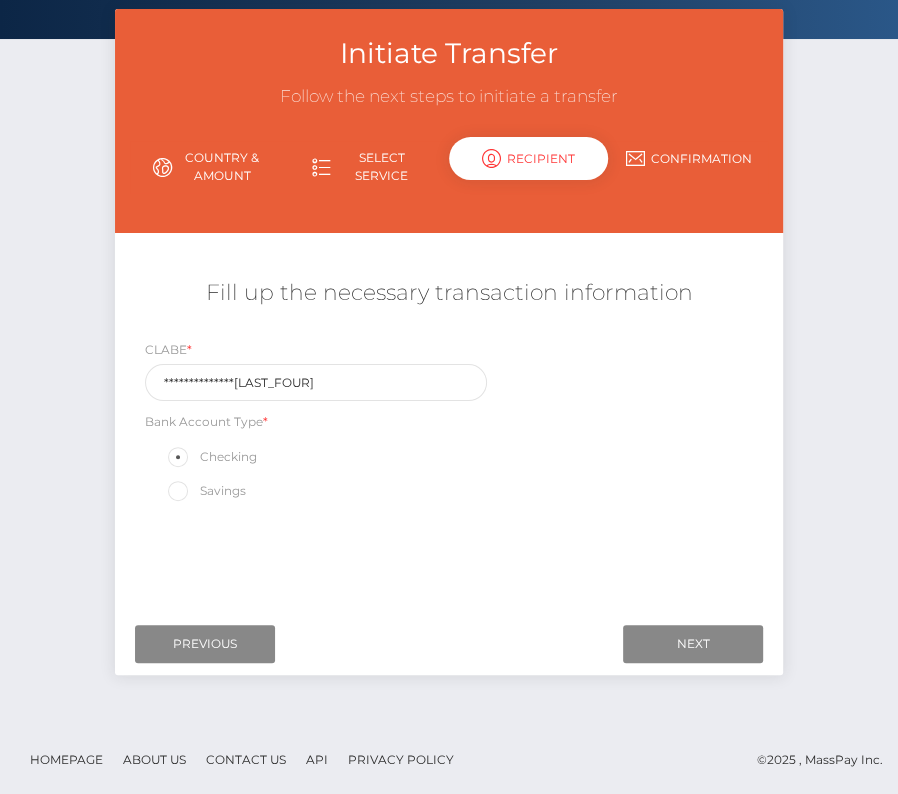 scroll, scrollTop: 0, scrollLeft: 0, axis: both 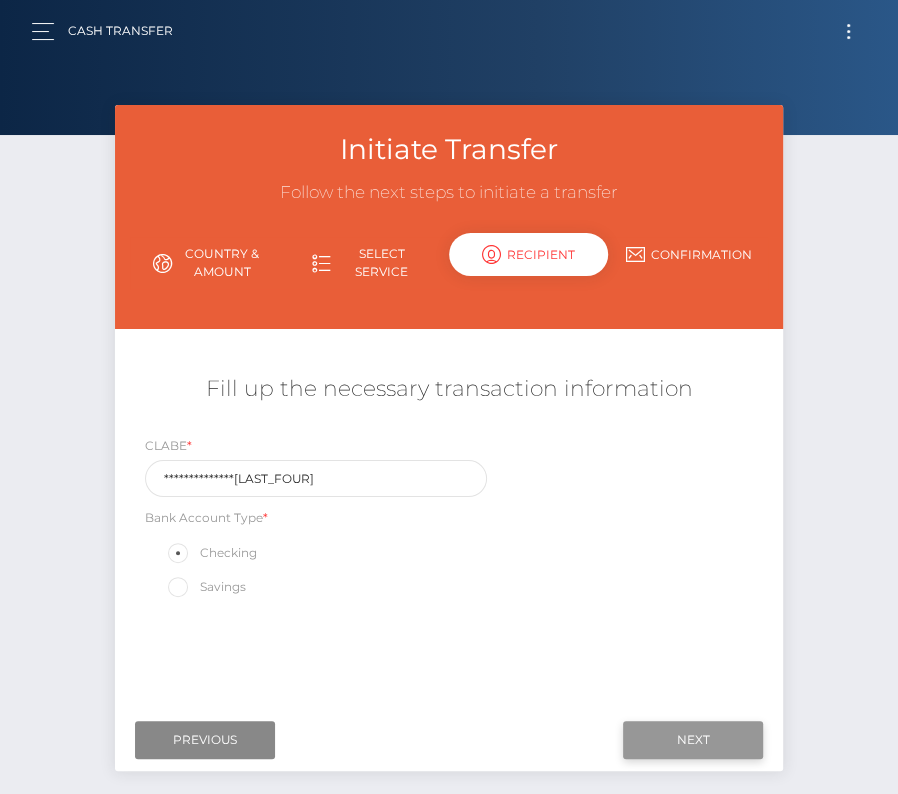click on "Next" at bounding box center (693, 740) 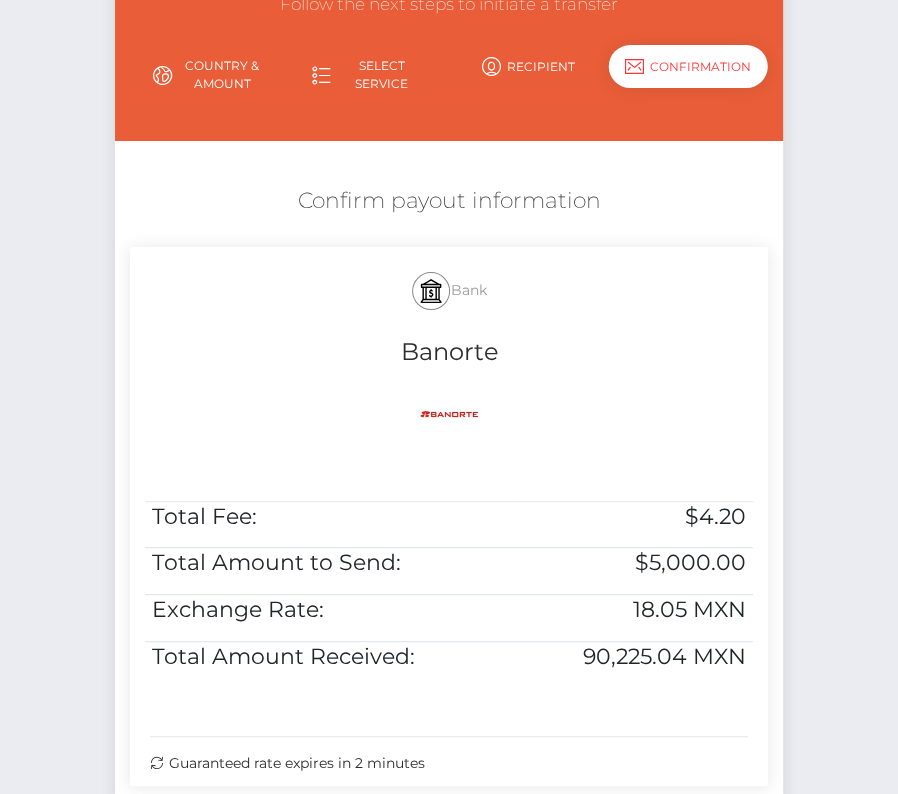 scroll, scrollTop: 187, scrollLeft: 0, axis: vertical 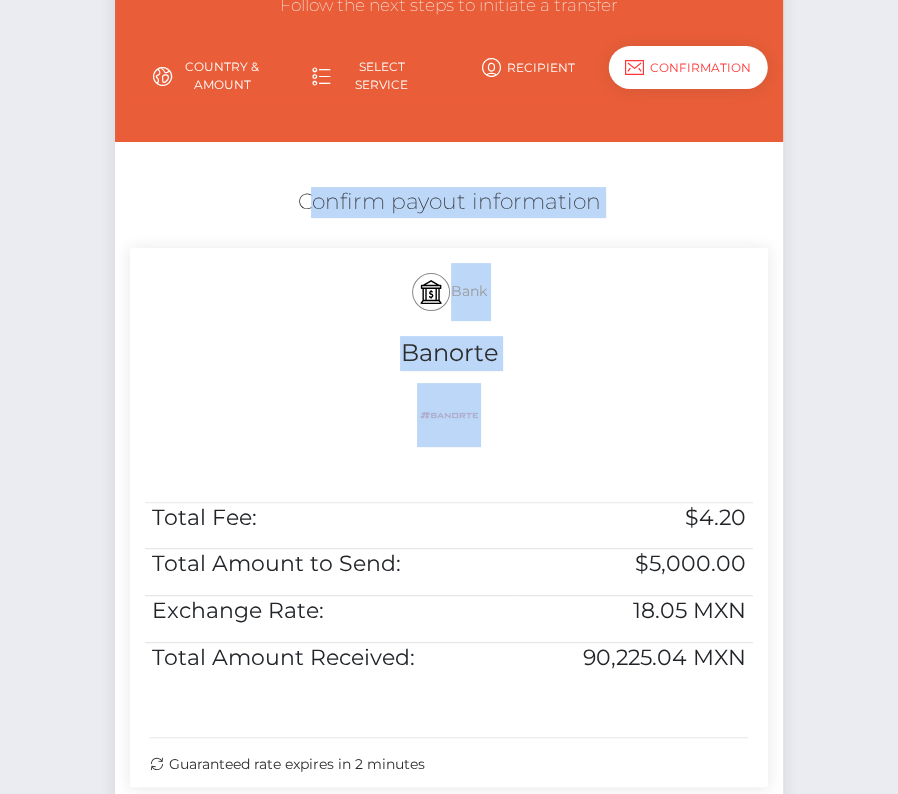 drag, startPoint x: 283, startPoint y: 189, endPoint x: 757, endPoint y: 643, distance: 656.3475 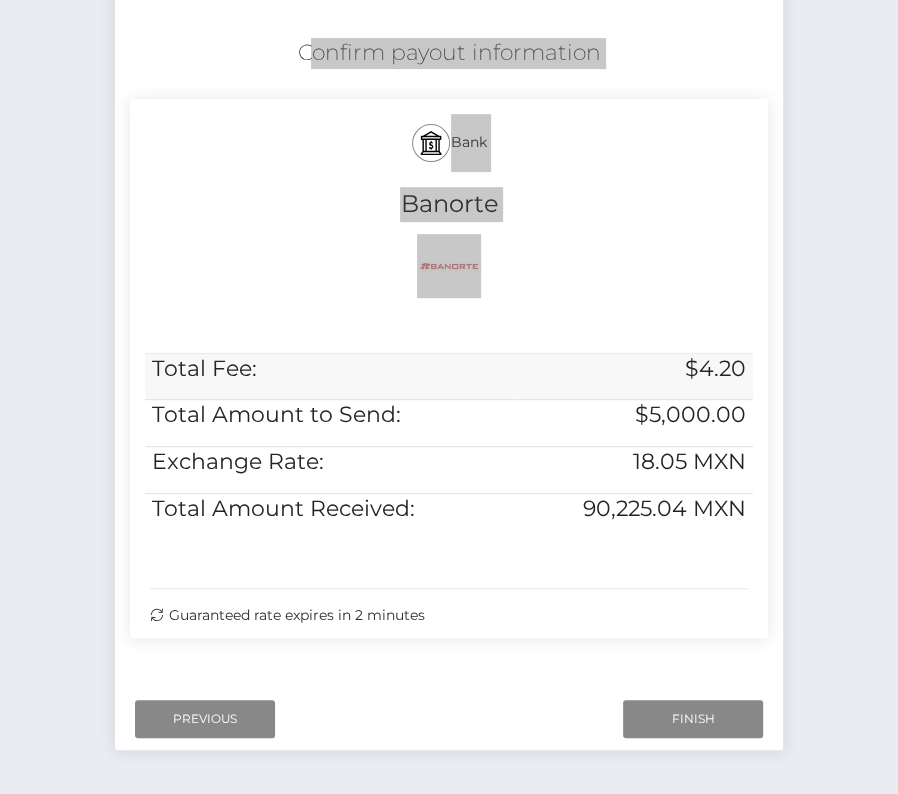 scroll, scrollTop: 408, scrollLeft: 0, axis: vertical 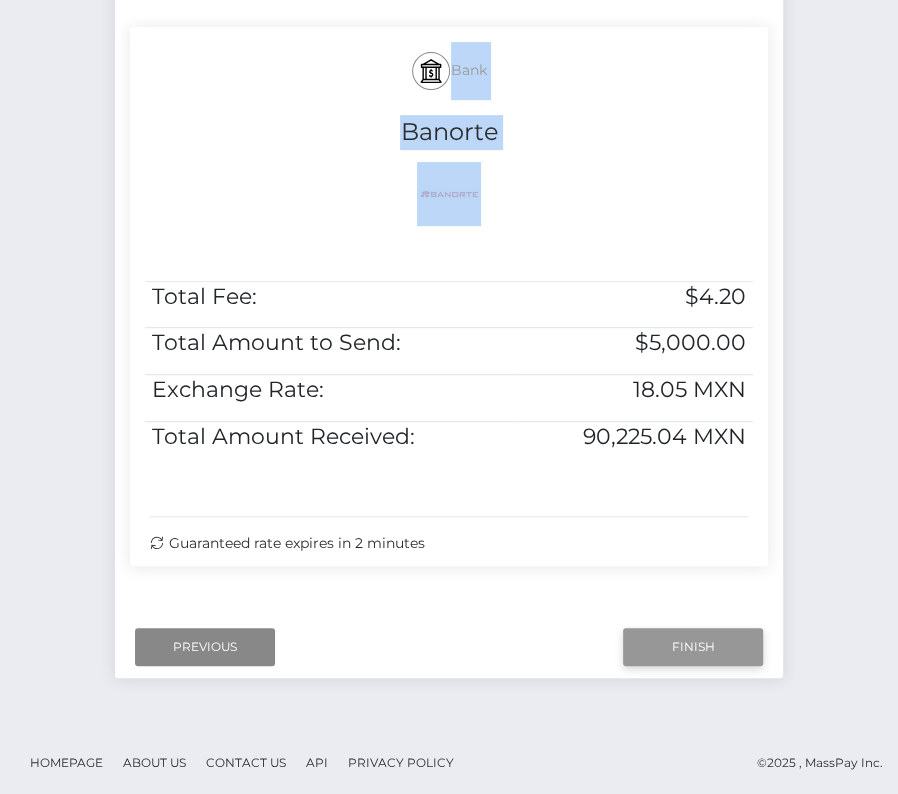 click on "Finish" at bounding box center (693, 647) 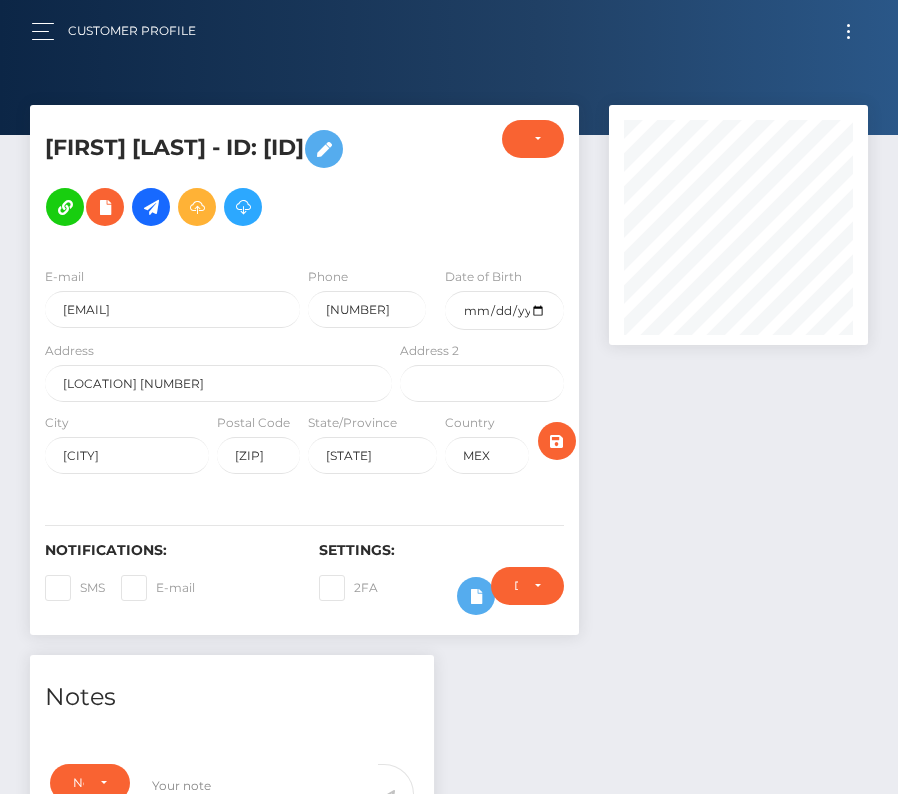 scroll, scrollTop: 0, scrollLeft: 0, axis: both 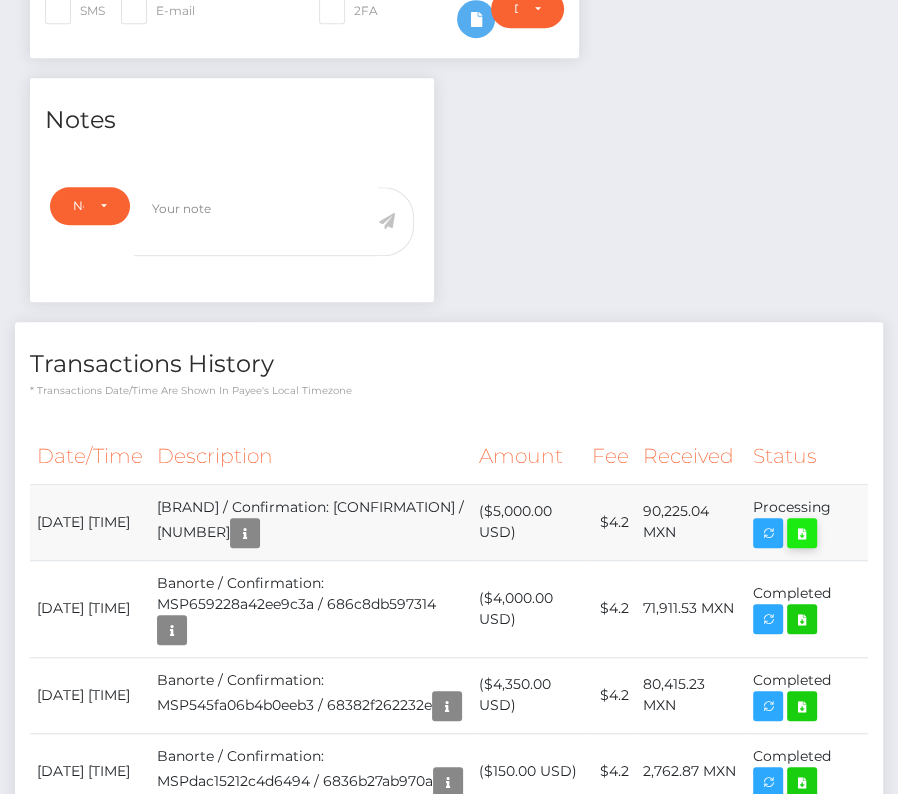click at bounding box center (802, 533) 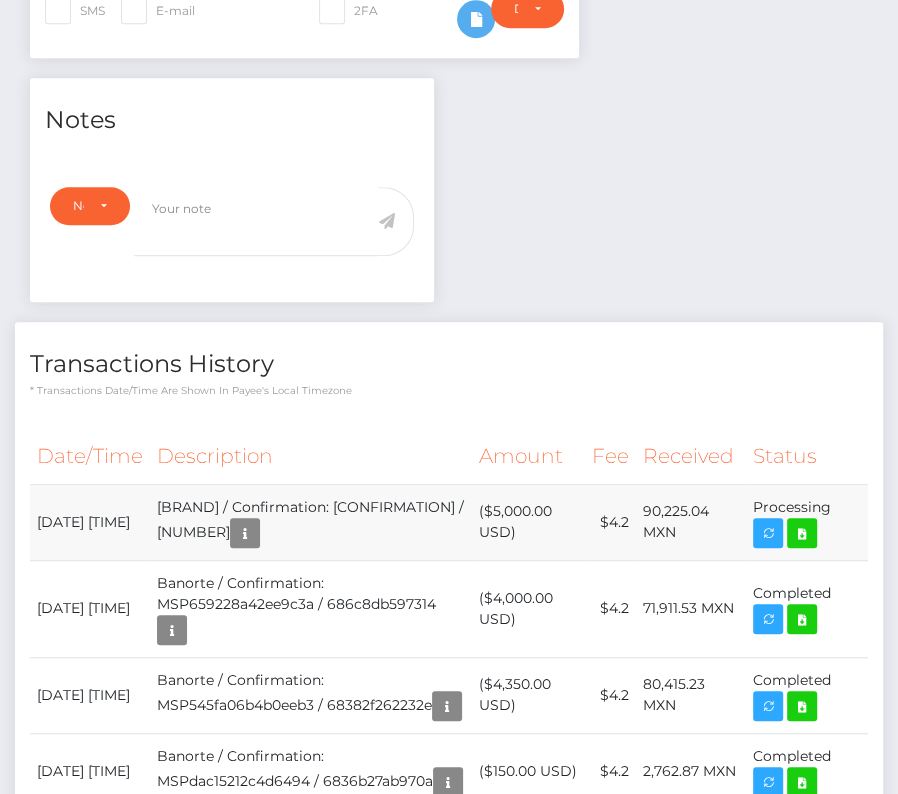 drag, startPoint x: 30, startPoint y: 542, endPoint x: 850, endPoint y: 547, distance: 820.01526 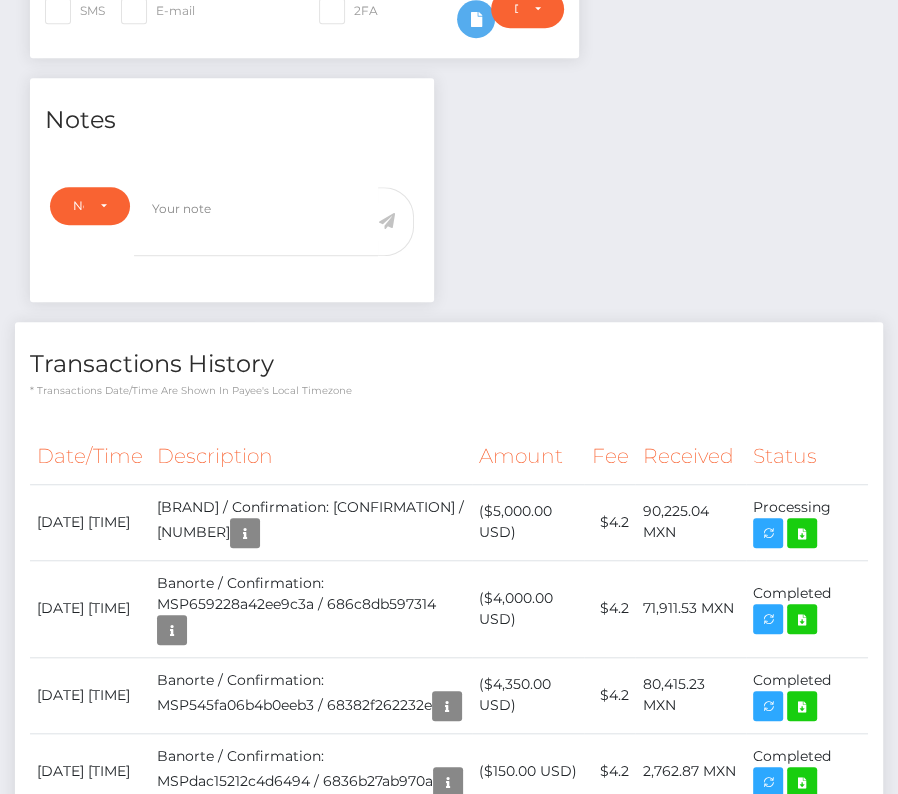 copy on "August  5, 2025 07:25AM
Banorte / Confirmation: MSPf9b35a063030323 / 689205eb72251
($5,000.00 USD)
$4.2
90,225.04 MXN
Processing" 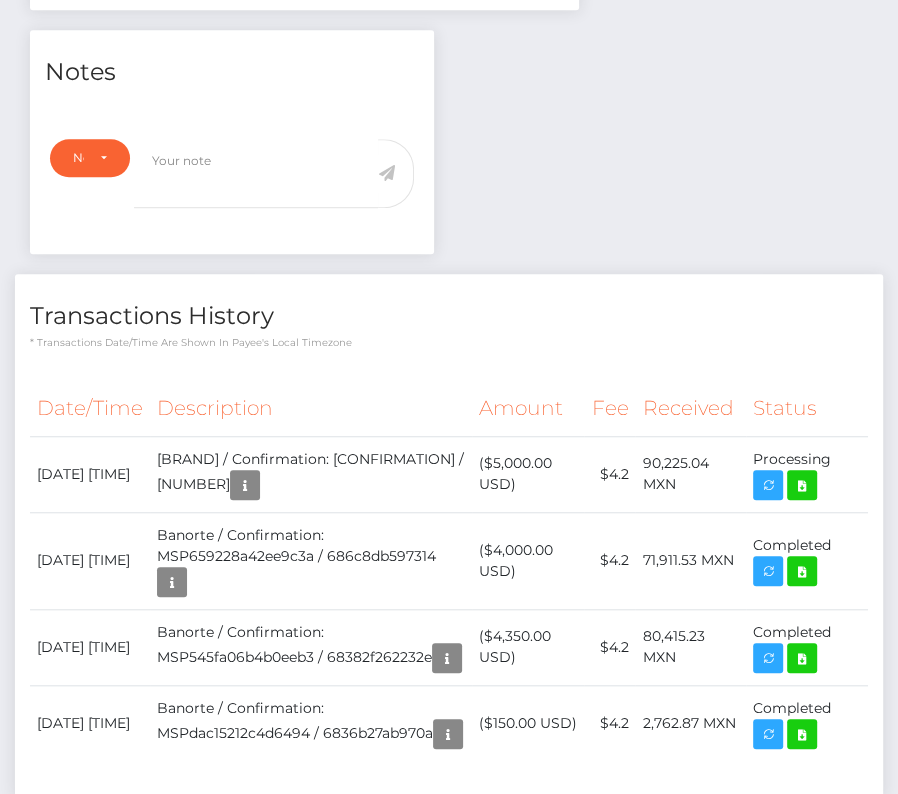 scroll, scrollTop: 0, scrollLeft: 0, axis: both 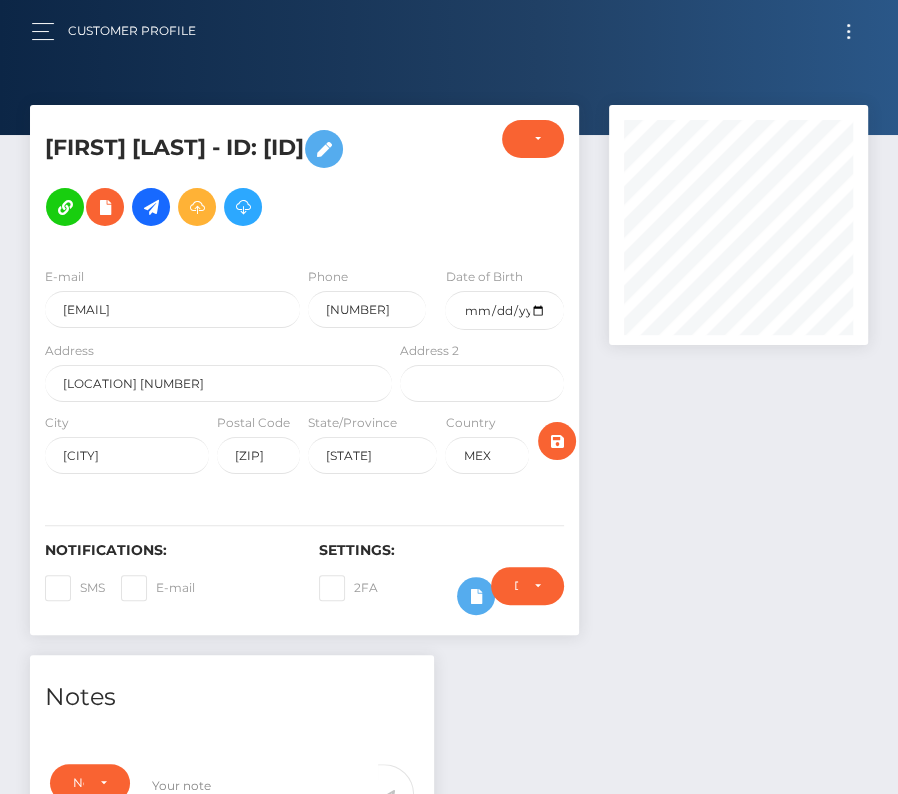 click at bounding box center [848, 31] 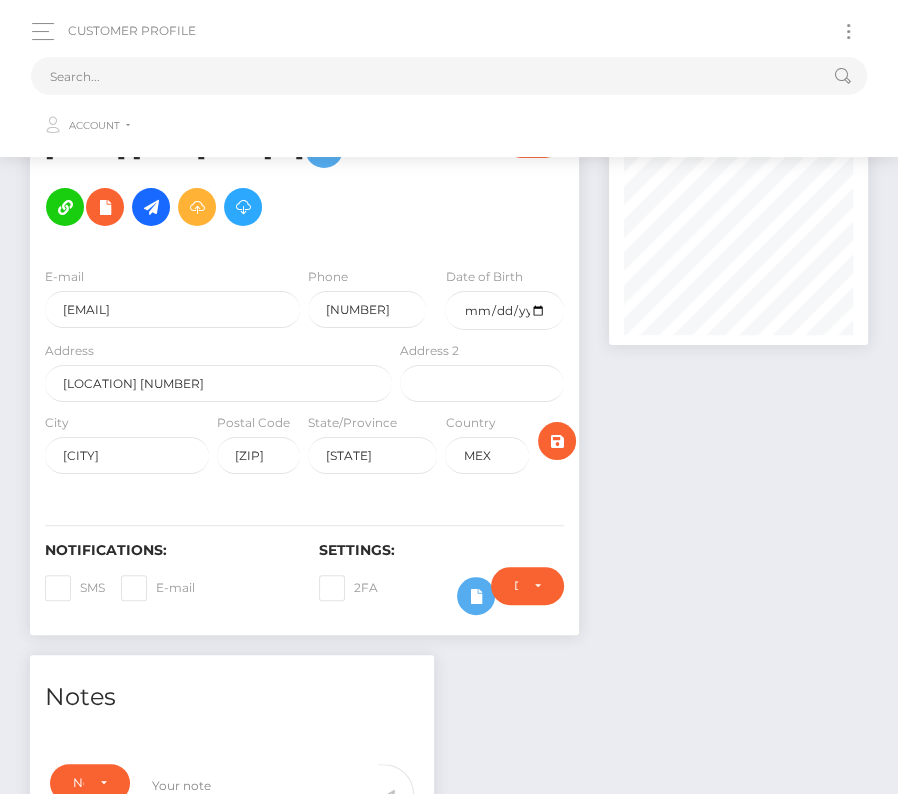 click on "Loading...
Loading...
Account
Edit Profile Logout" at bounding box center (449, 99) 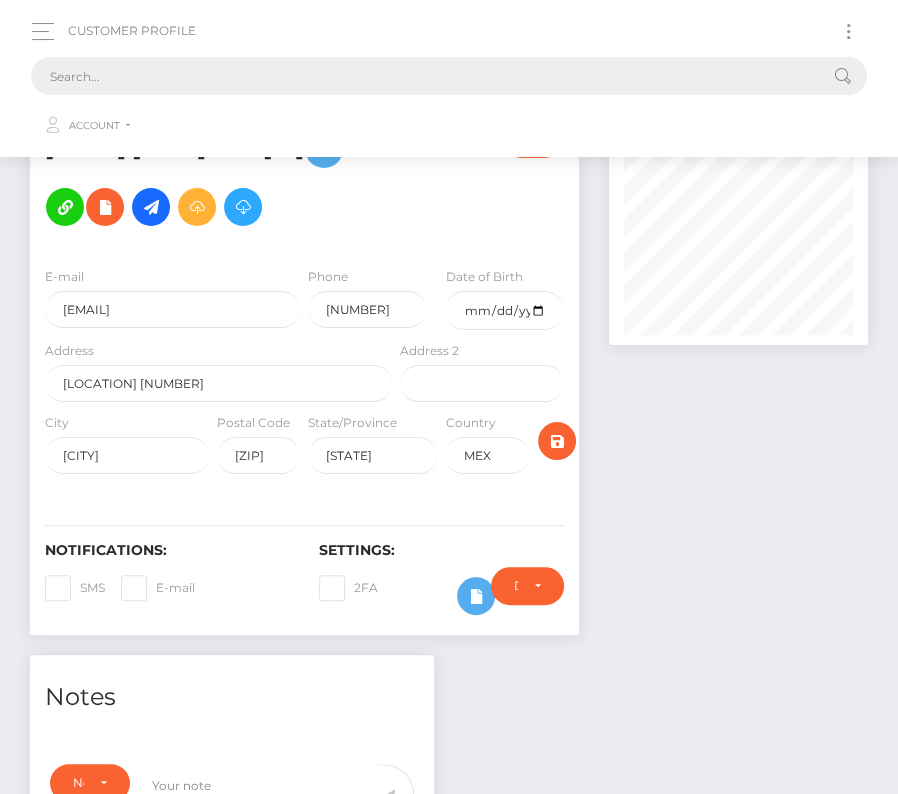 click at bounding box center (423, 76) 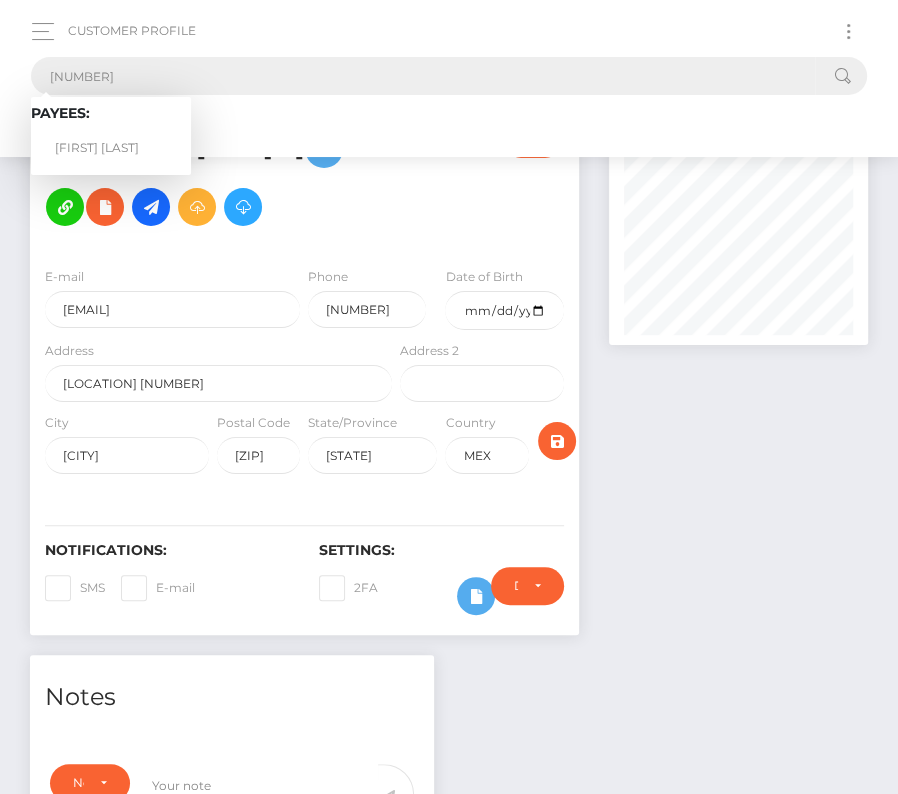 type on "2103233" 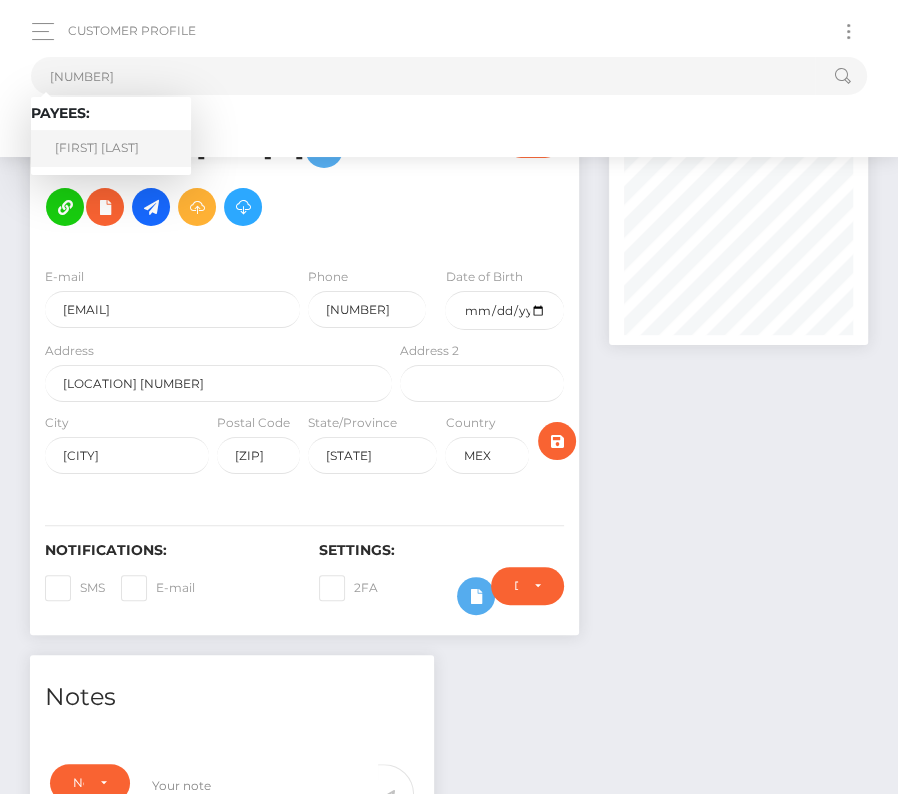 click on "Kyle  Levanduski" at bounding box center (111, 148) 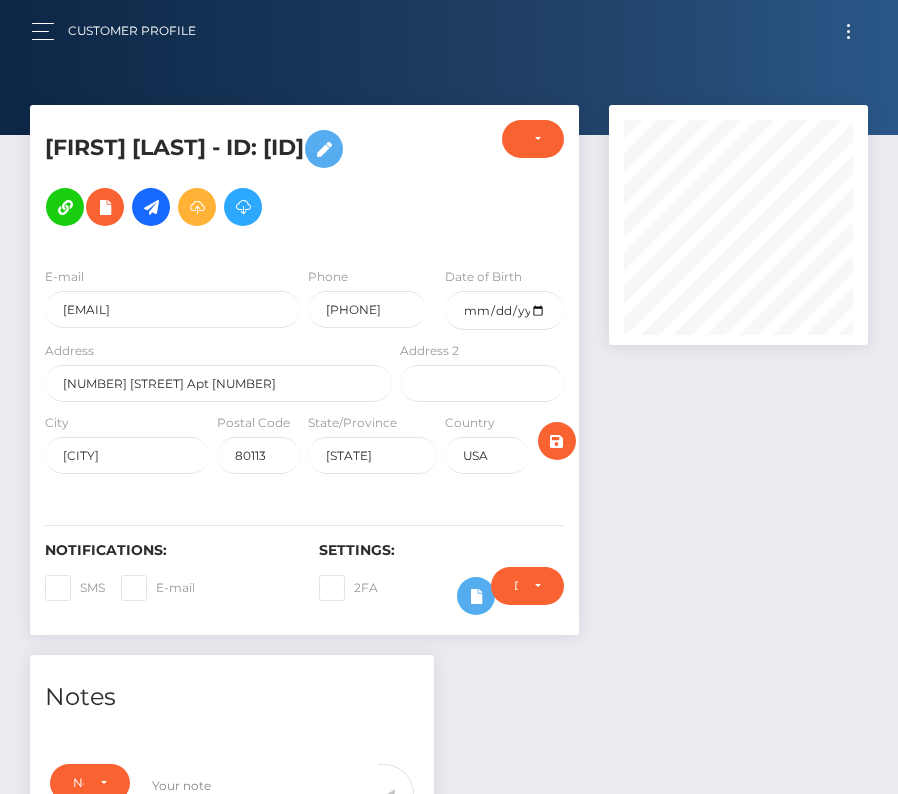 scroll, scrollTop: 0, scrollLeft: 0, axis: both 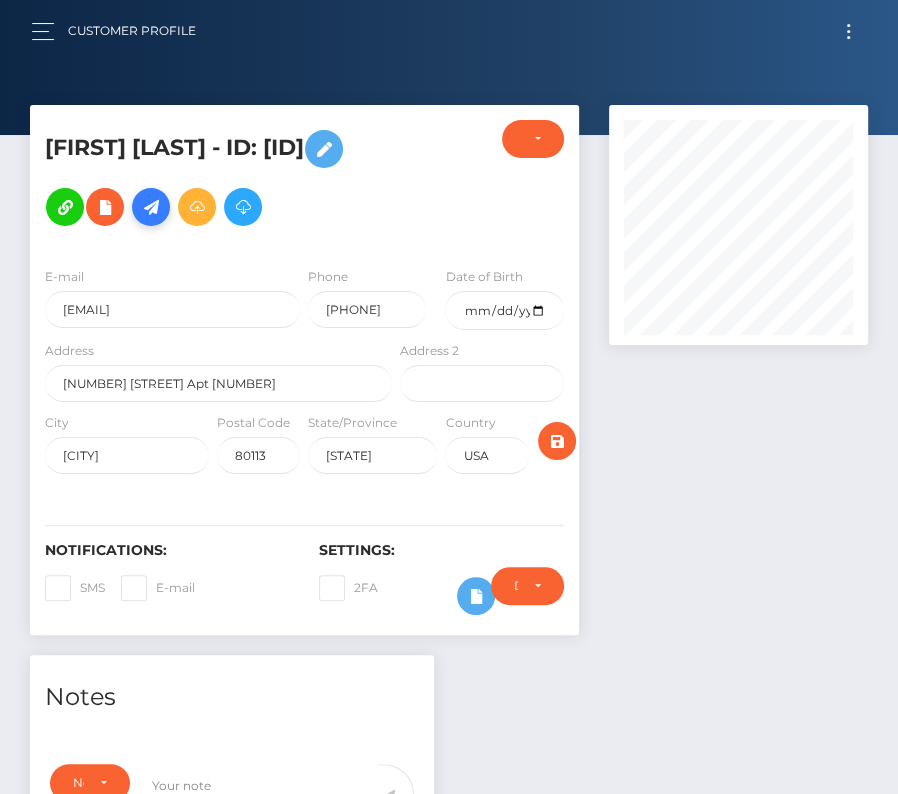 click at bounding box center [151, 207] 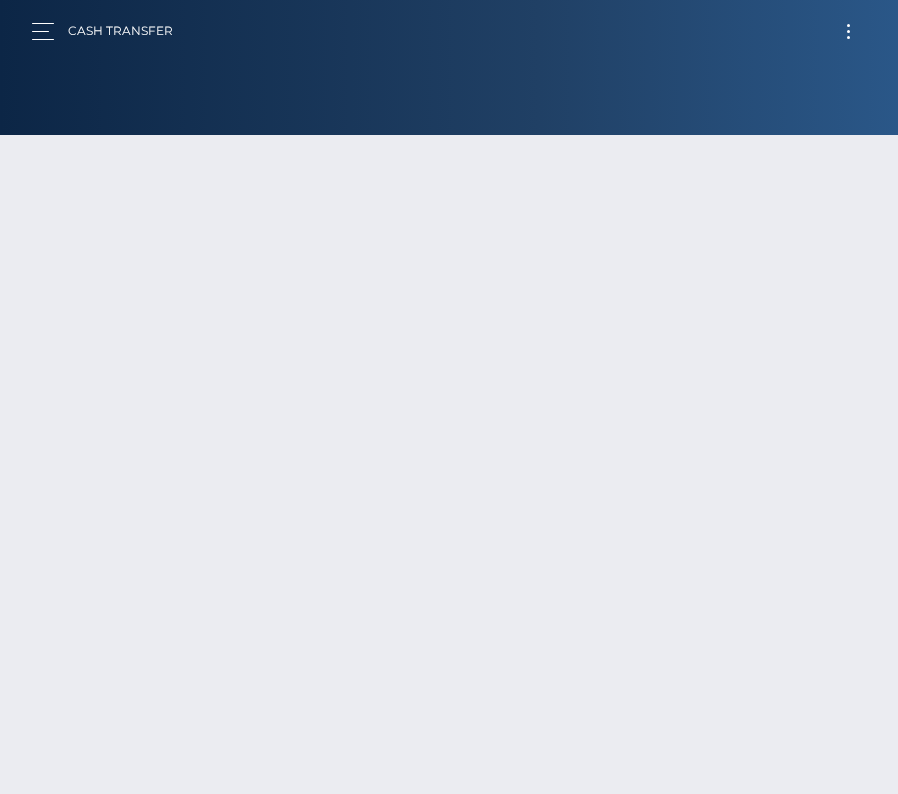 scroll, scrollTop: 0, scrollLeft: 0, axis: both 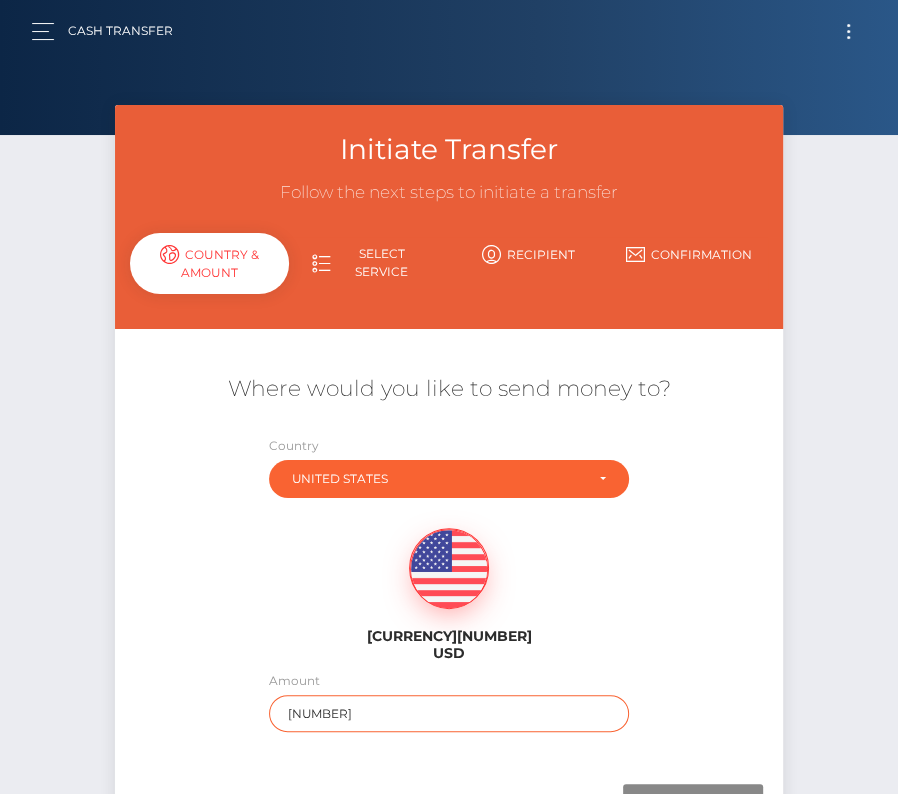 click on "[NUMBER]" at bounding box center [449, 713] 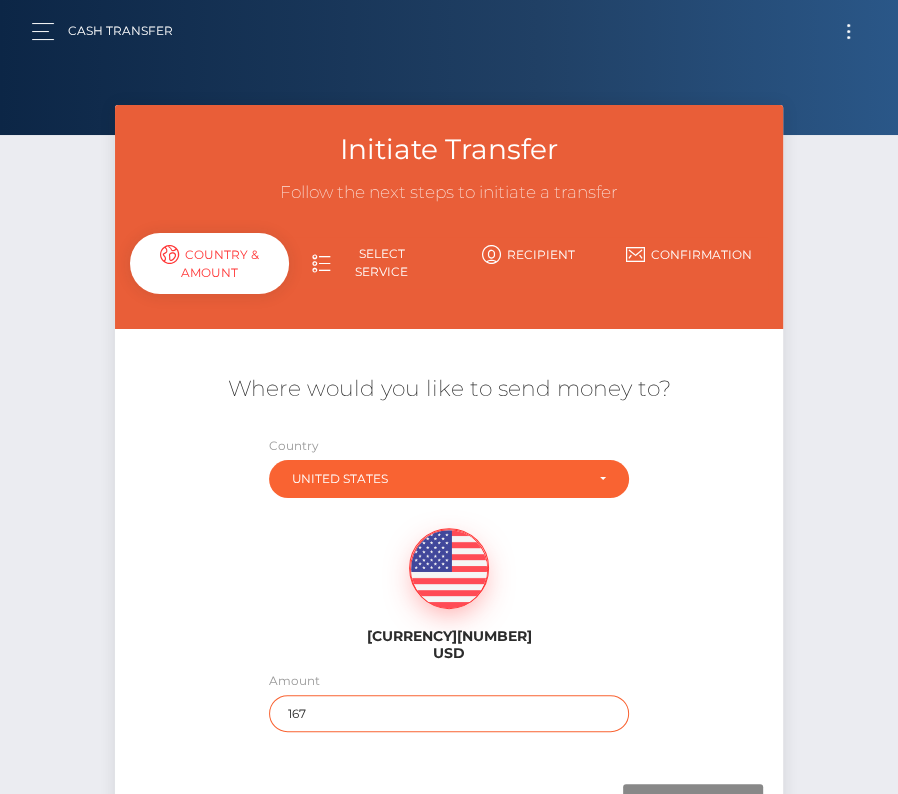 scroll, scrollTop: 140, scrollLeft: 0, axis: vertical 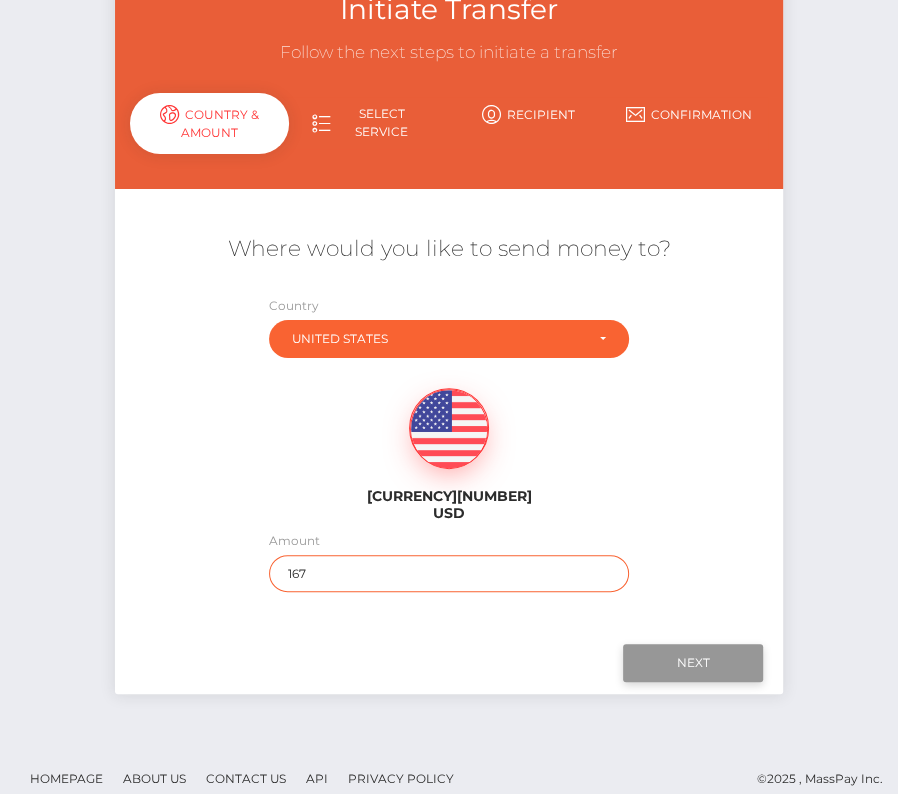 type on "167" 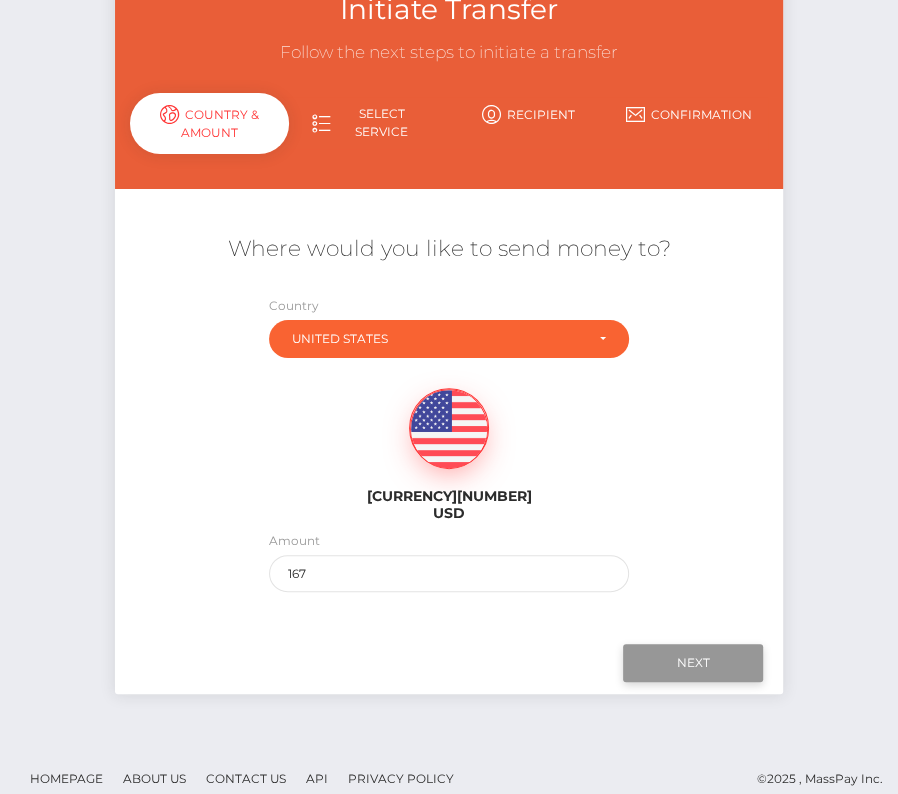 click on "Next" at bounding box center (693, 663) 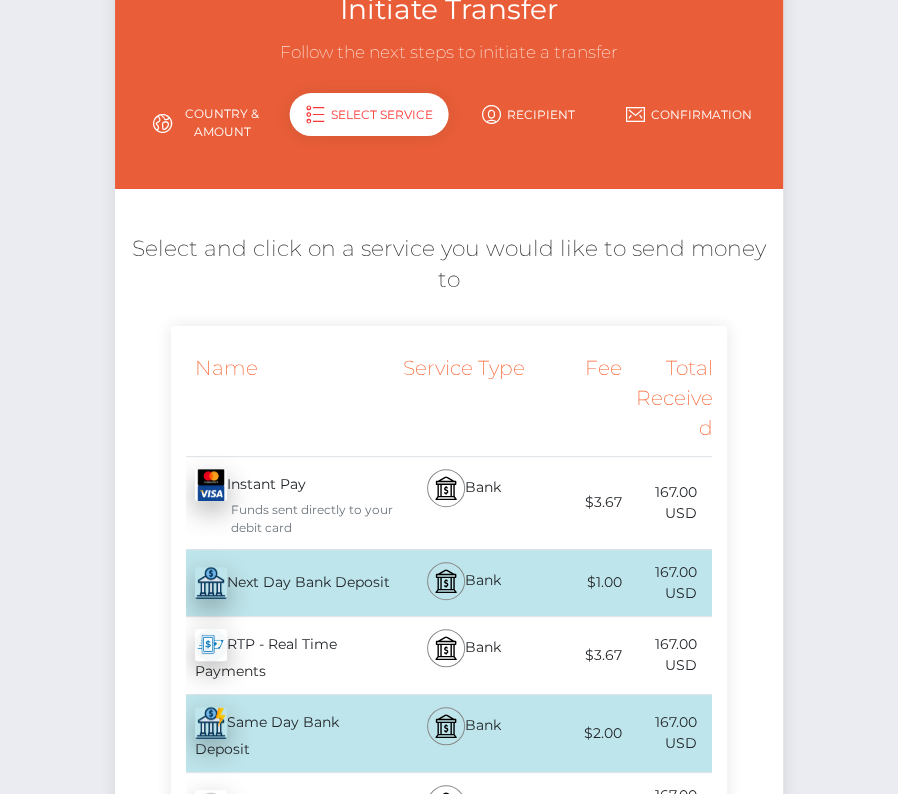 click on "Next Day Bank Deposit  - USD" at bounding box center [284, 583] 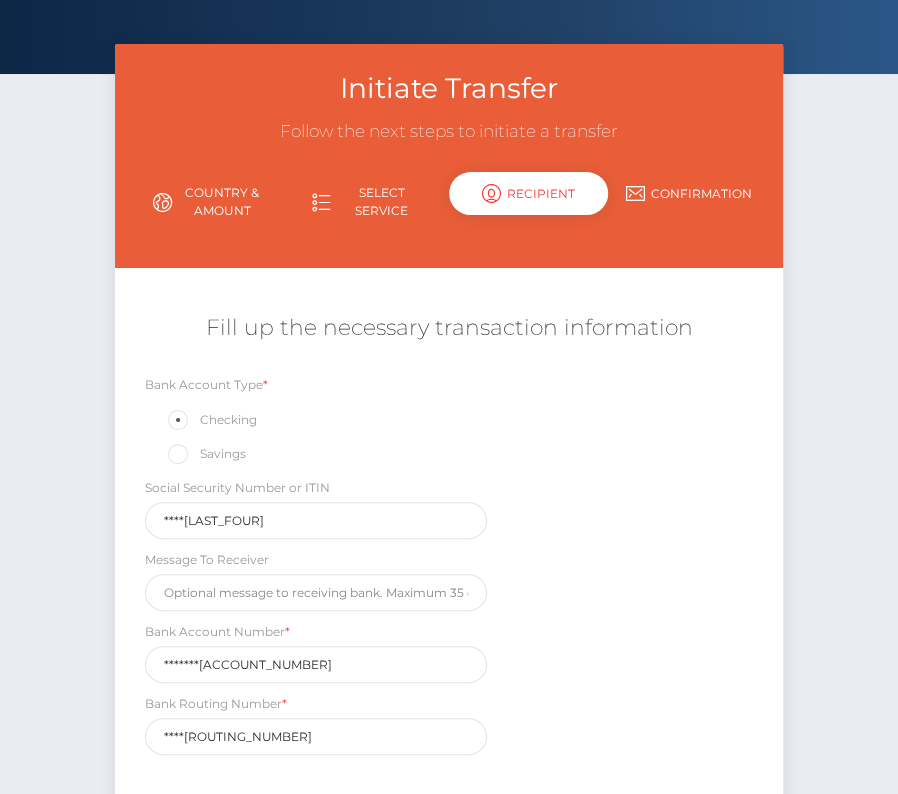 scroll, scrollTop: 197, scrollLeft: 0, axis: vertical 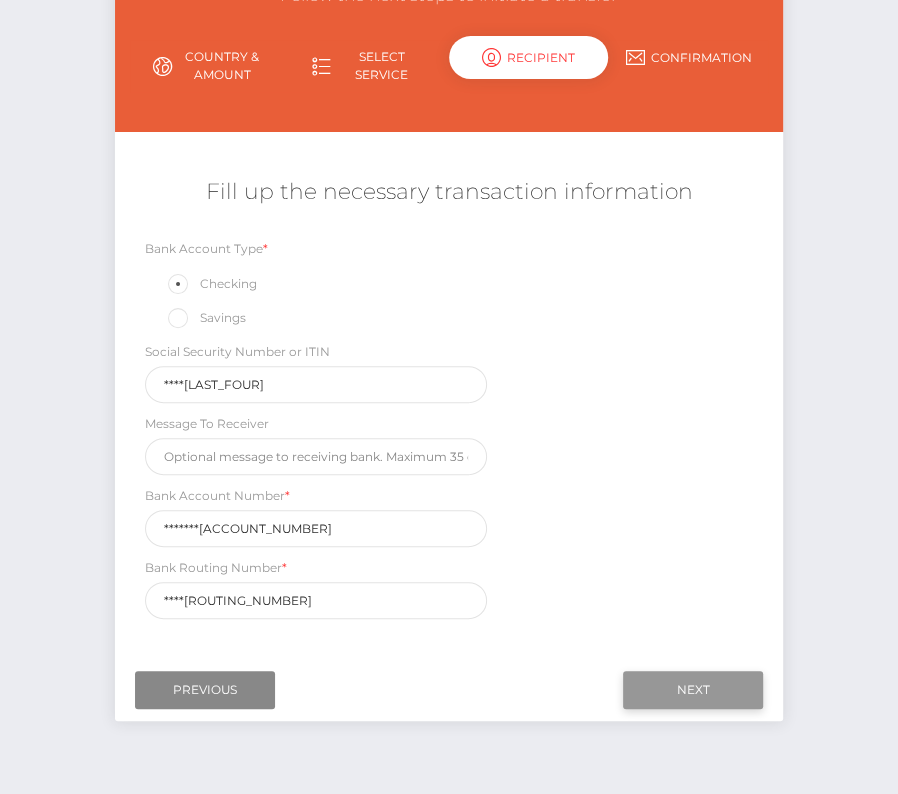 click on "Next" at bounding box center [693, 690] 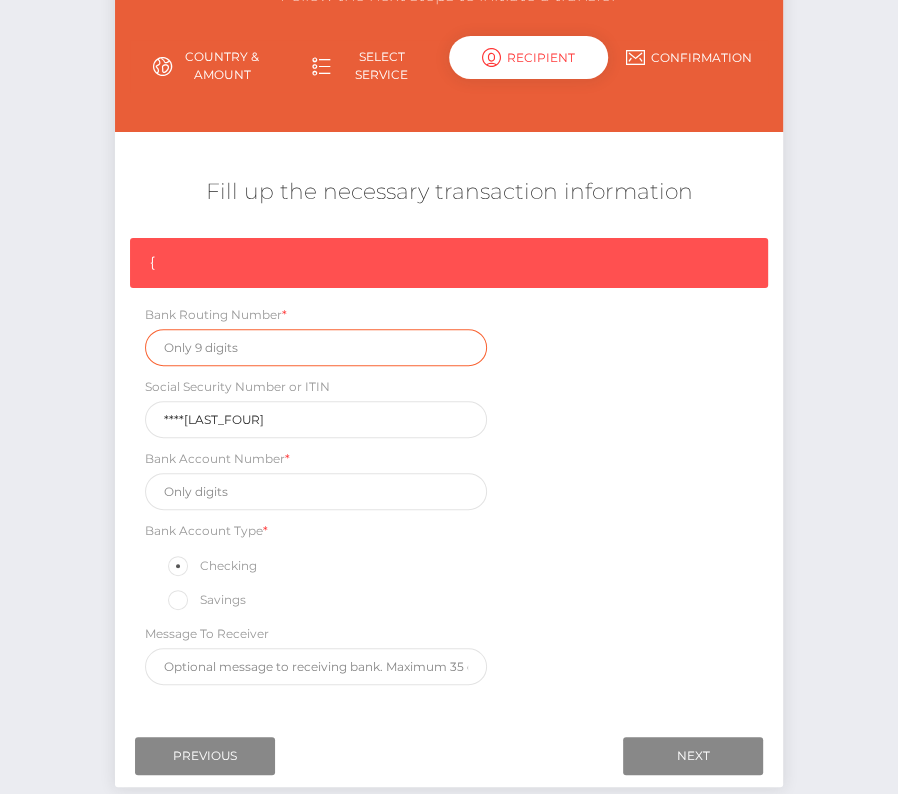 click at bounding box center [316, 347] 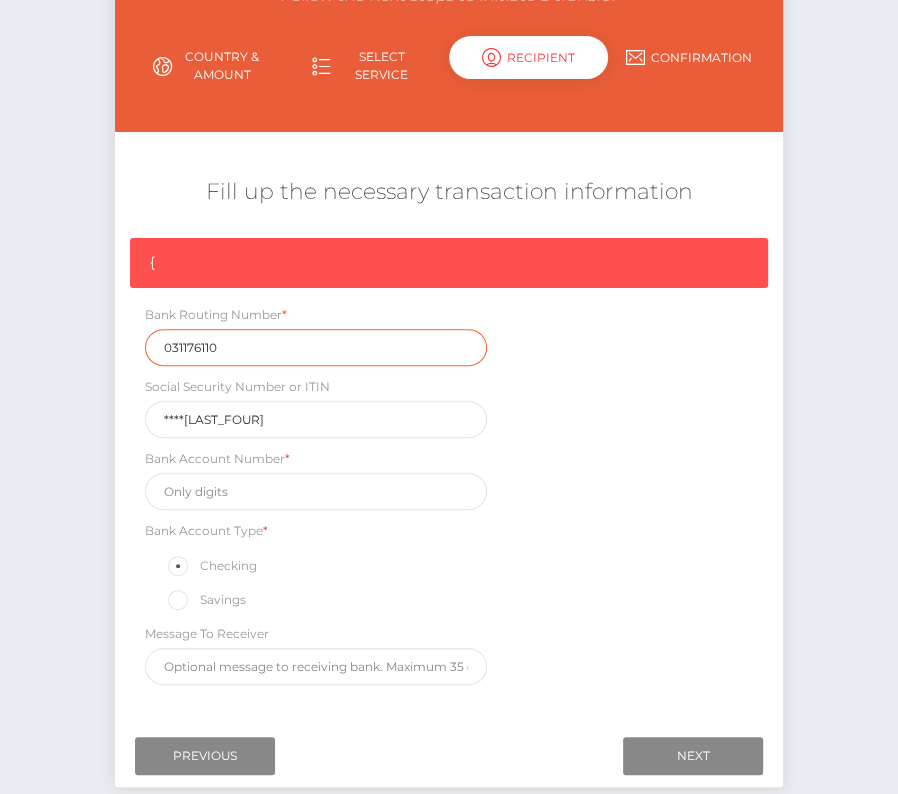 type on "031176110" 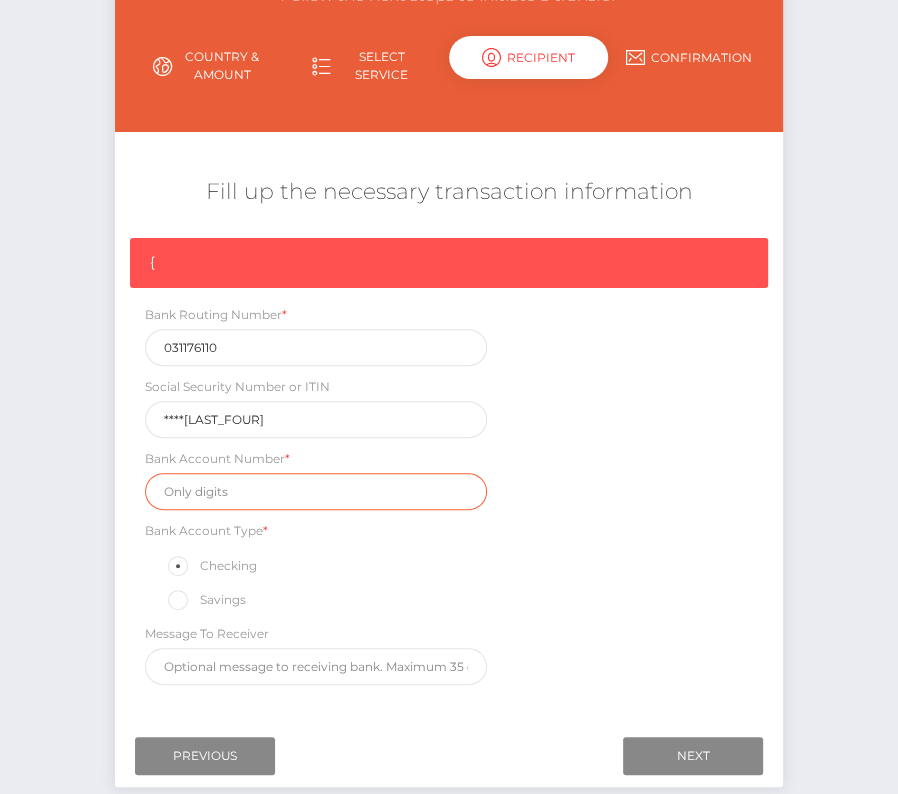 click at bounding box center [316, 491] 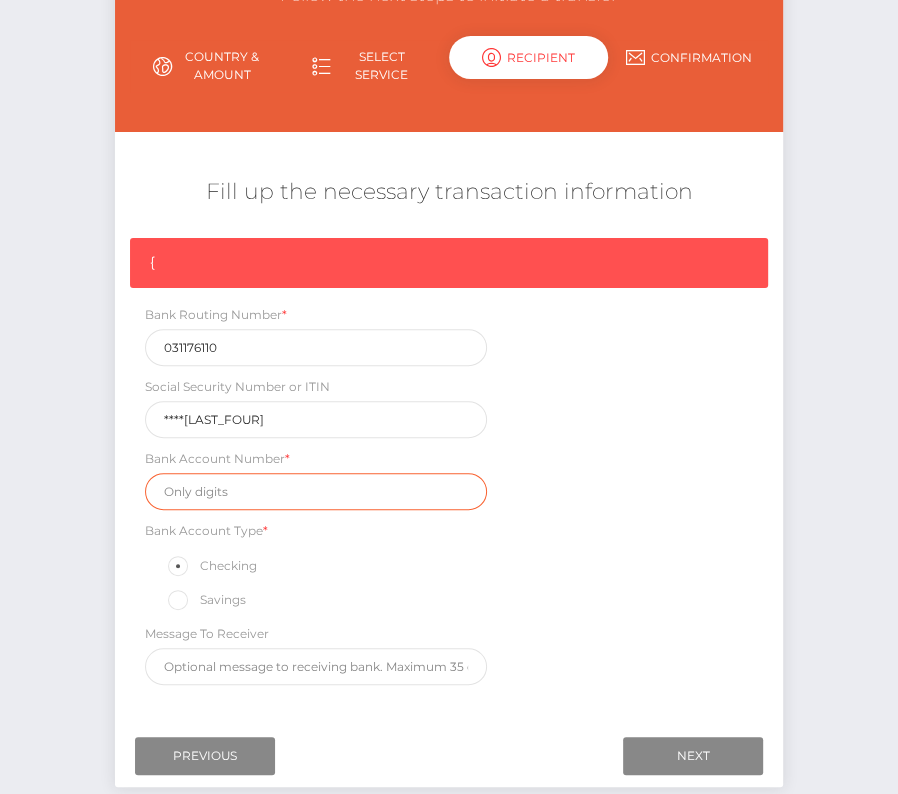 paste on "36107357134" 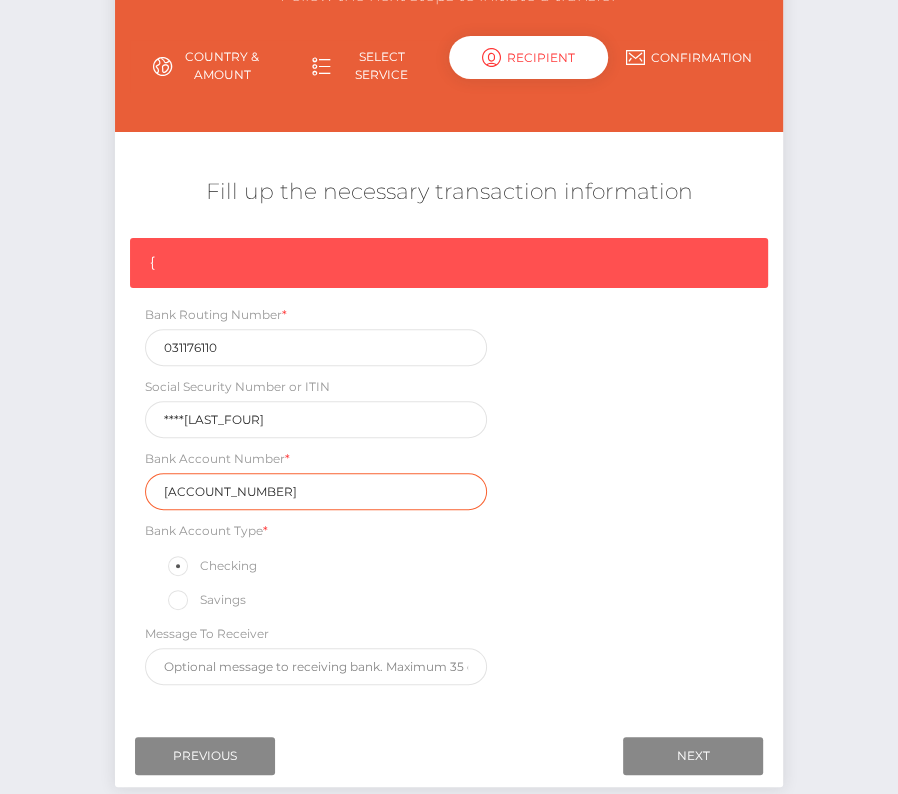 type on "36107357134" 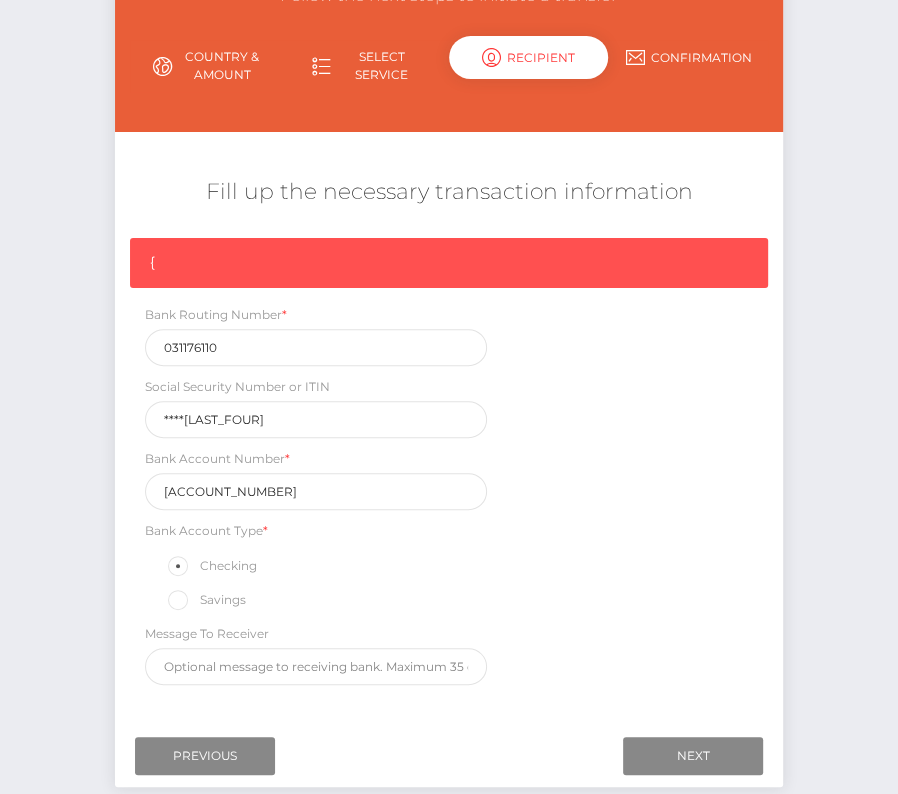 click on "{
Bank Routing Number  *
031176110
Social Security Number or ITIN
*****2920
Bank Account Number  *
36107357134
Bank Account Type  *
Checking
Savings" at bounding box center [449, 466] 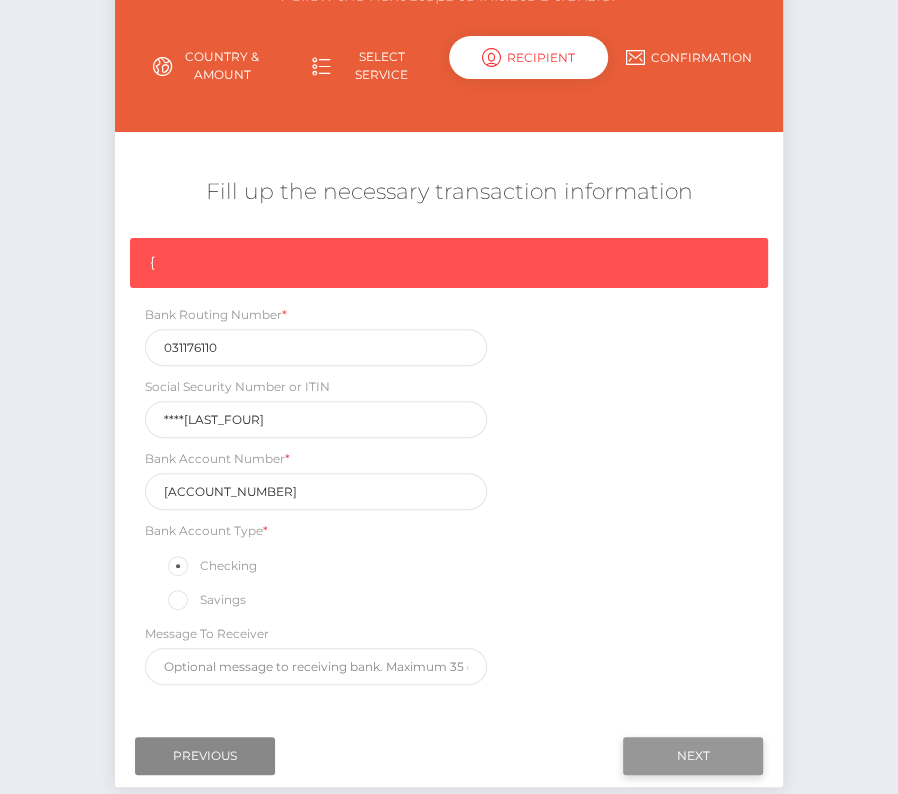 click on "Next" at bounding box center [693, 756] 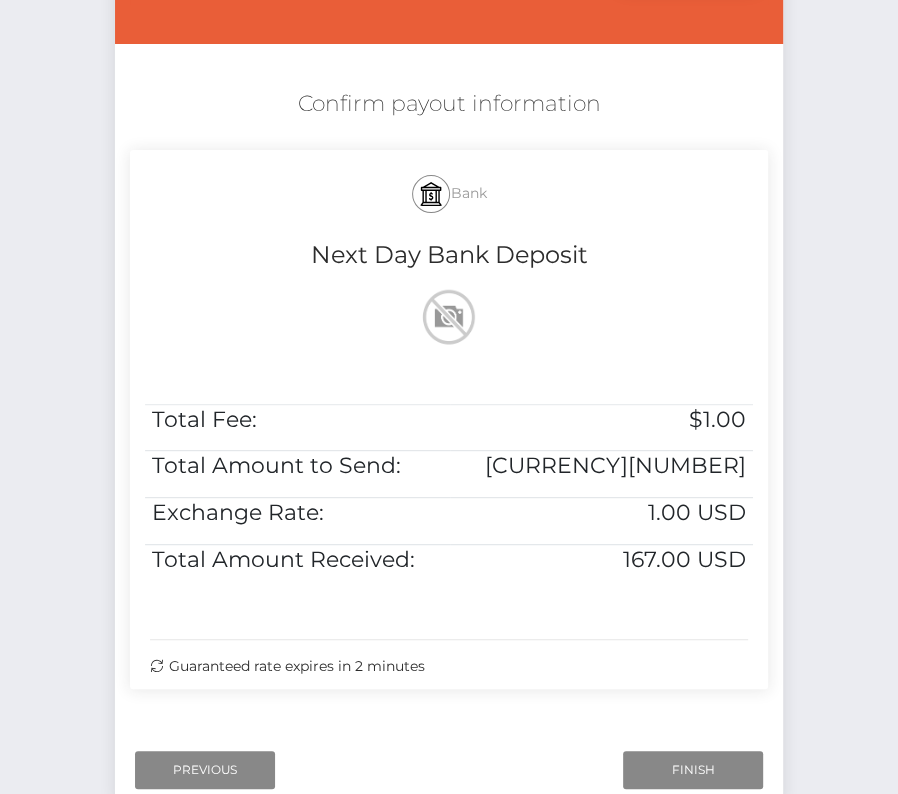 scroll, scrollTop: 337, scrollLeft: 0, axis: vertical 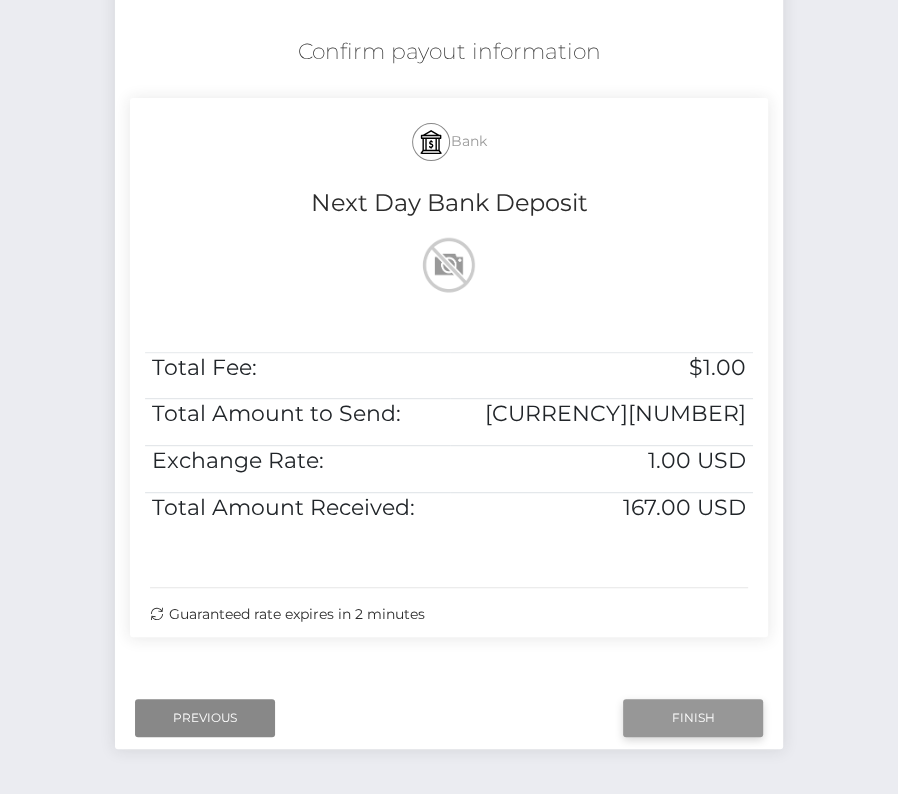 click on "Finish" at bounding box center (693, 718) 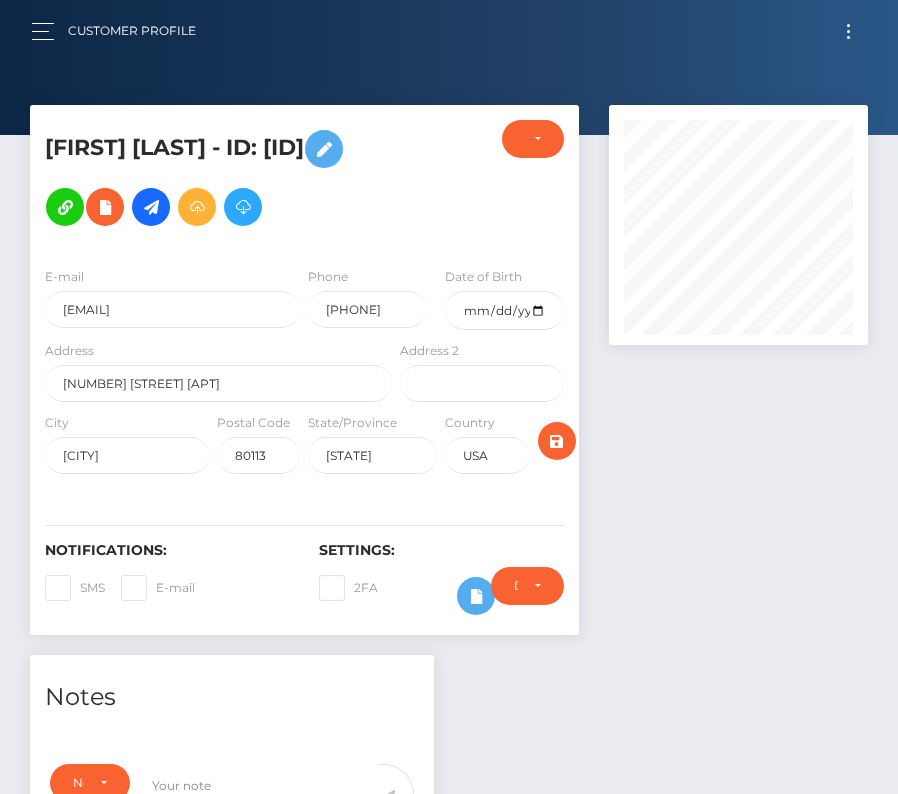 scroll, scrollTop: 633, scrollLeft: 0, axis: vertical 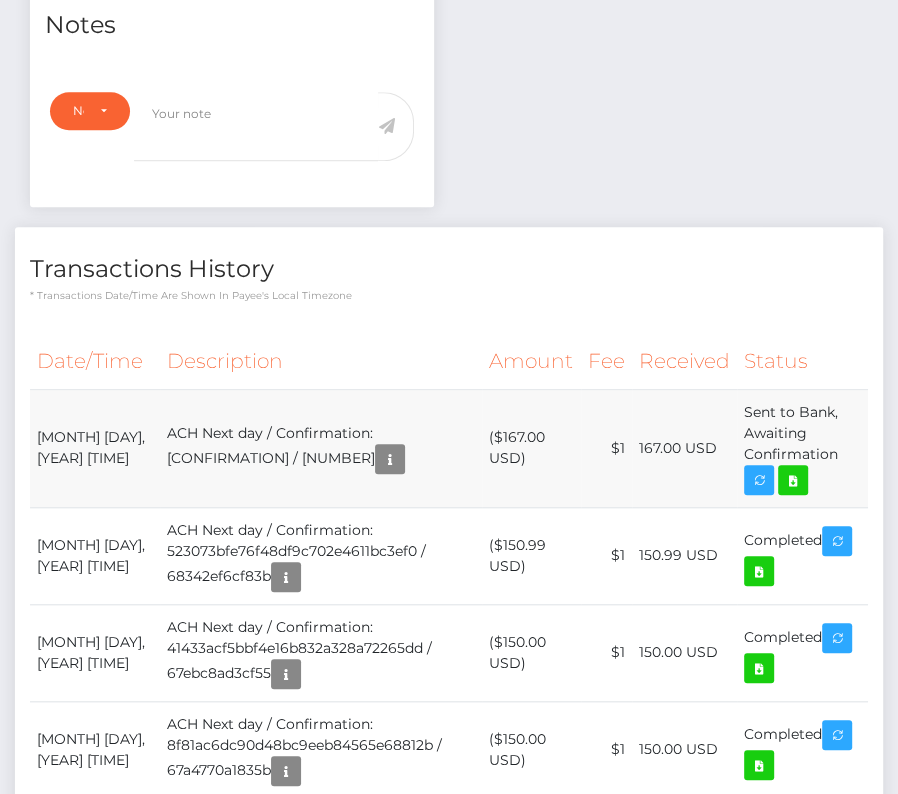drag, startPoint x: 41, startPoint y: 457, endPoint x: 854, endPoint y: 476, distance: 813.222 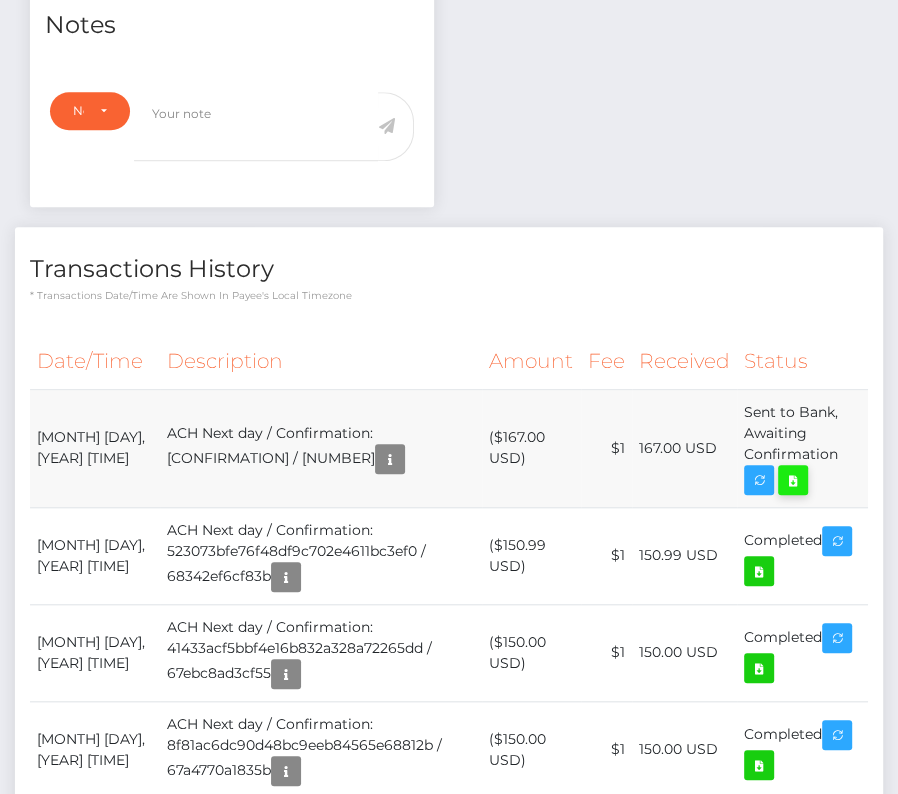 click at bounding box center (793, 480) 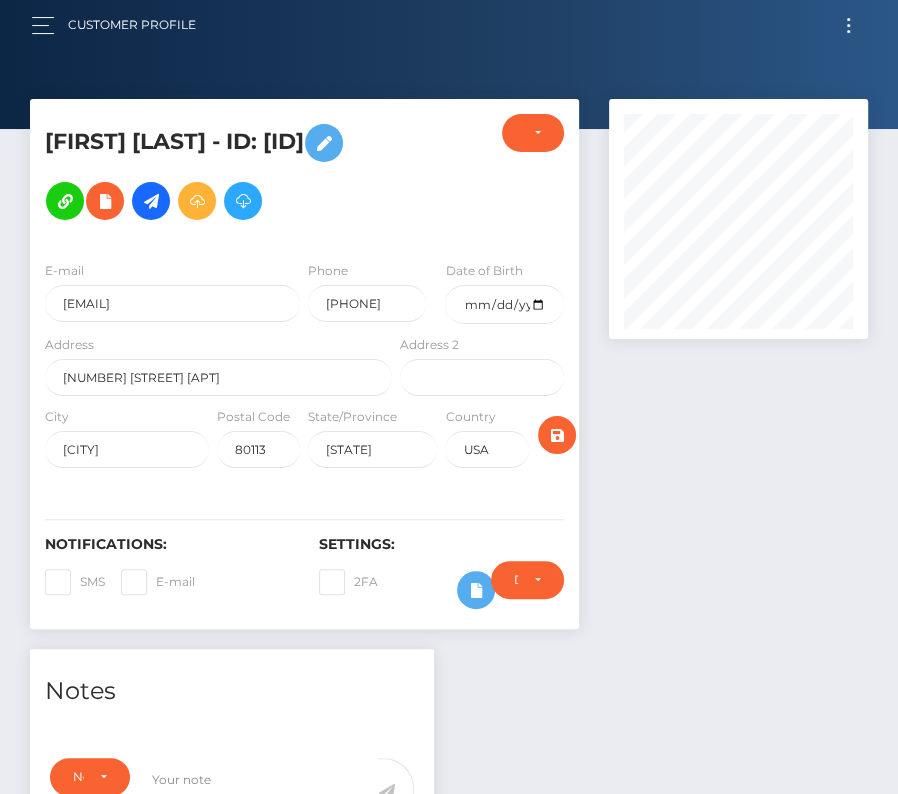 scroll, scrollTop: 0, scrollLeft: 0, axis: both 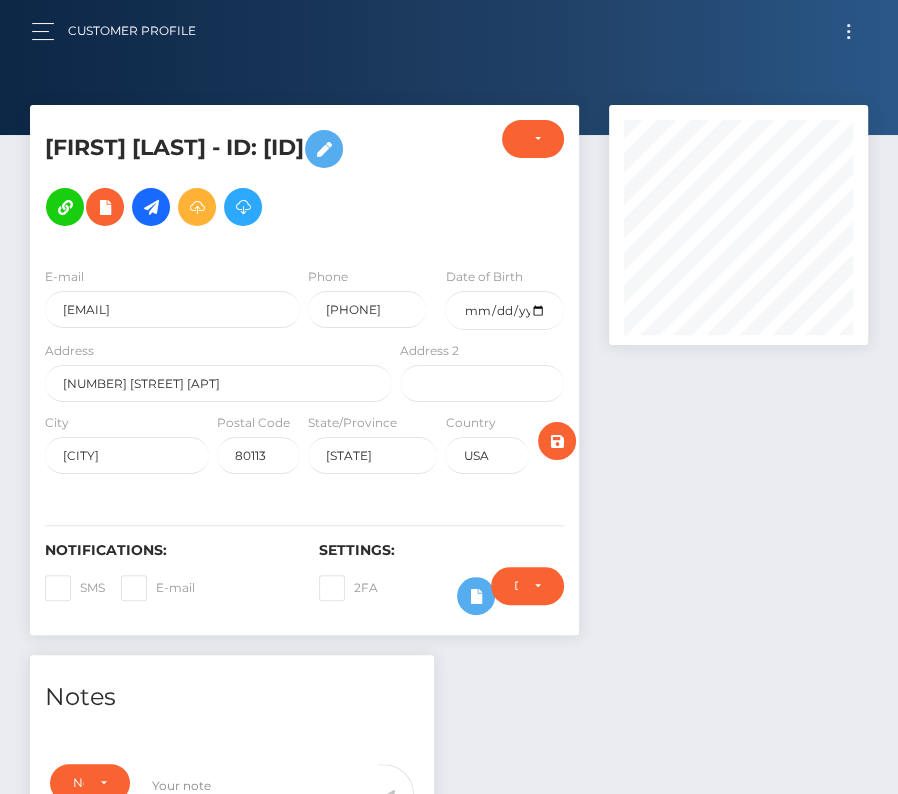 drag, startPoint x: 845, startPoint y: 35, endPoint x: 479, endPoint y: 35, distance: 366 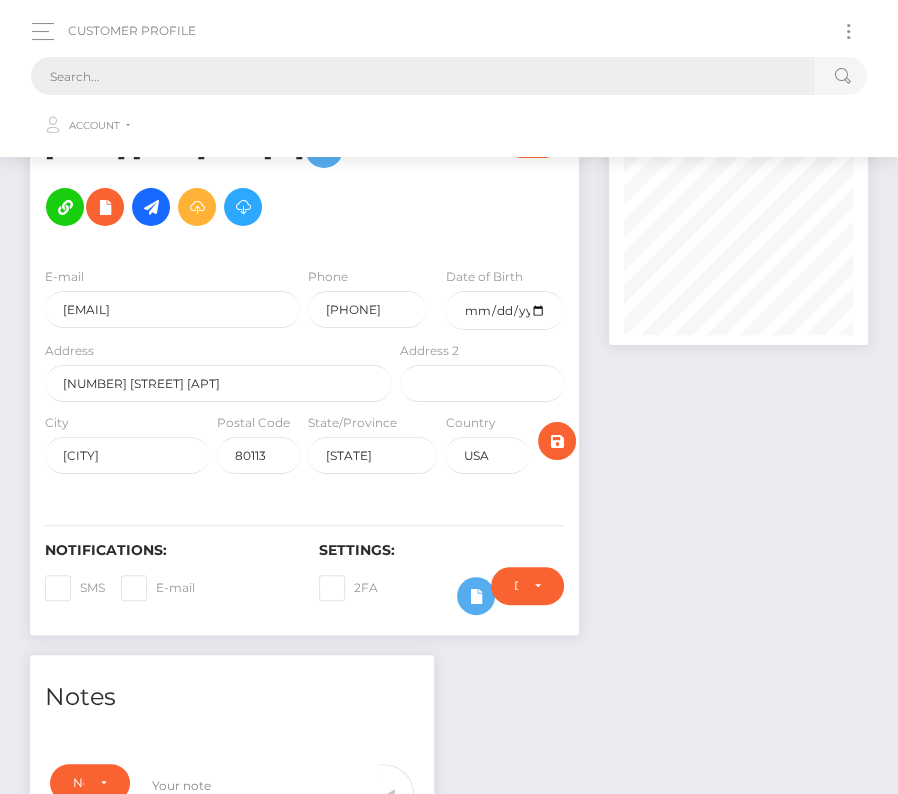 click at bounding box center [423, 76] 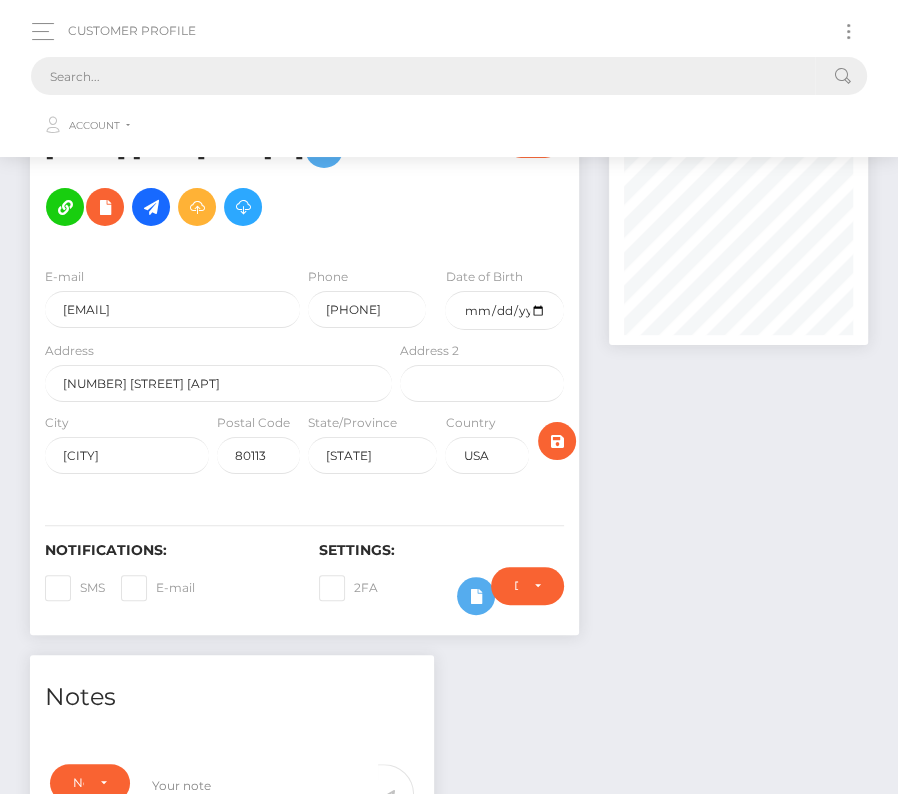 paste on "172495" 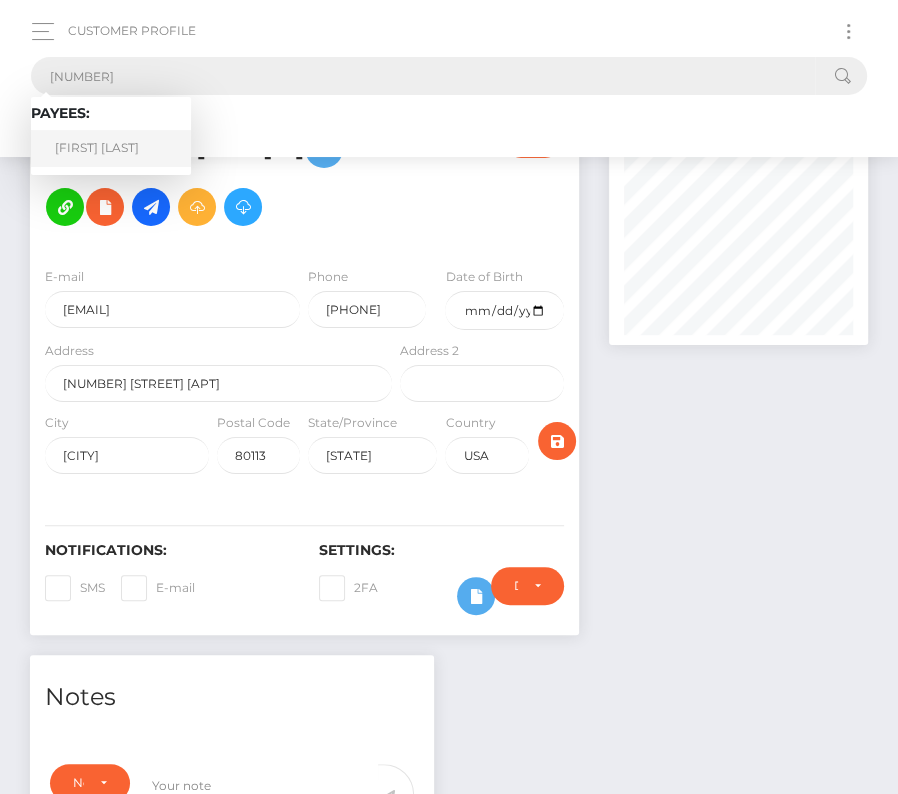 type on "172495" 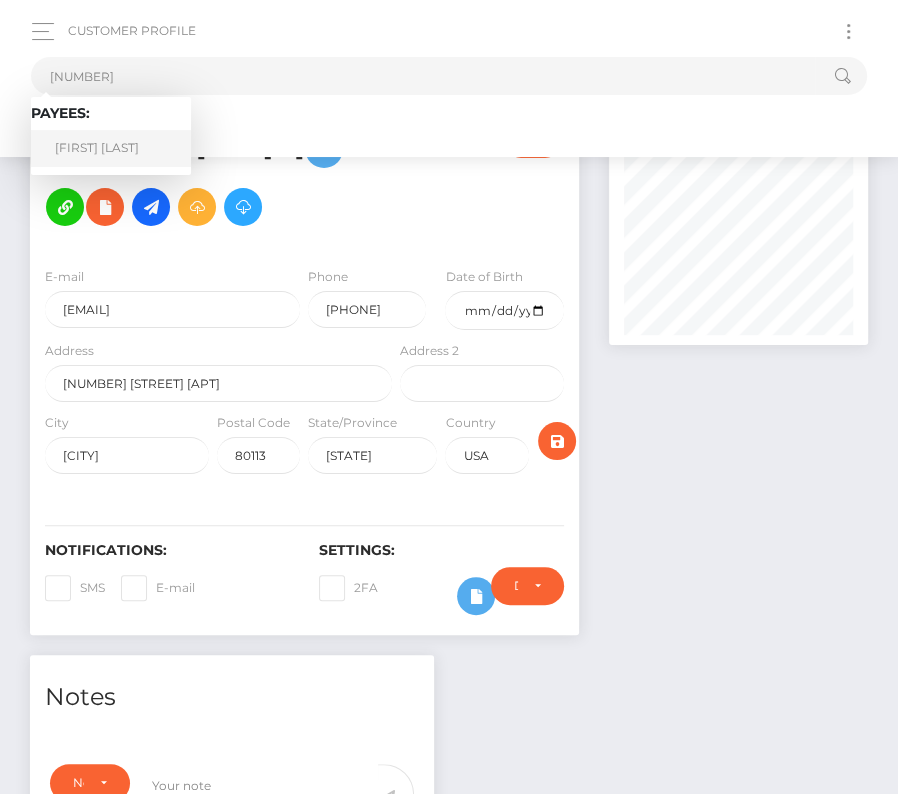 click on "John Logan Cardwell" at bounding box center (111, 148) 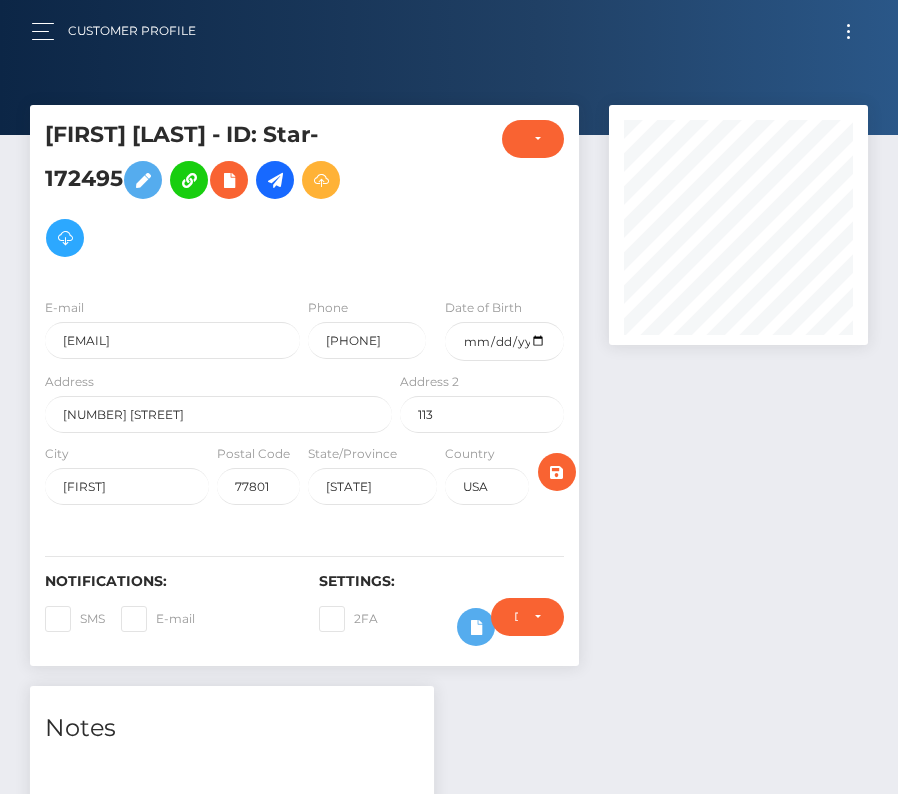 scroll, scrollTop: 0, scrollLeft: 0, axis: both 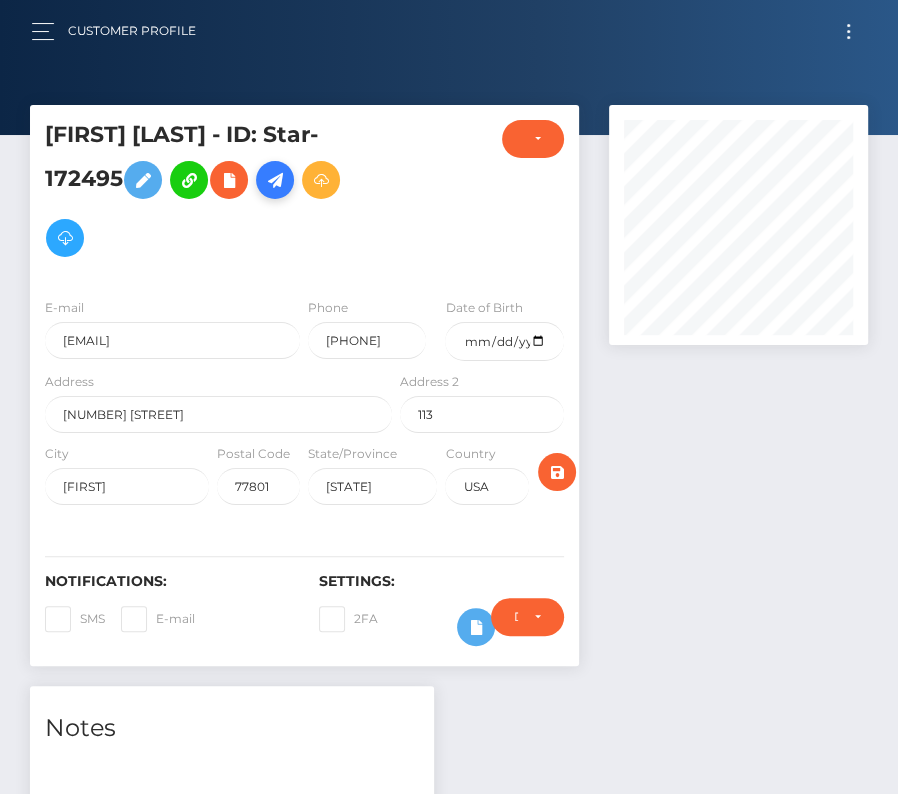 click at bounding box center [275, 180] 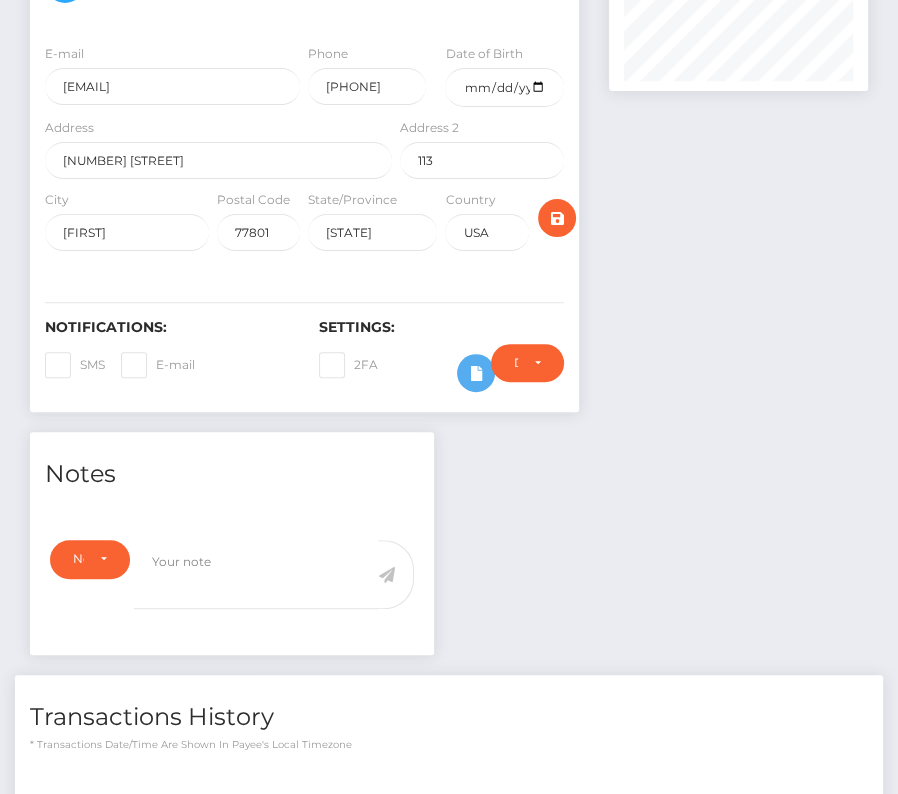 scroll, scrollTop: 455, scrollLeft: 0, axis: vertical 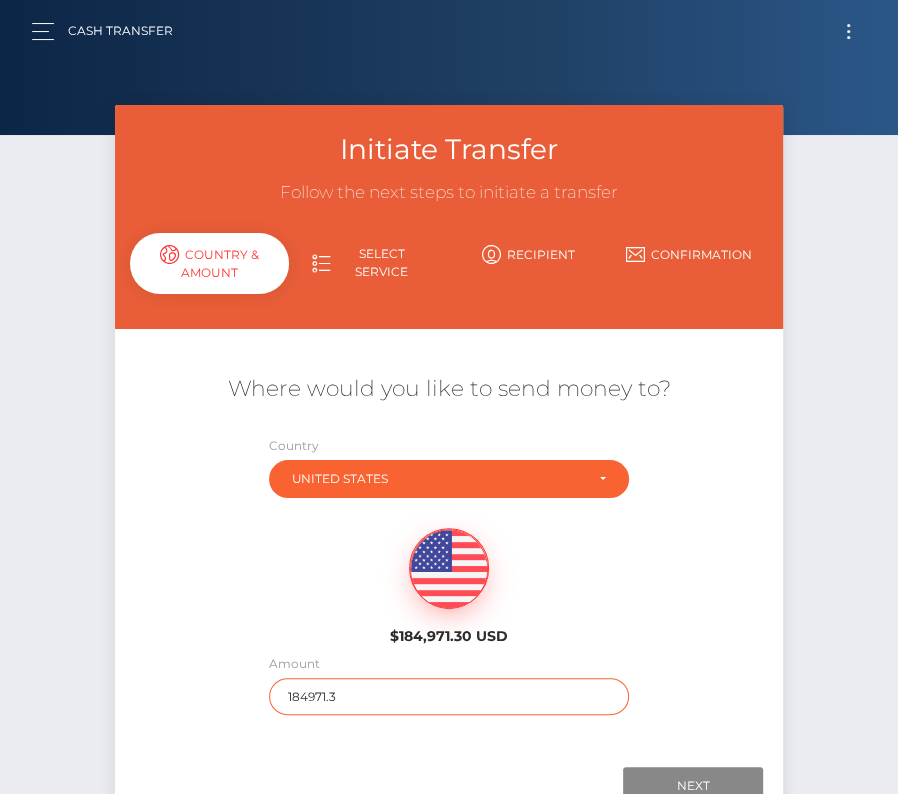 click on "184971.3" at bounding box center [449, 696] 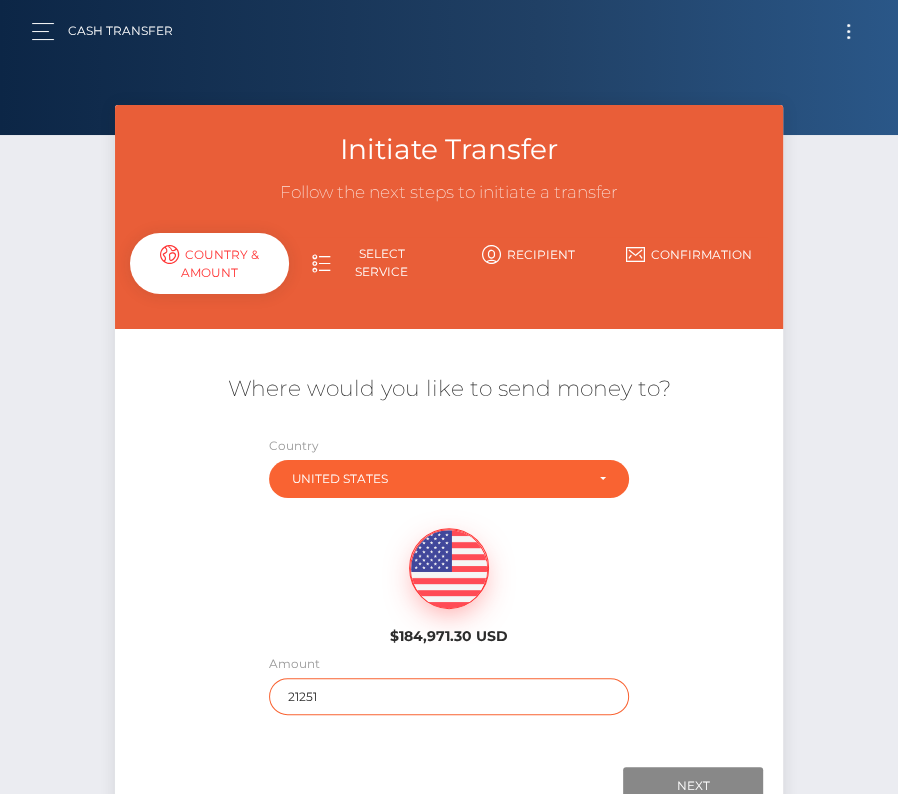 type on "21251" 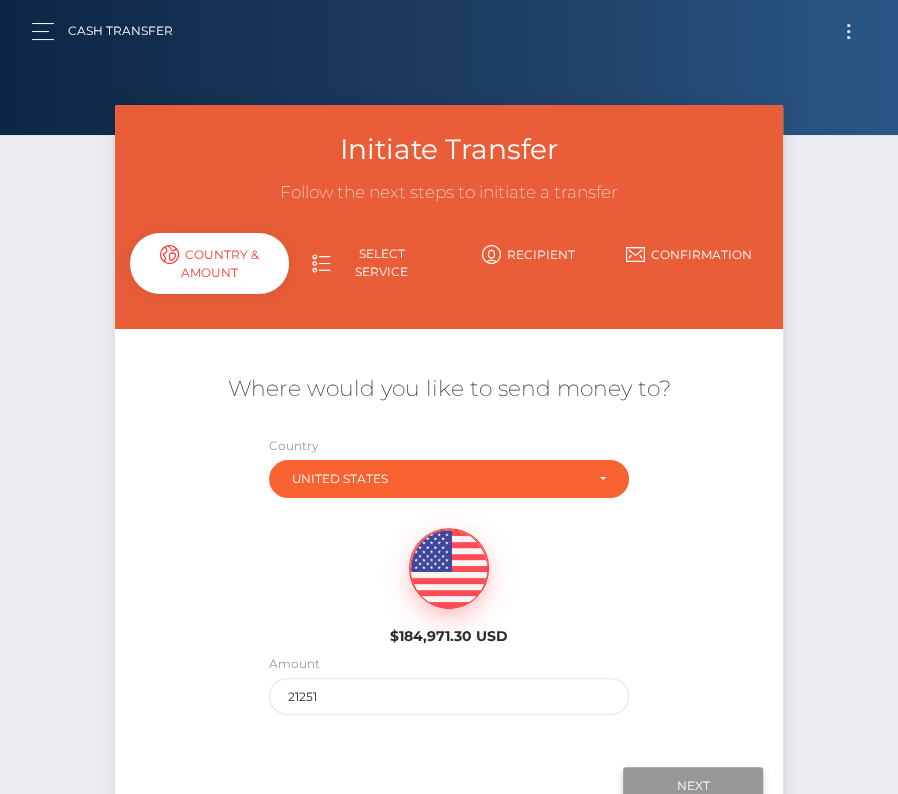 click on "Next" at bounding box center (693, 786) 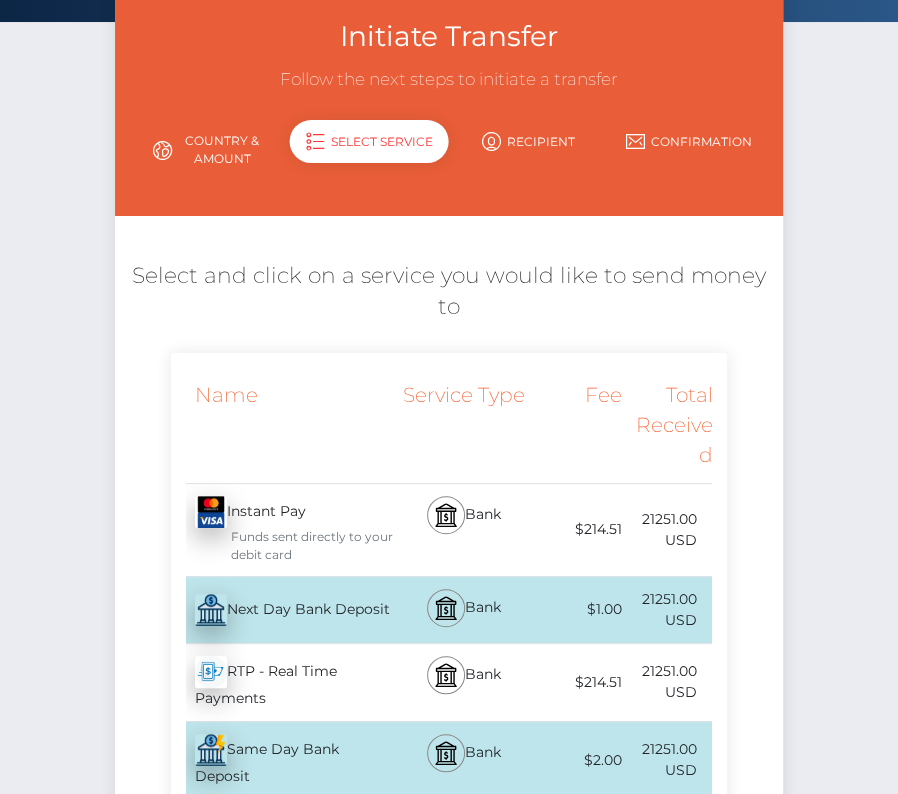 scroll, scrollTop: 287, scrollLeft: 0, axis: vertical 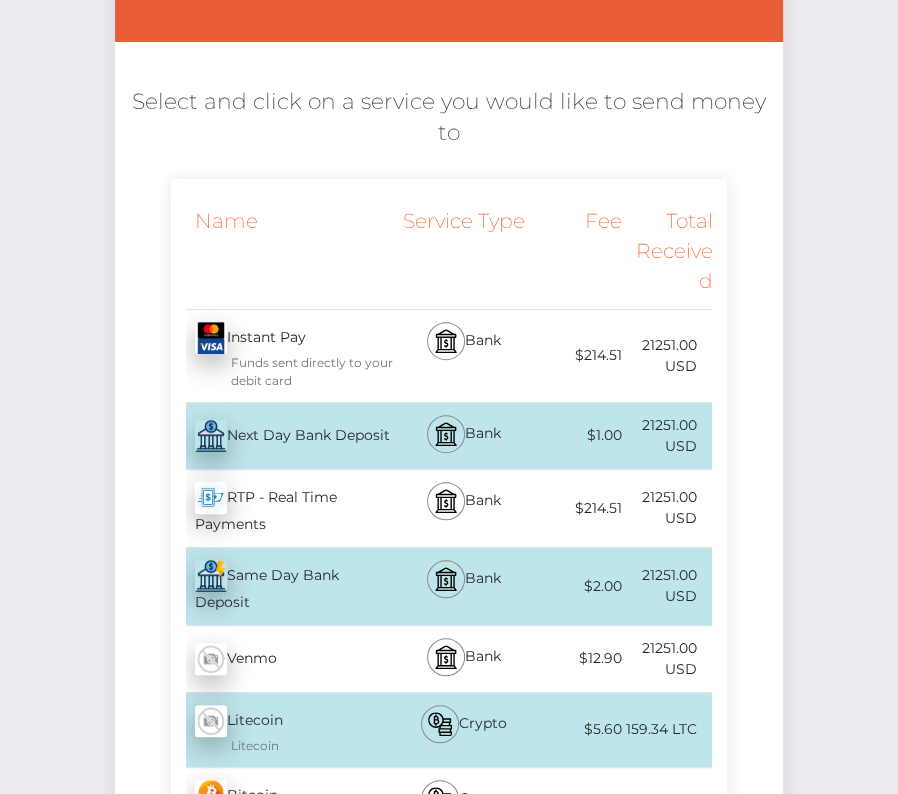 click on "Next Day Bank Deposit  - USD" at bounding box center (284, 436) 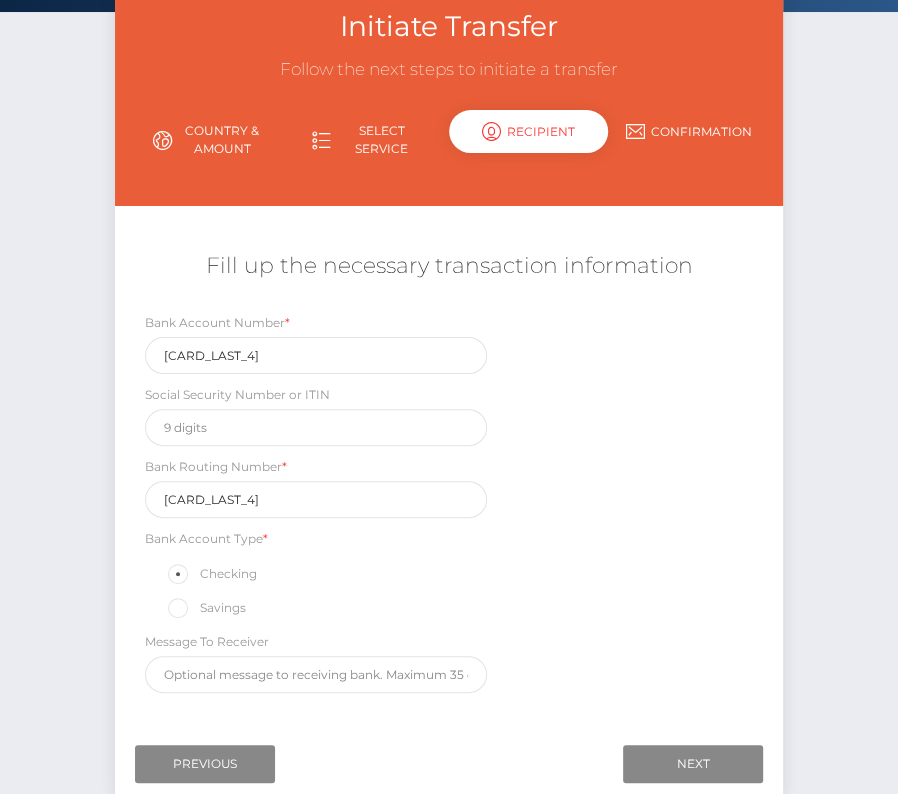 scroll, scrollTop: 235, scrollLeft: 0, axis: vertical 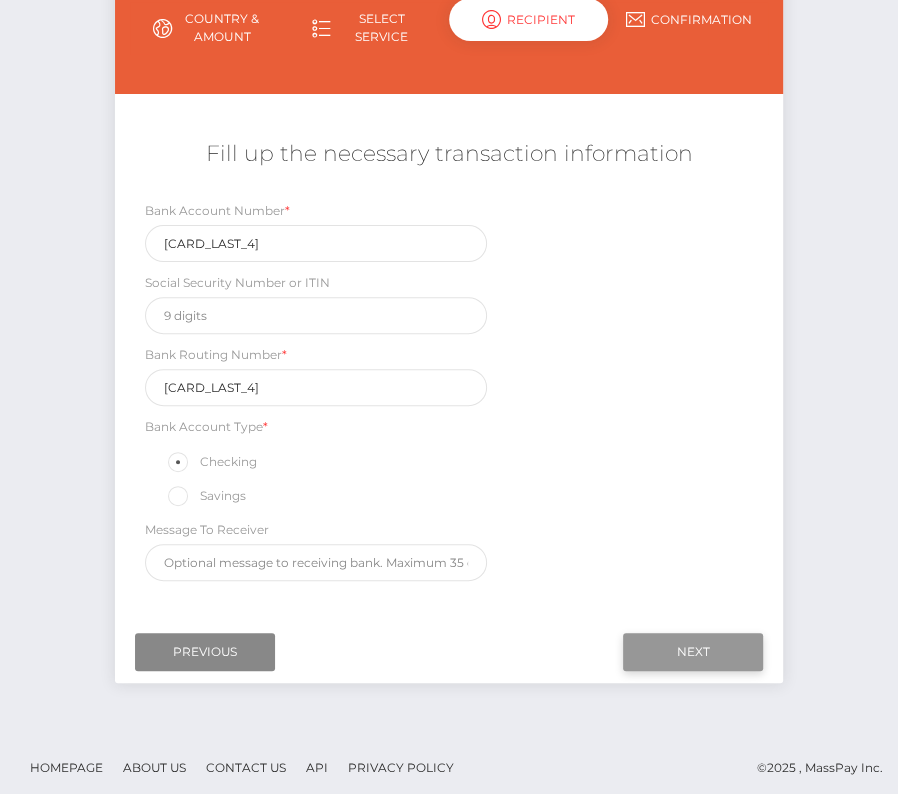 click on "Next" at bounding box center (693, 652) 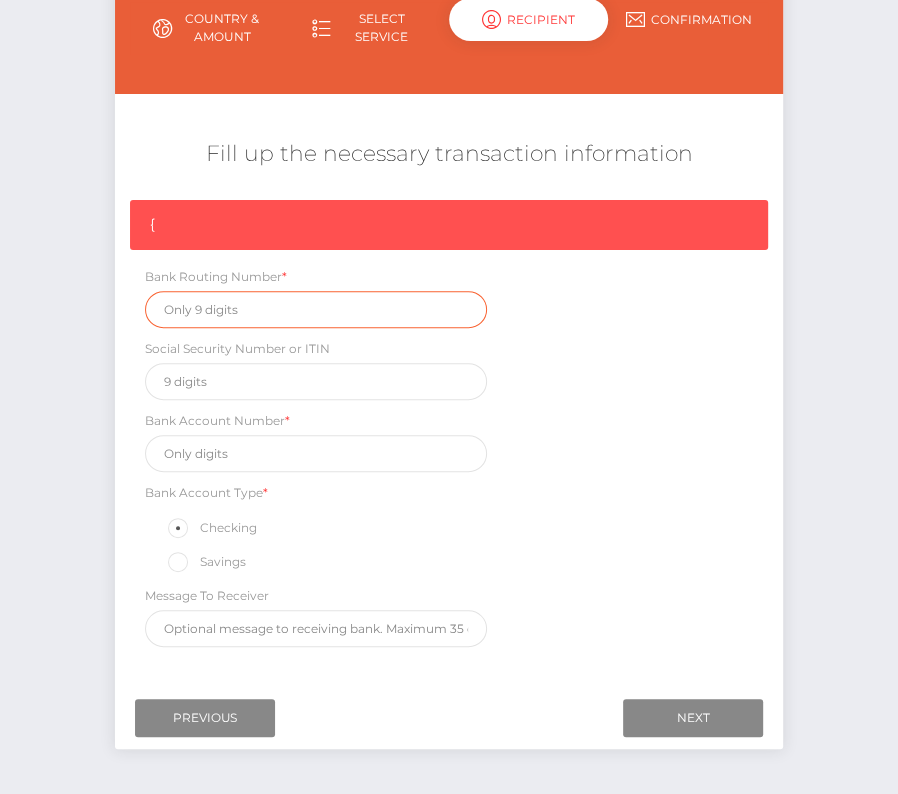 click at bounding box center (316, 309) 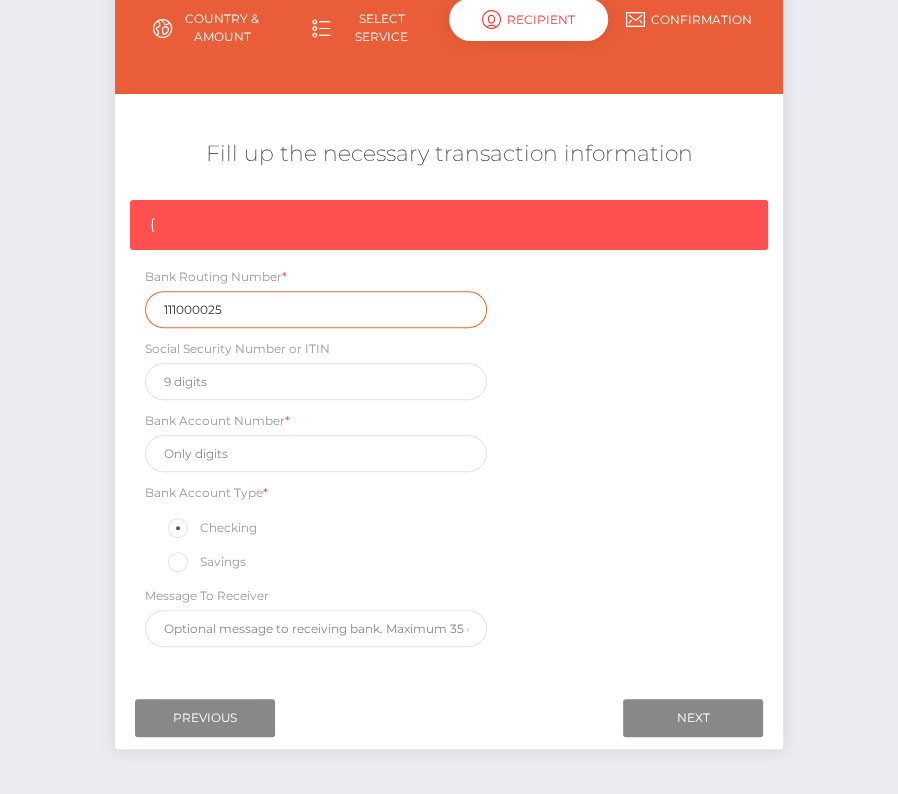 type on "111000025" 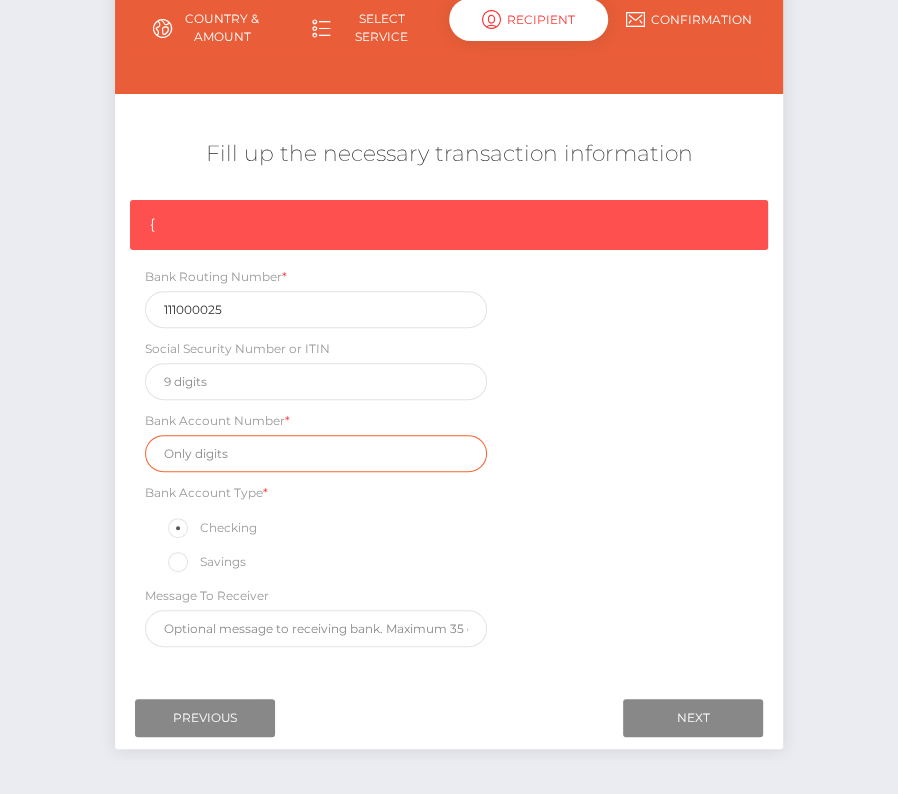 click at bounding box center (316, 453) 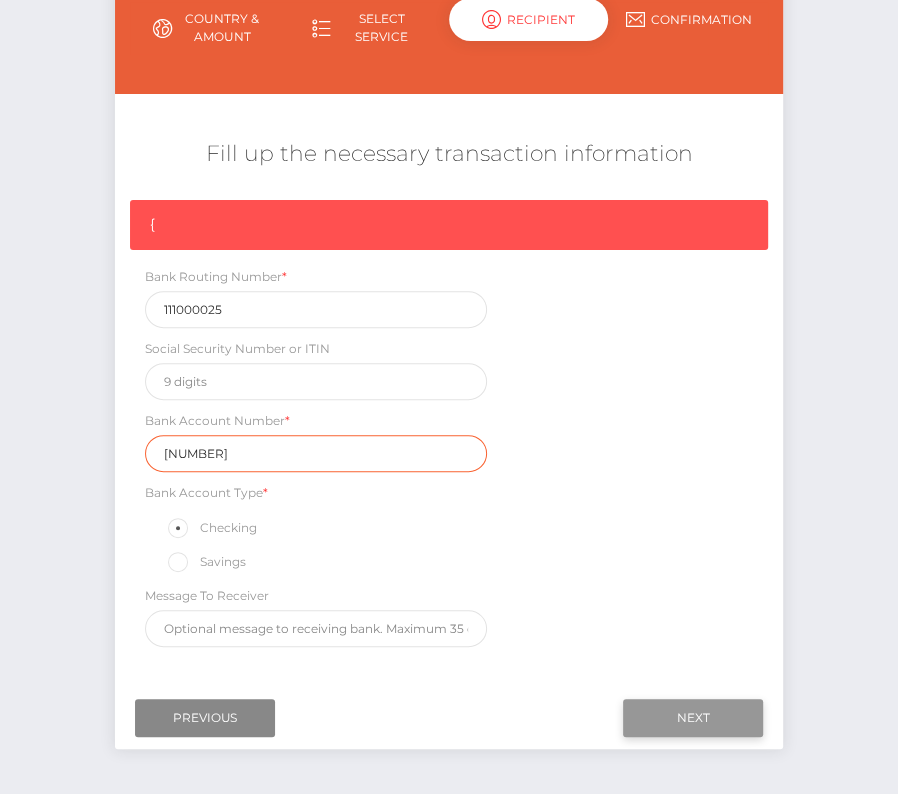 type on "488074999138" 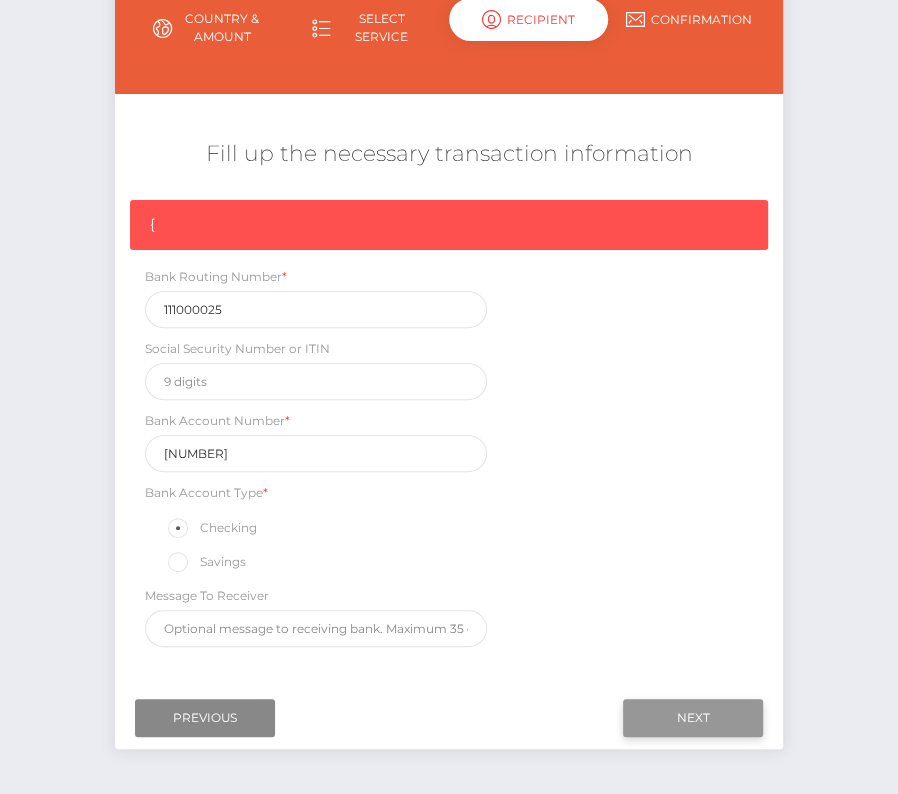 click on "Next" at bounding box center [693, 718] 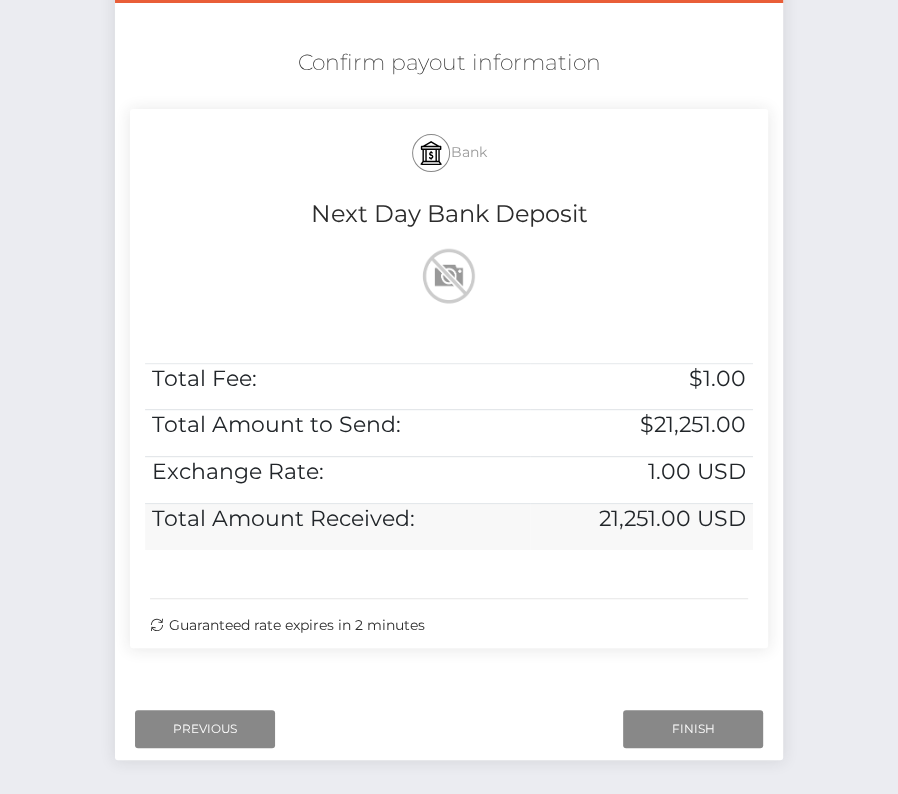 scroll, scrollTop: 328, scrollLeft: 0, axis: vertical 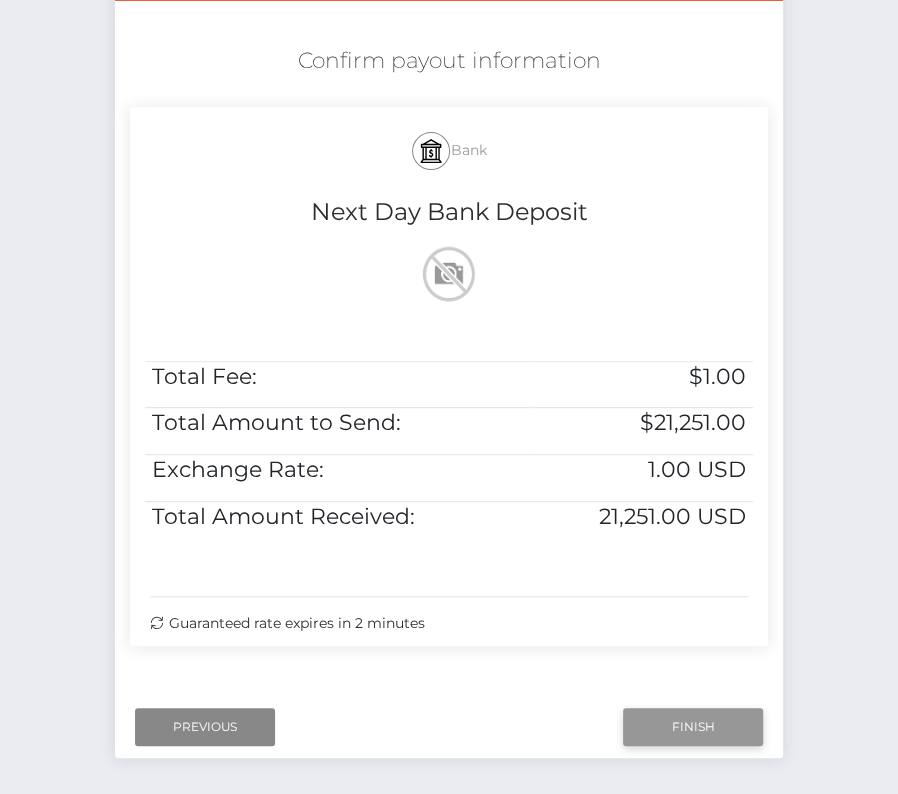 click on "Finish" at bounding box center (693, 727) 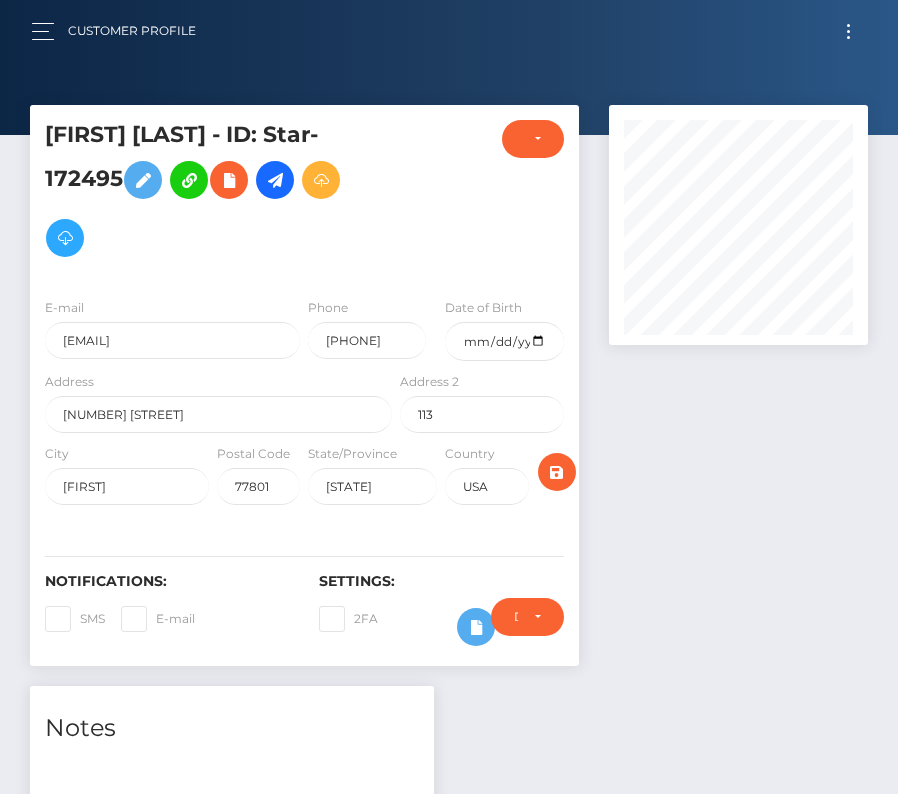 scroll, scrollTop: 0, scrollLeft: 0, axis: both 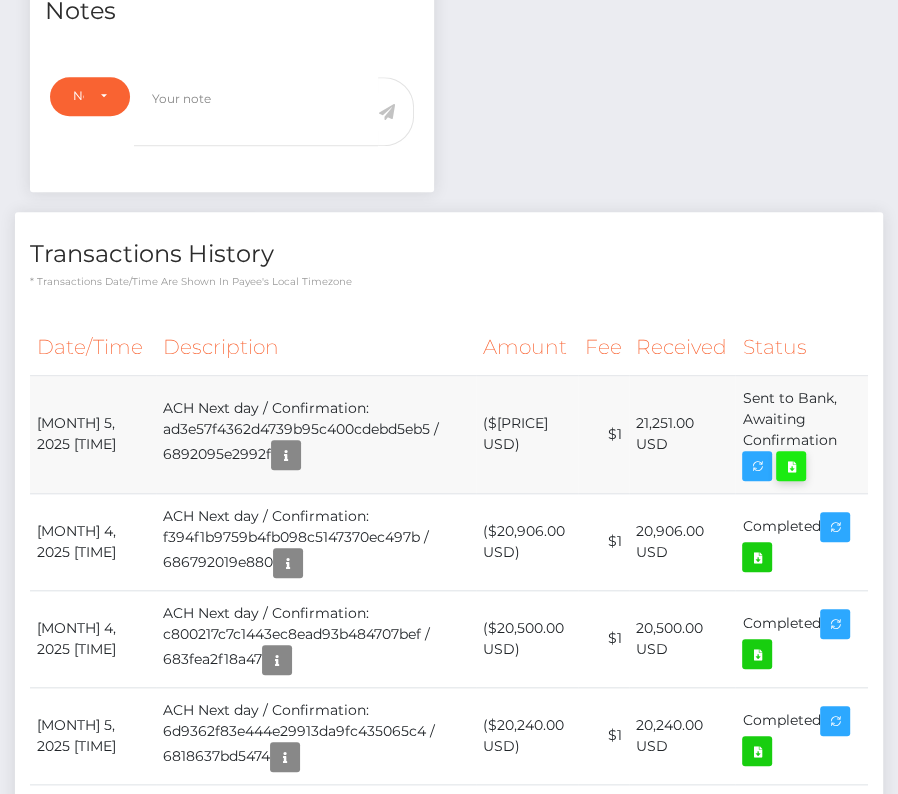 click at bounding box center [791, 466] 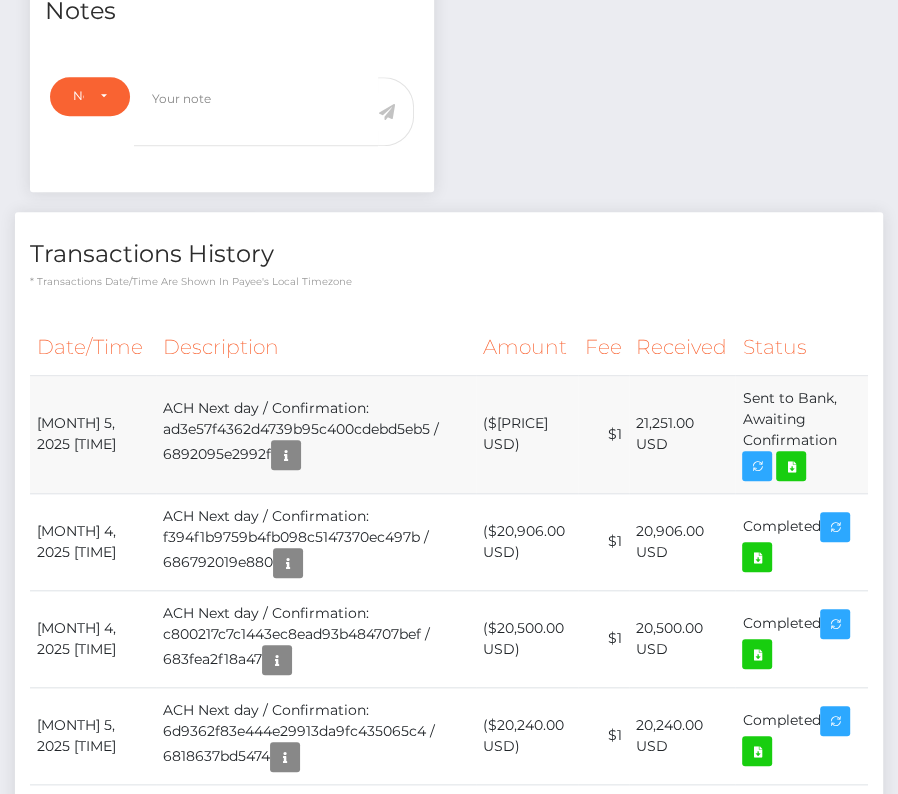 drag, startPoint x: 33, startPoint y: 410, endPoint x: 836, endPoint y: 427, distance: 803.17993 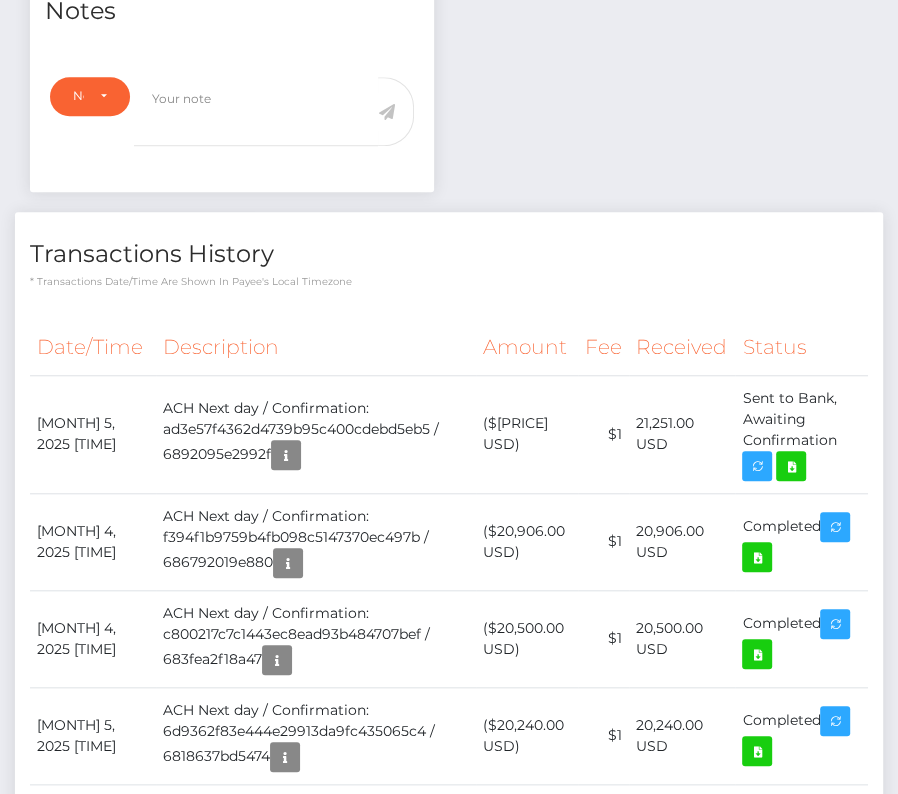 scroll, scrollTop: 0, scrollLeft: 0, axis: both 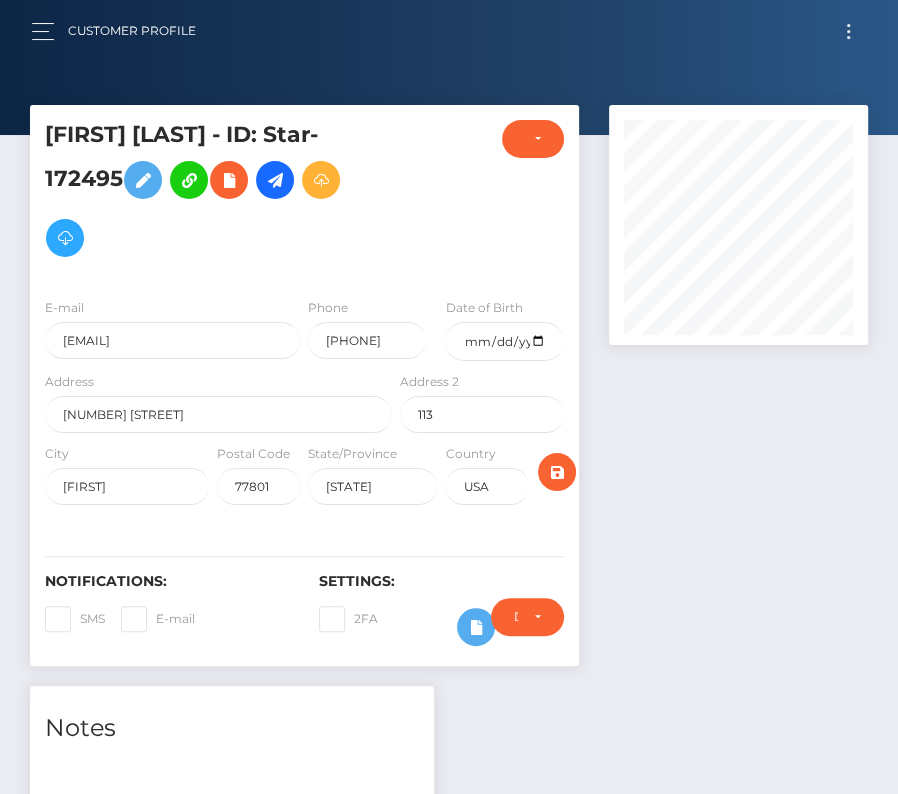 click on "Customer Profile
Loading...
Loading..." at bounding box center [449, 31] 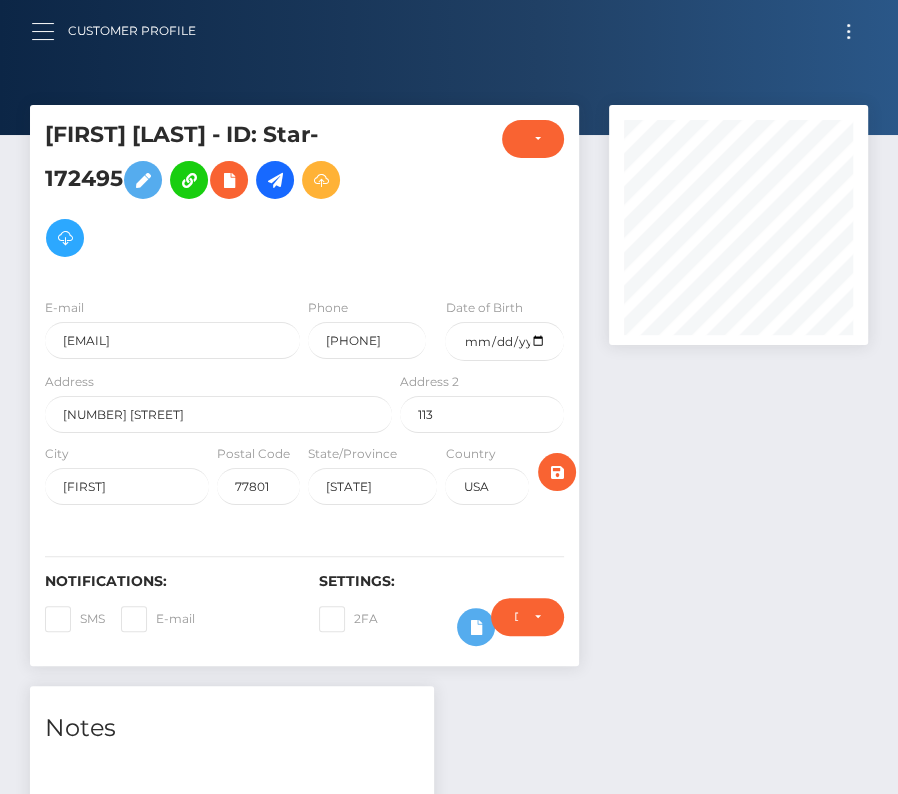 click at bounding box center (43, 23) 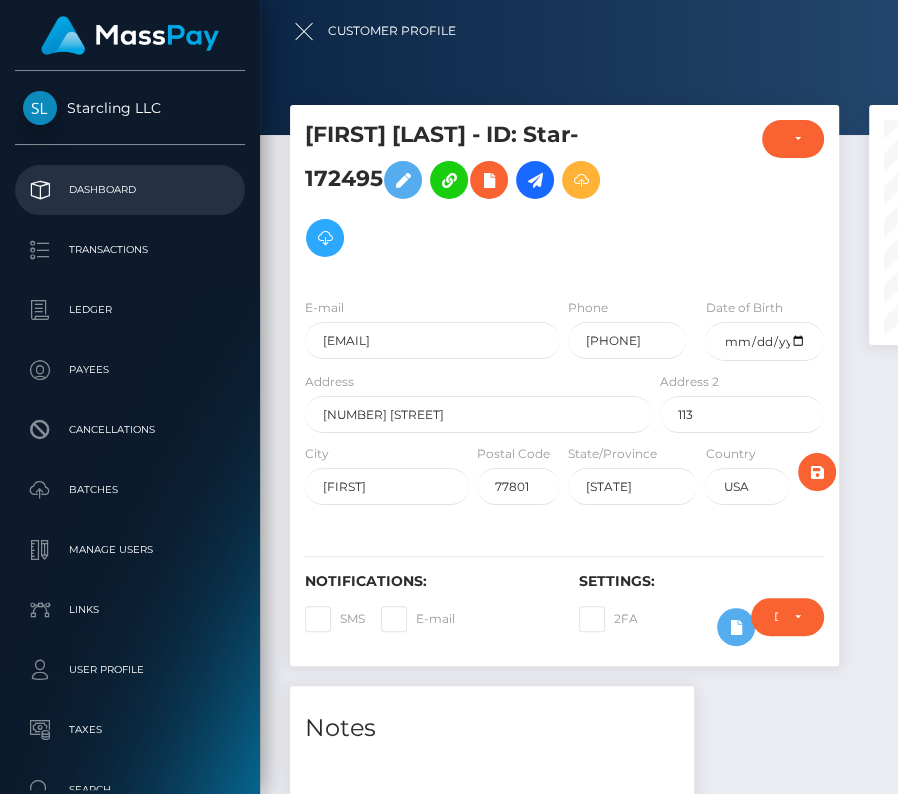 click on "Dashboard" at bounding box center (130, 190) 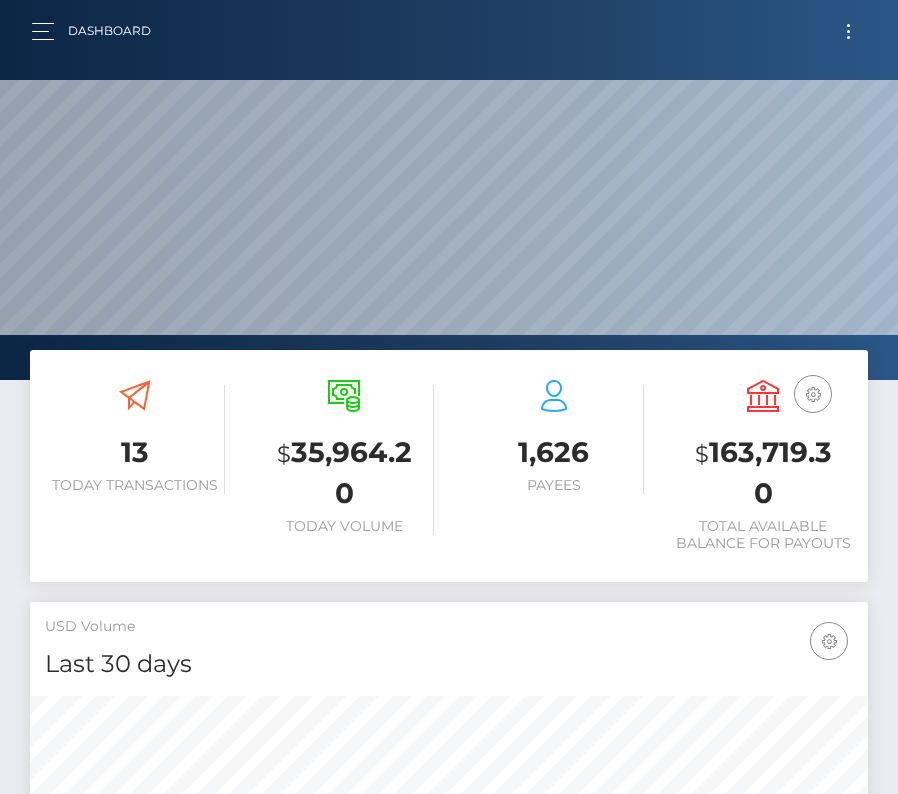 scroll, scrollTop: 0, scrollLeft: 0, axis: both 